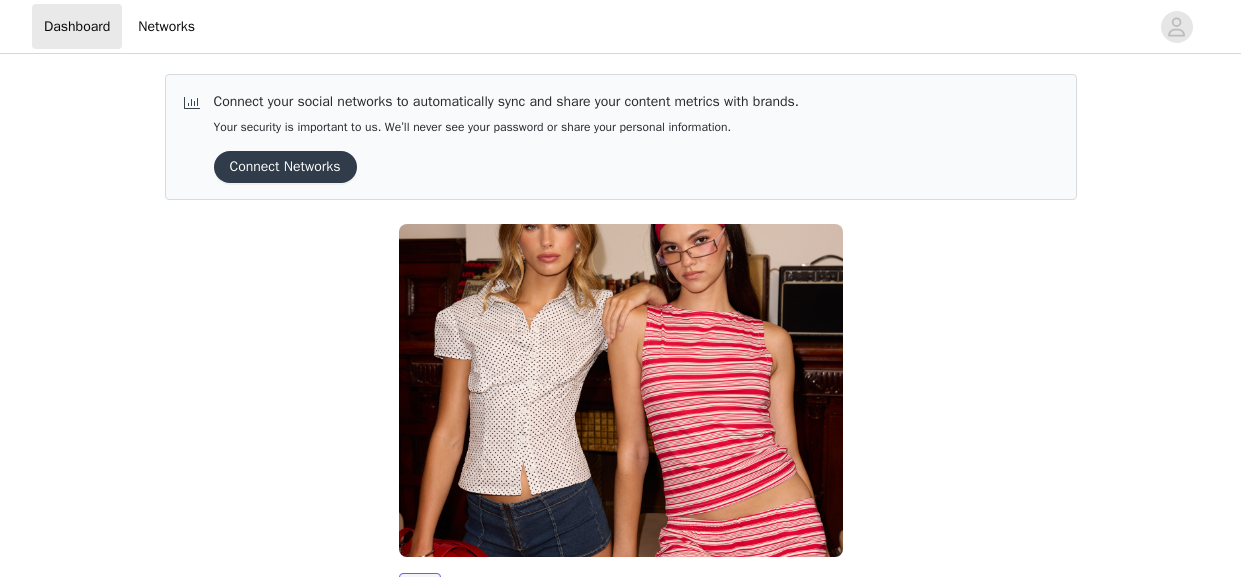 scroll, scrollTop: 0, scrollLeft: 0, axis: both 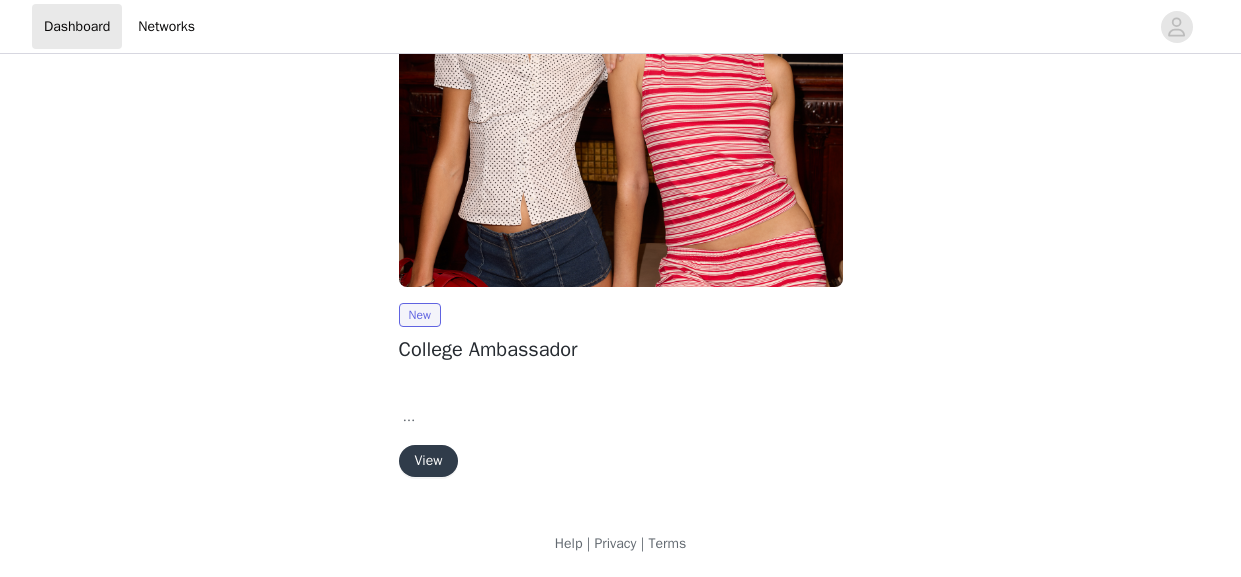 click on "View" at bounding box center (429, 461) 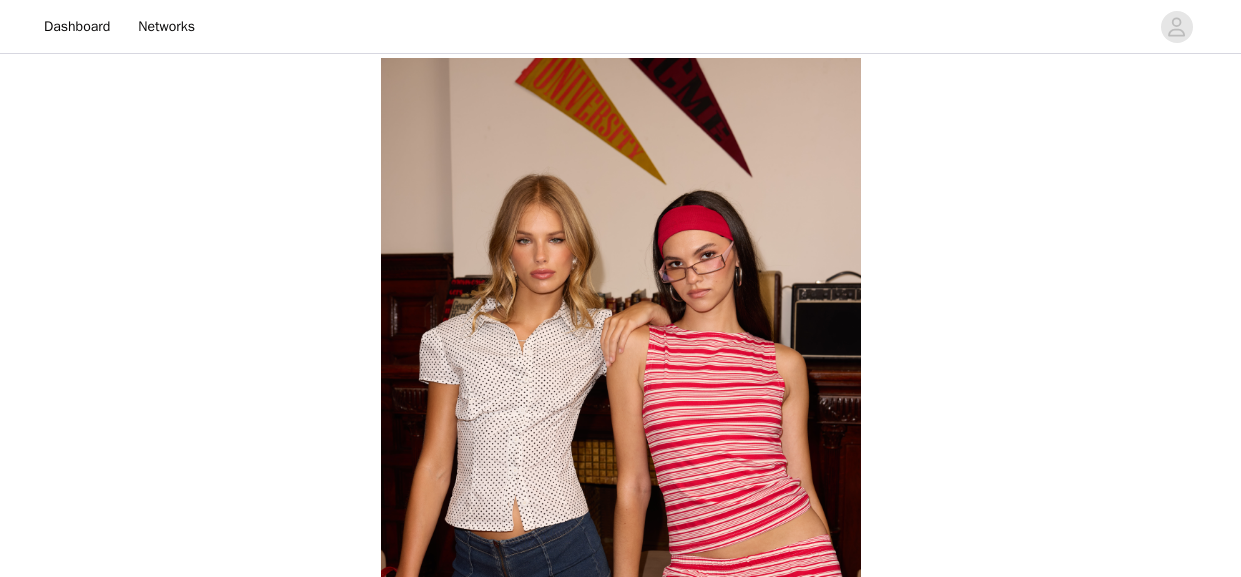 scroll, scrollTop: 1062, scrollLeft: 0, axis: vertical 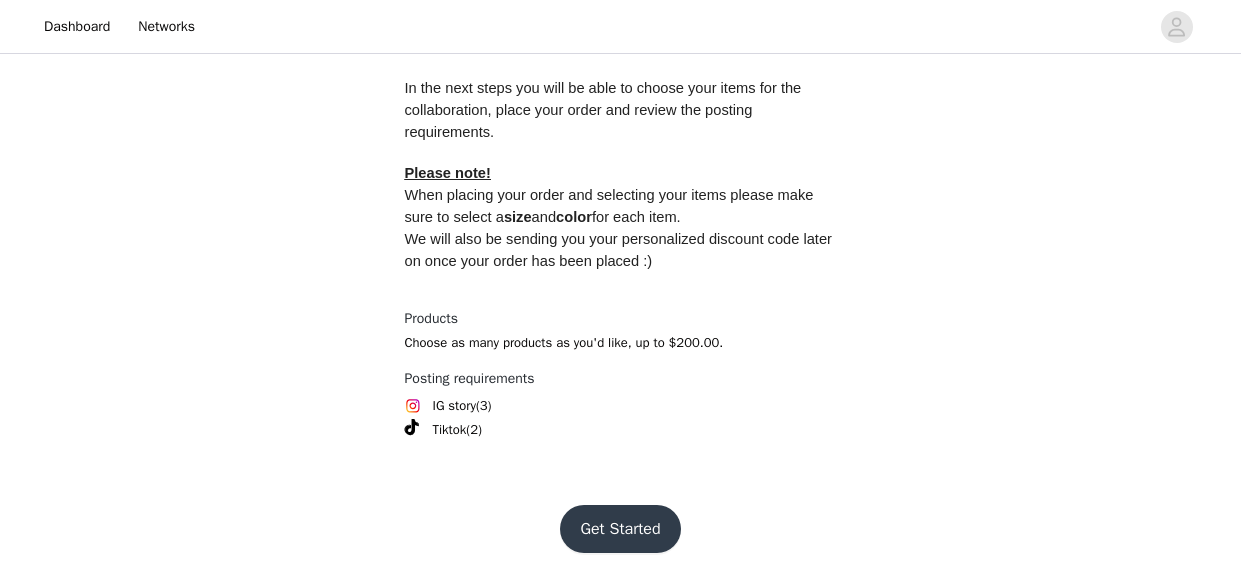 click on "Get Started" at bounding box center (620, 529) 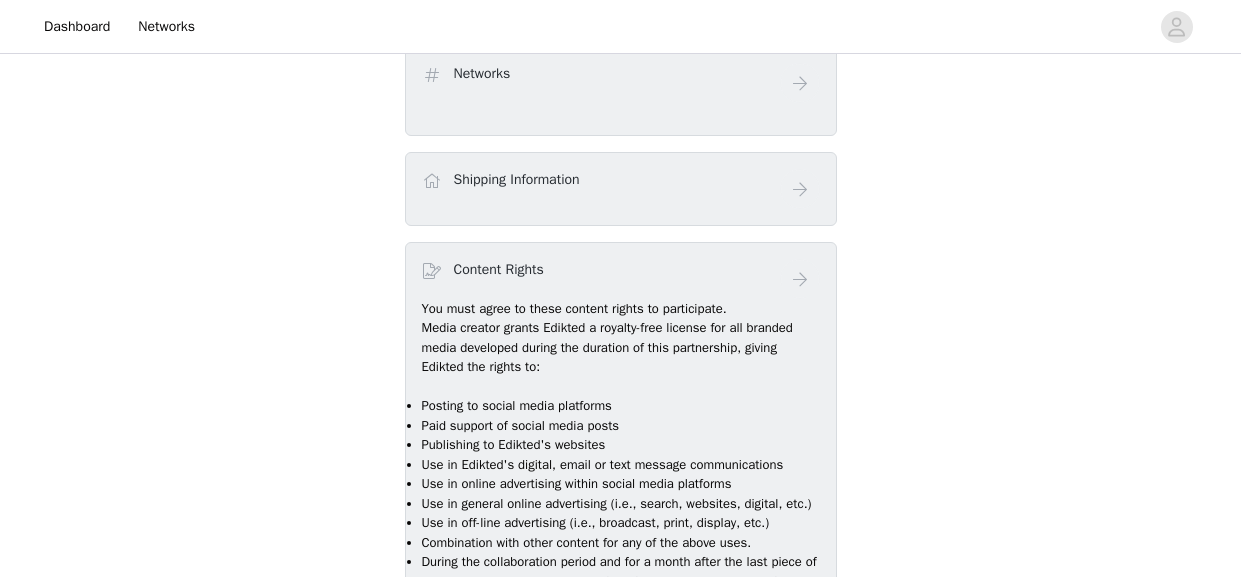 scroll, scrollTop: 1094, scrollLeft: 0, axis: vertical 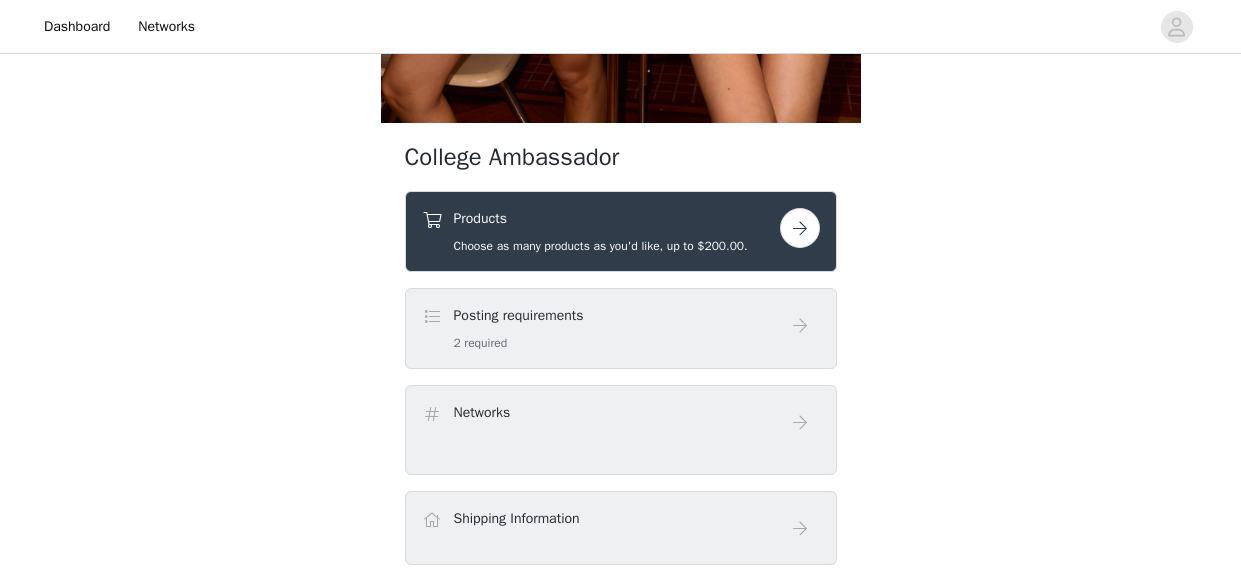 click at bounding box center [800, 228] 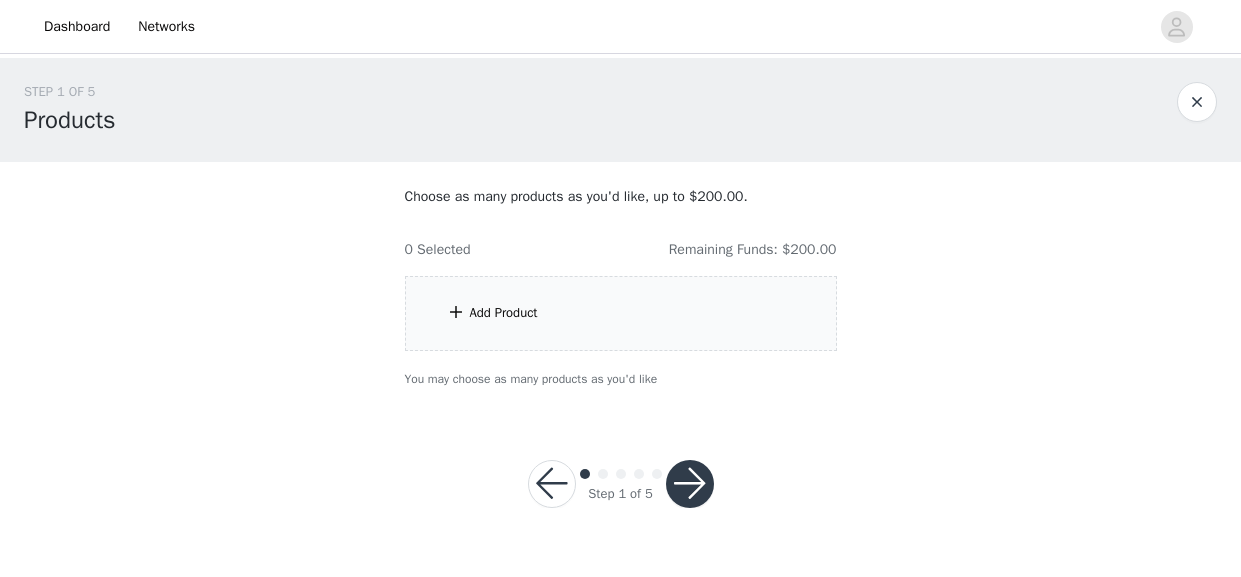 scroll, scrollTop: 0, scrollLeft: 0, axis: both 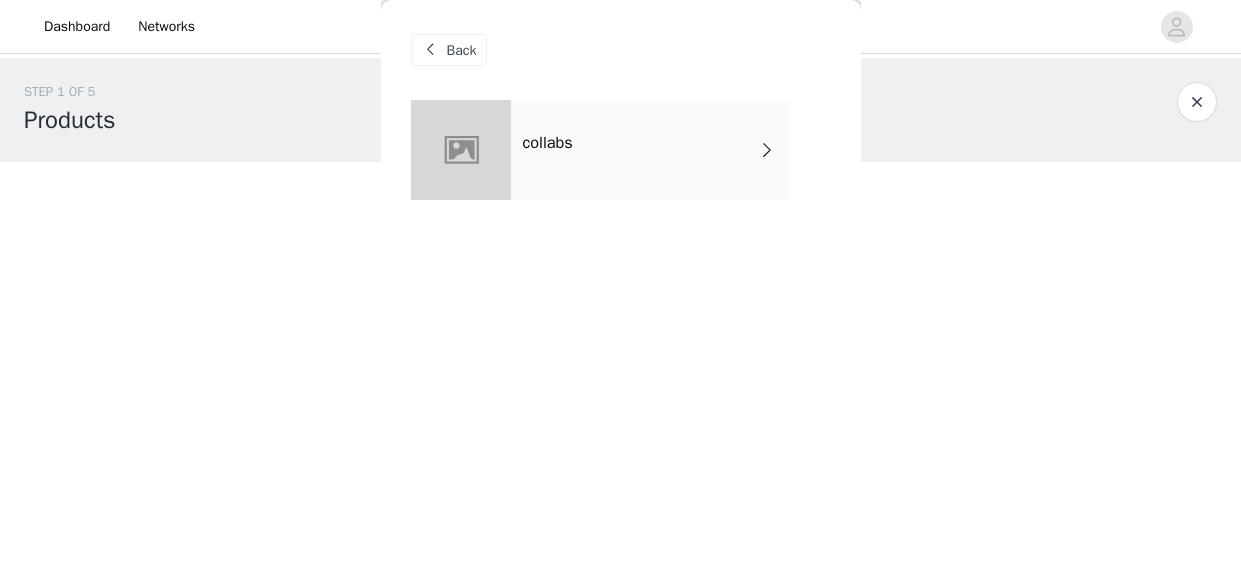 click on "collabs" at bounding box center [650, 150] 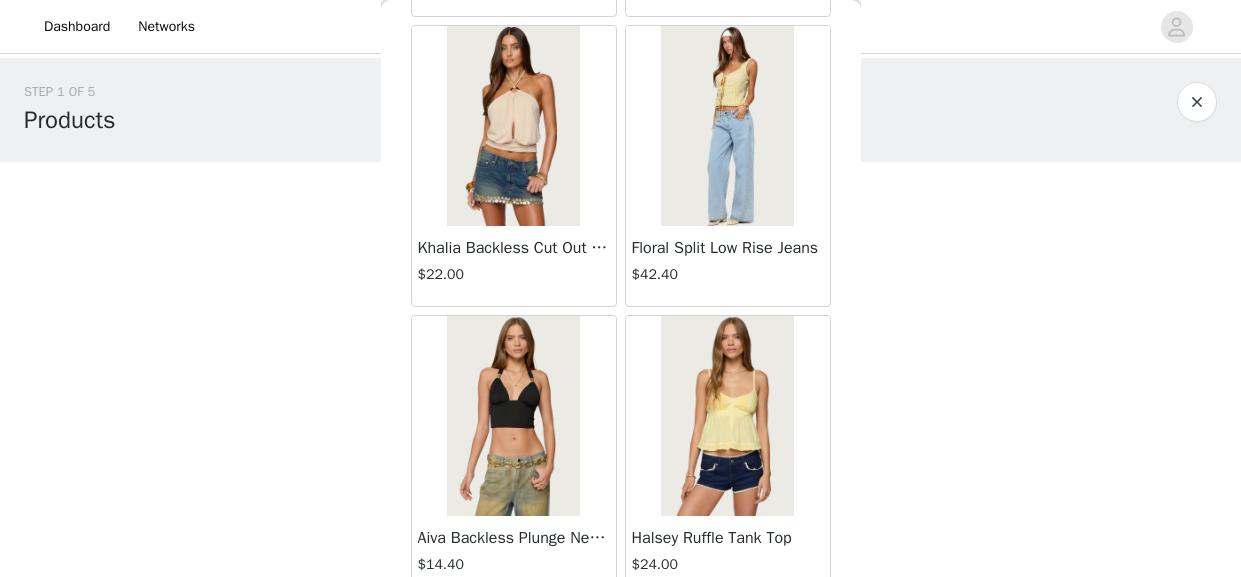 scroll, scrollTop: 2481, scrollLeft: 0, axis: vertical 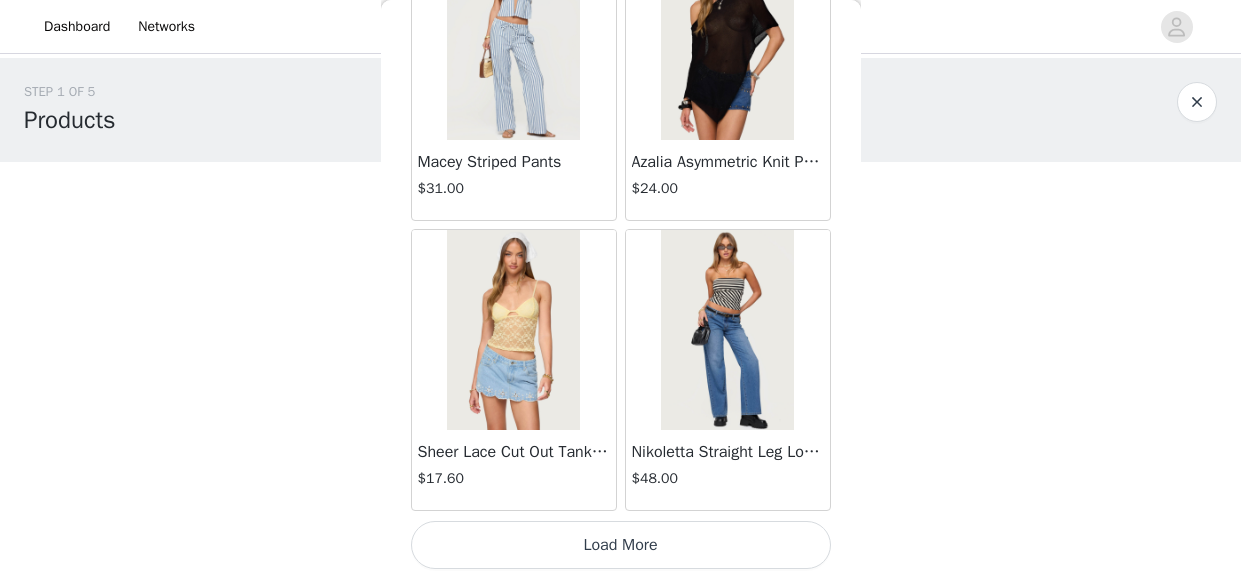 click on "Load More" at bounding box center (621, 545) 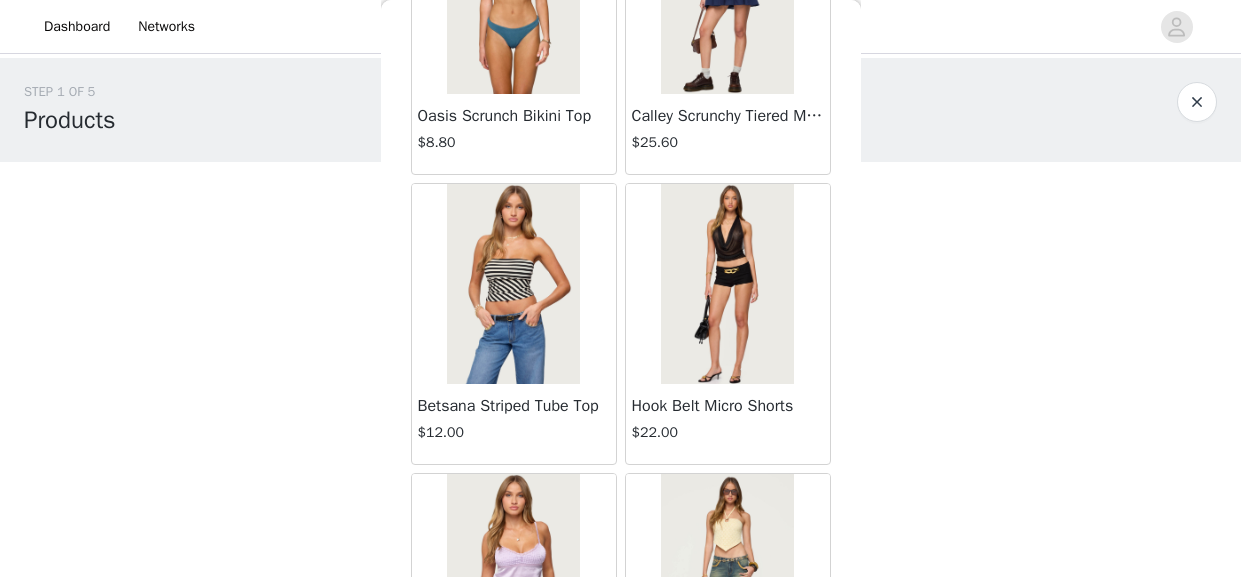 scroll, scrollTop: 5378, scrollLeft: 0, axis: vertical 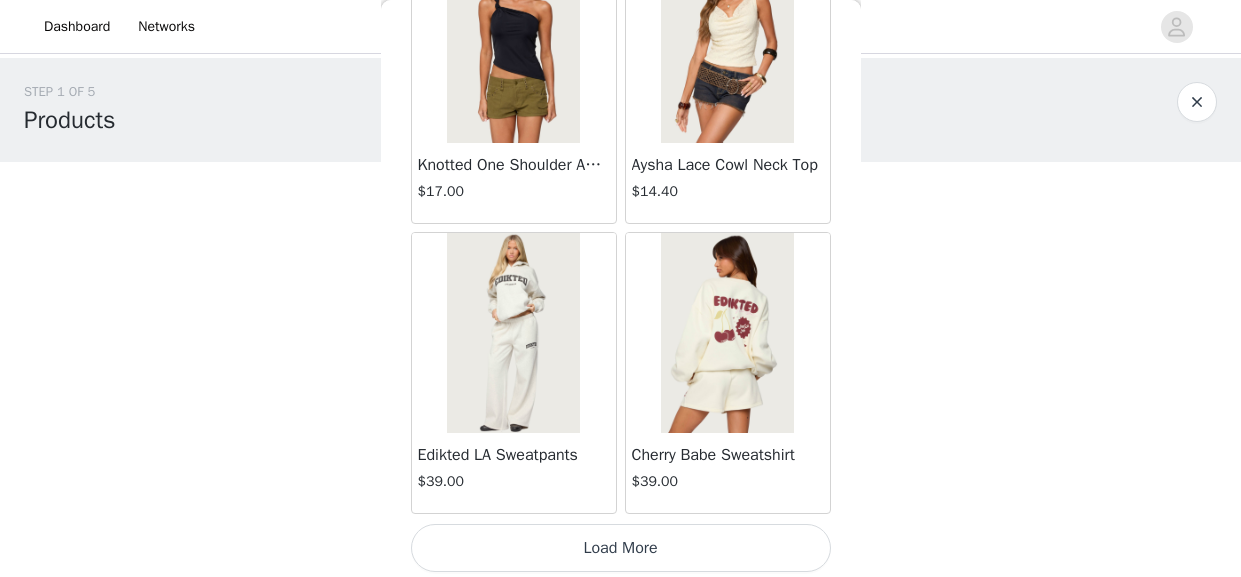 click on "Edikted LA Sweatpants   $39.00" at bounding box center [514, 373] 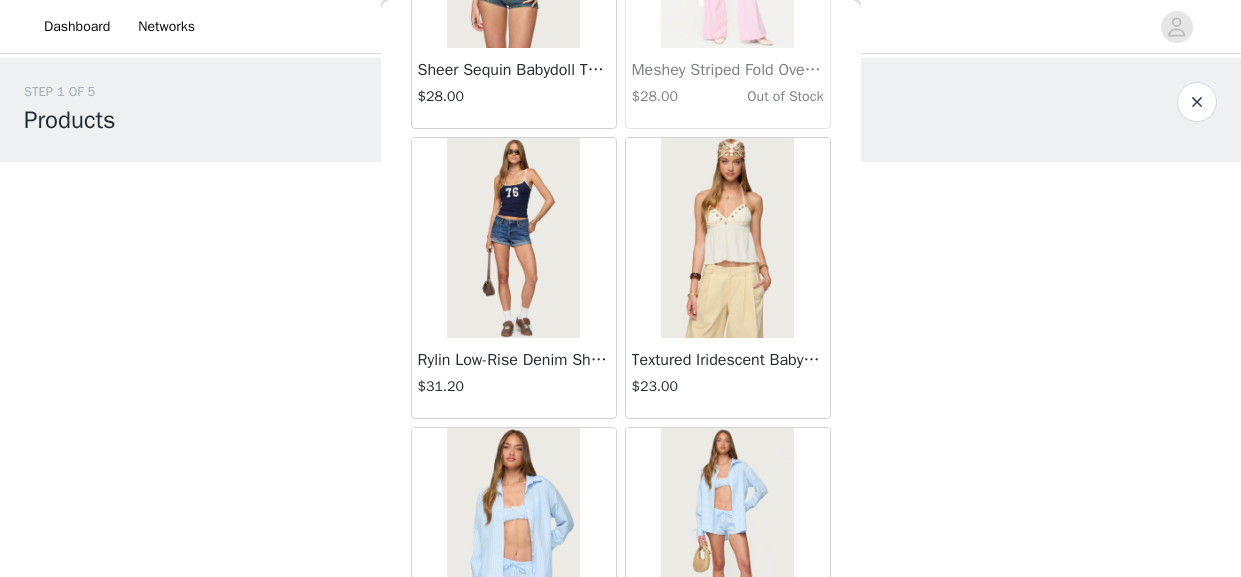 scroll, scrollTop: 8276, scrollLeft: 0, axis: vertical 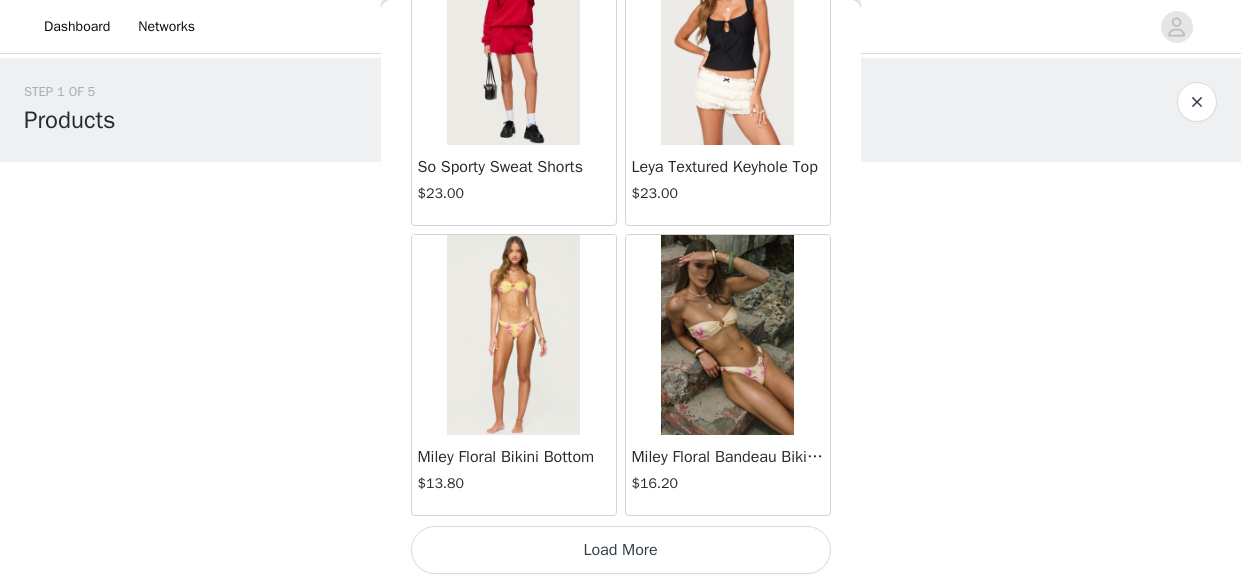 click on "Load More" at bounding box center [621, 550] 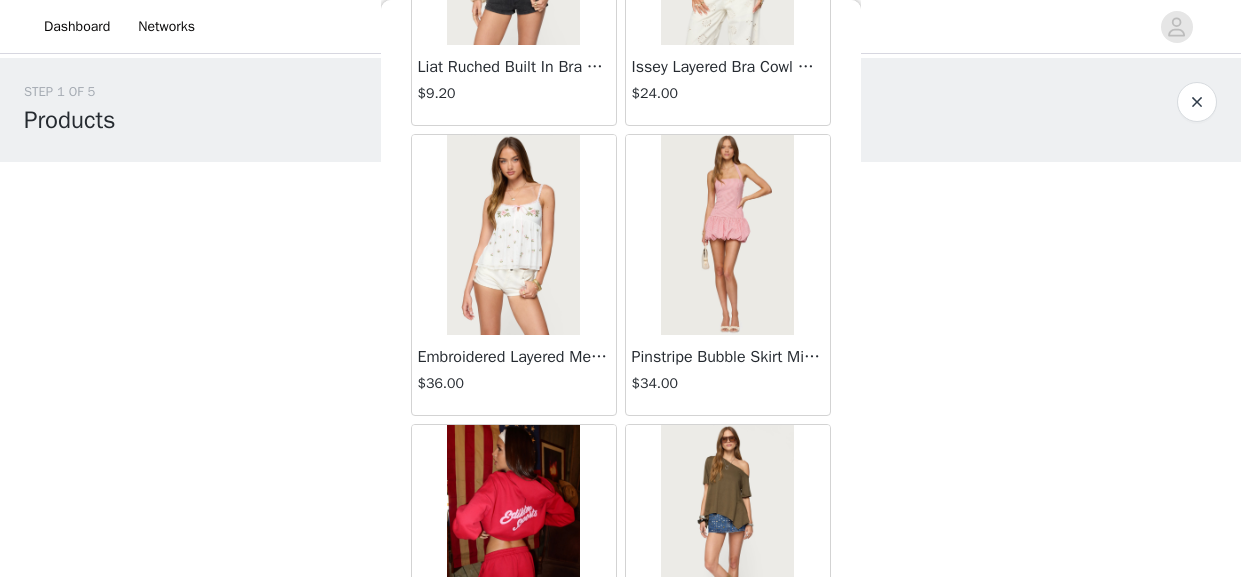 scroll, scrollTop: 11174, scrollLeft: 0, axis: vertical 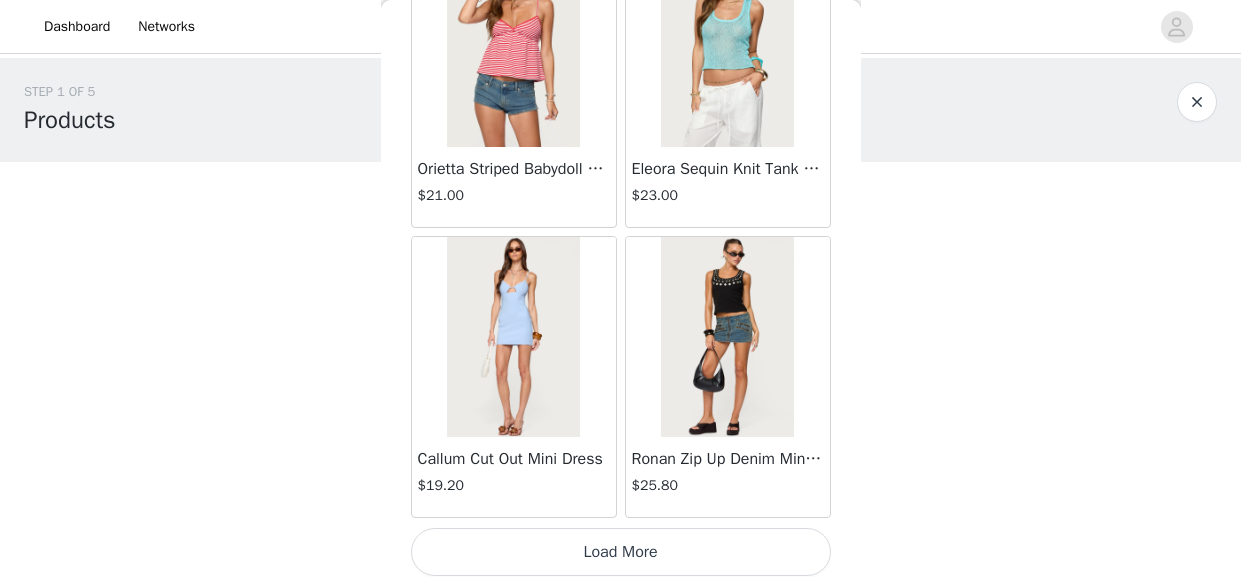 click on "Load More" at bounding box center [621, 552] 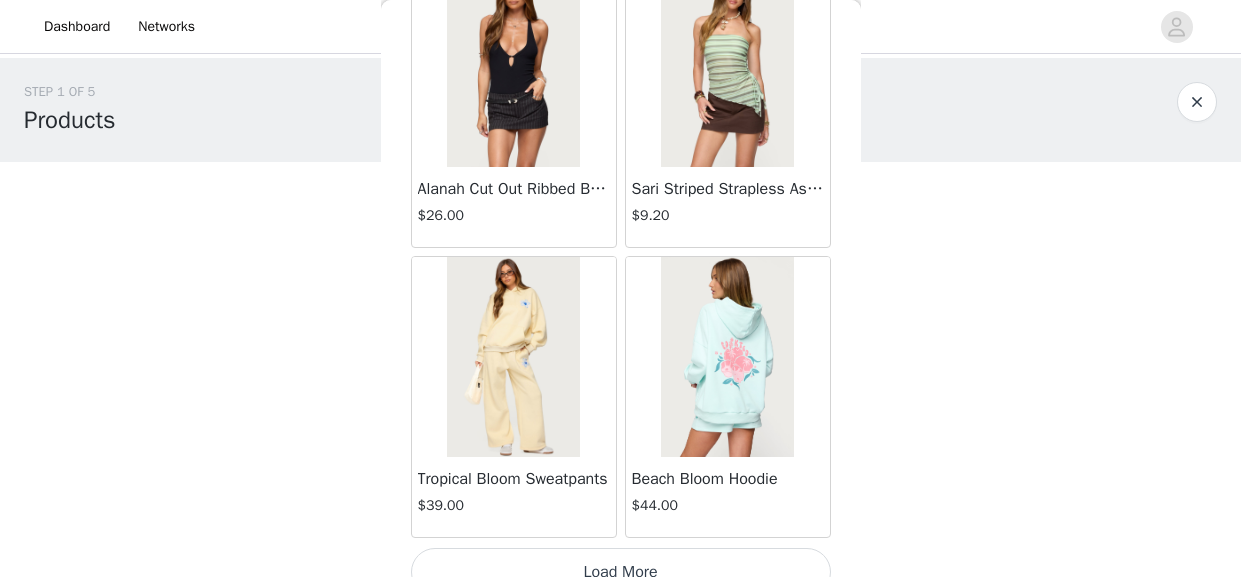 scroll, scrollTop: 14072, scrollLeft: 0, axis: vertical 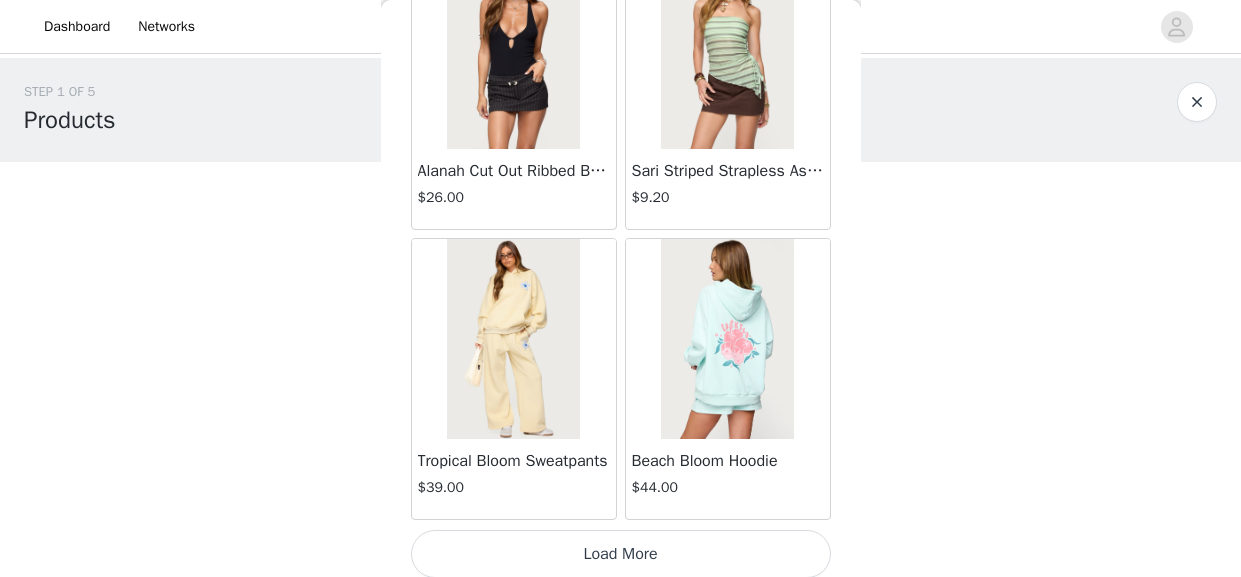 click on "Load More" at bounding box center [621, 554] 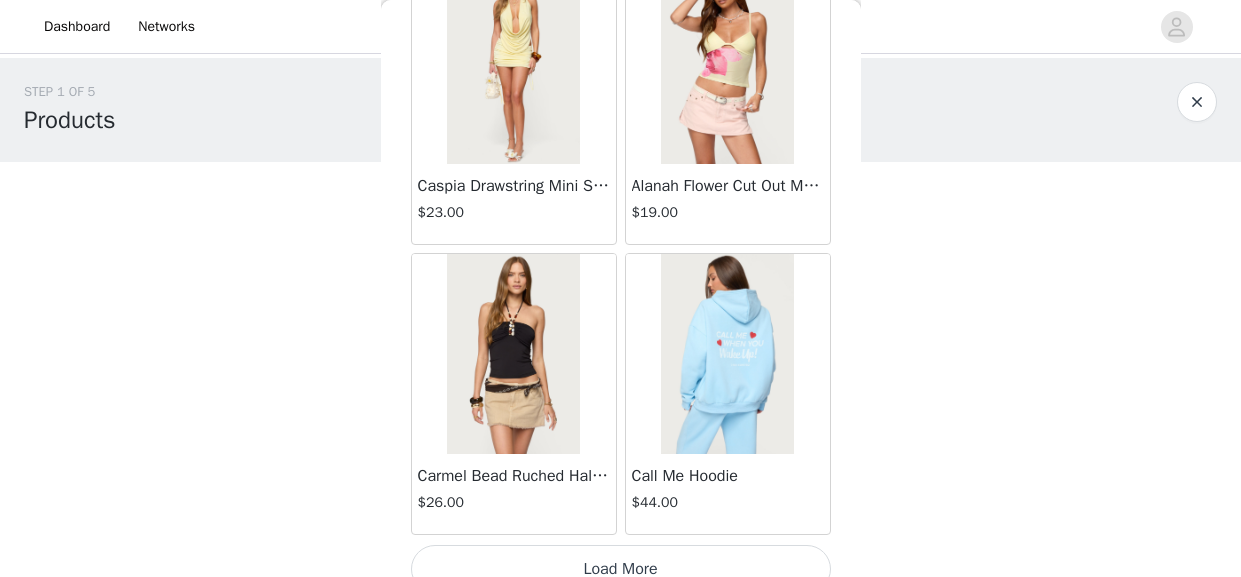 scroll, scrollTop: 16969, scrollLeft: 0, axis: vertical 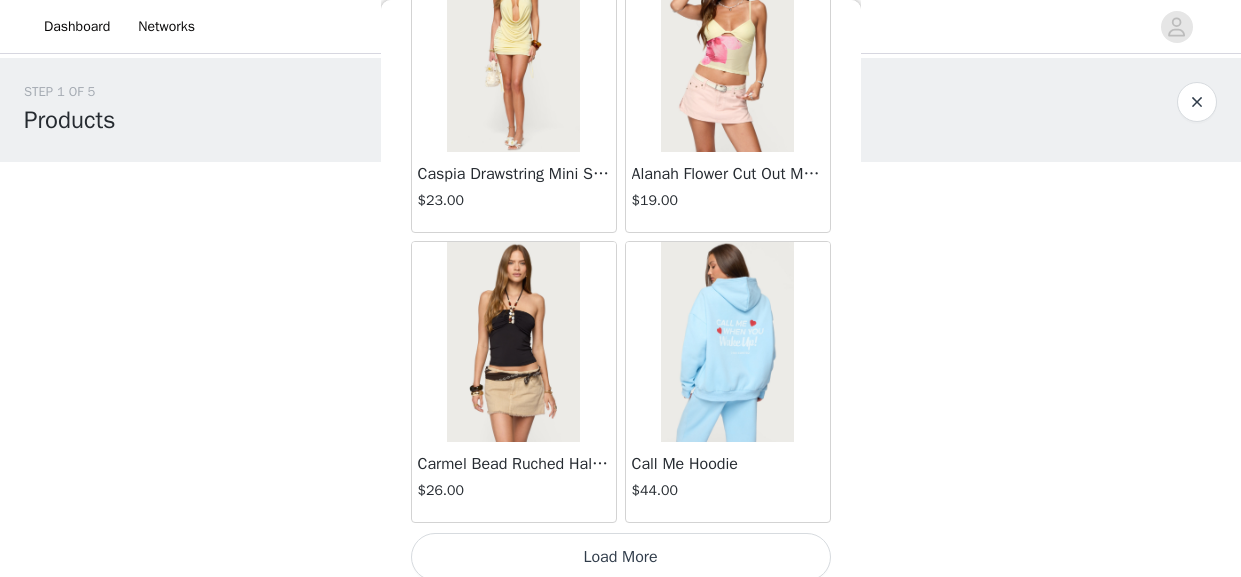 click on "Load More" at bounding box center (621, 557) 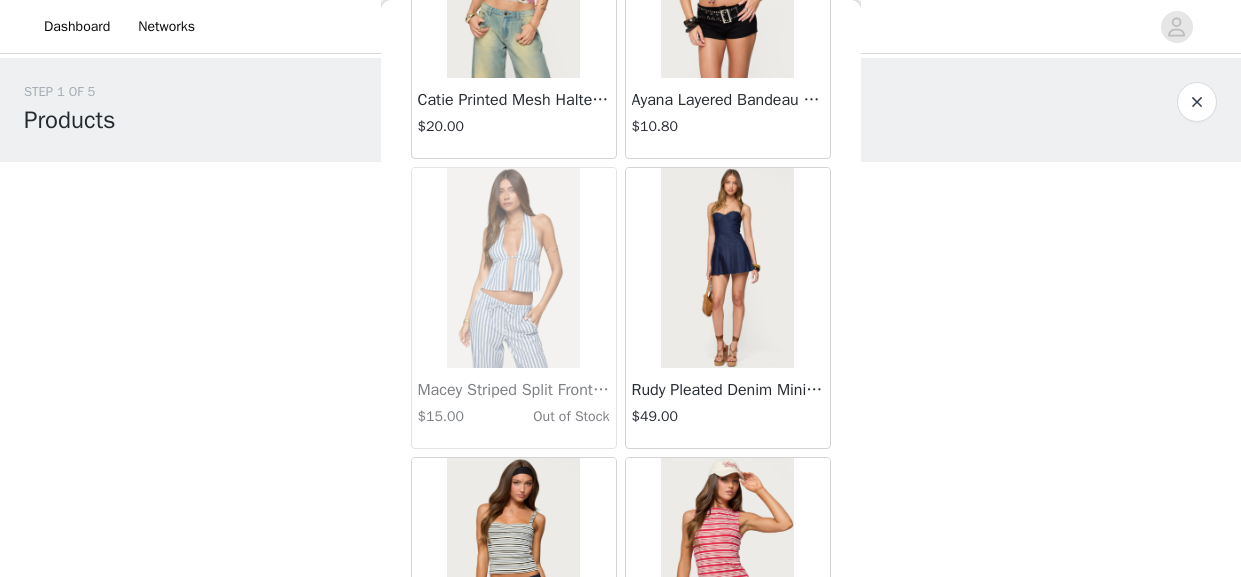 scroll, scrollTop: 19867, scrollLeft: 0, axis: vertical 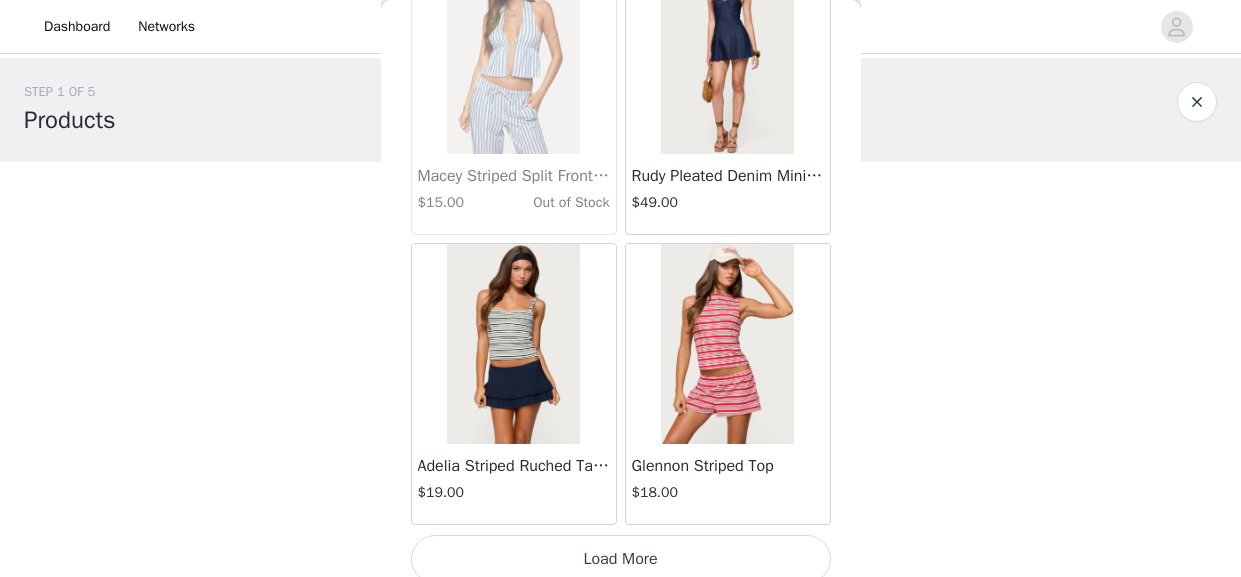 click on "Load More" at bounding box center (621, 559) 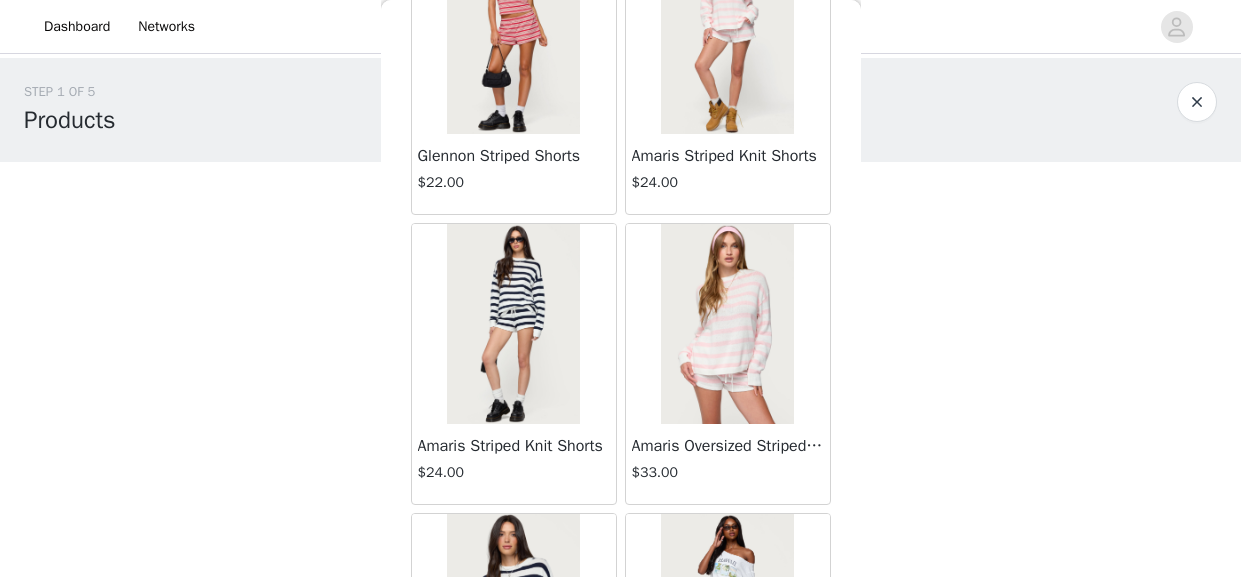 scroll, scrollTop: 20451, scrollLeft: 0, axis: vertical 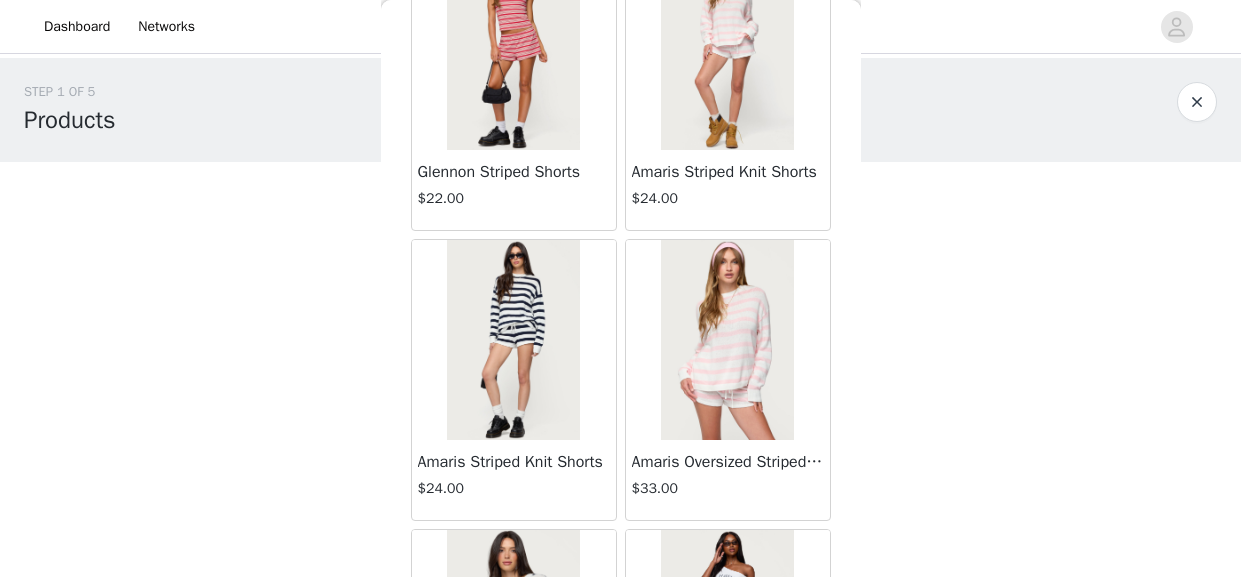 click on "Amaris Oversized Striped Knit Sweater" at bounding box center (728, 462) 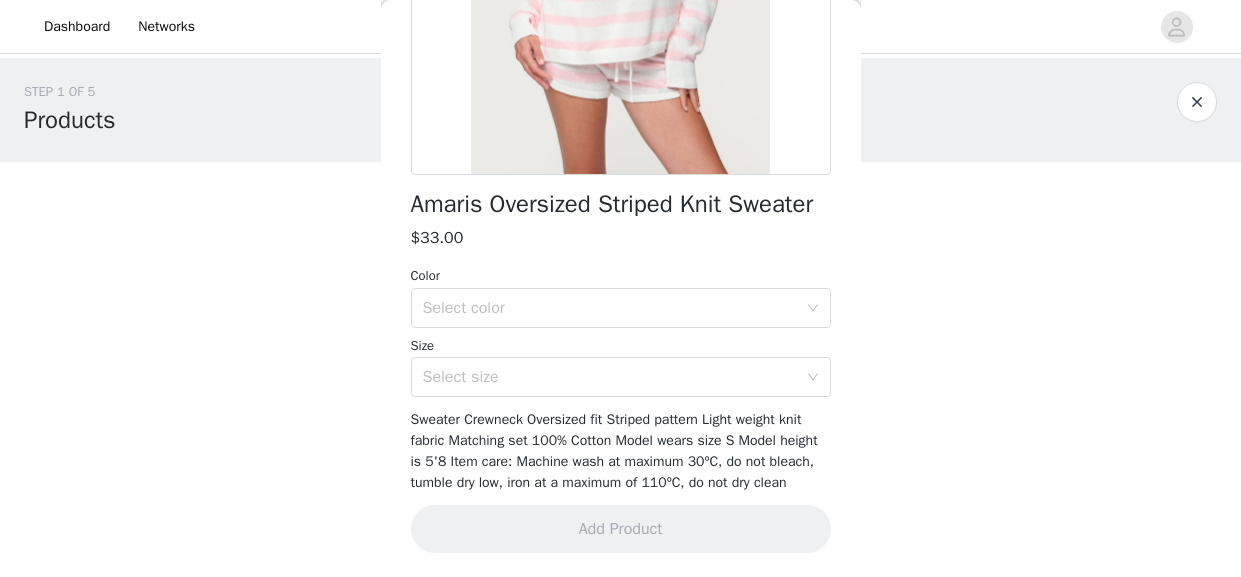 scroll, scrollTop: 376, scrollLeft: 0, axis: vertical 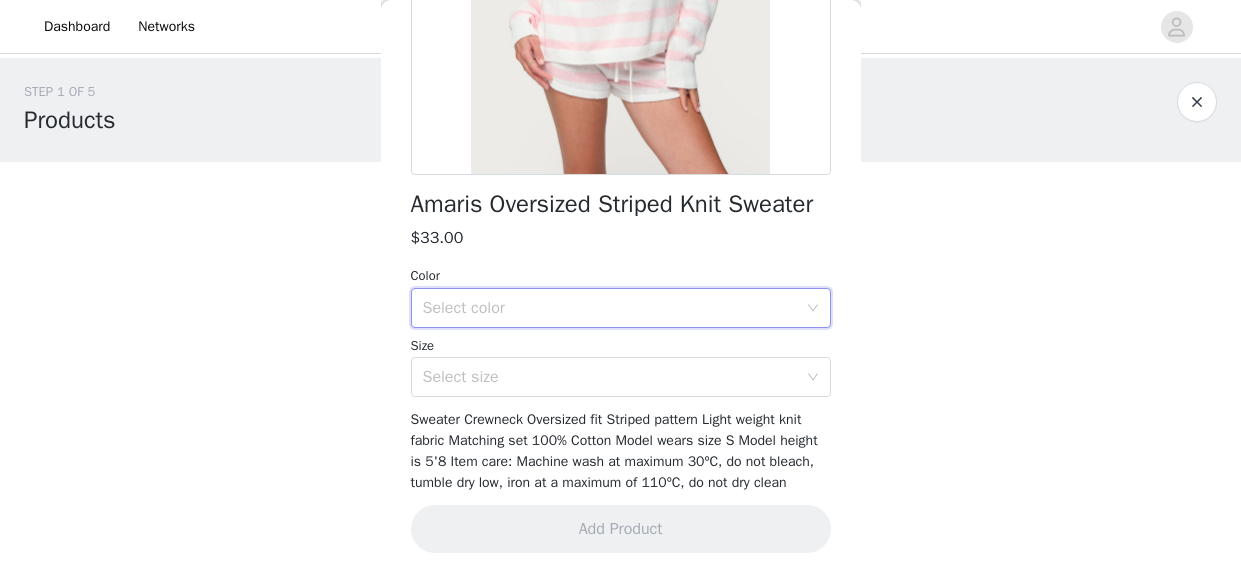click on "Select color" at bounding box center (614, 308) 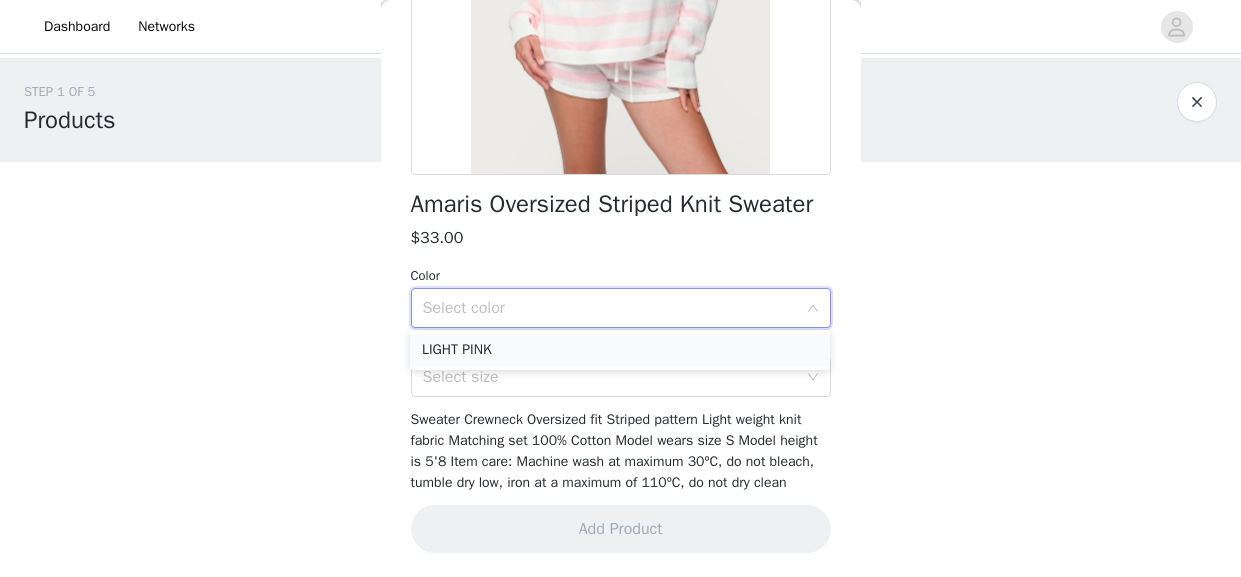 click on "LIGHT PINK" at bounding box center [620, 350] 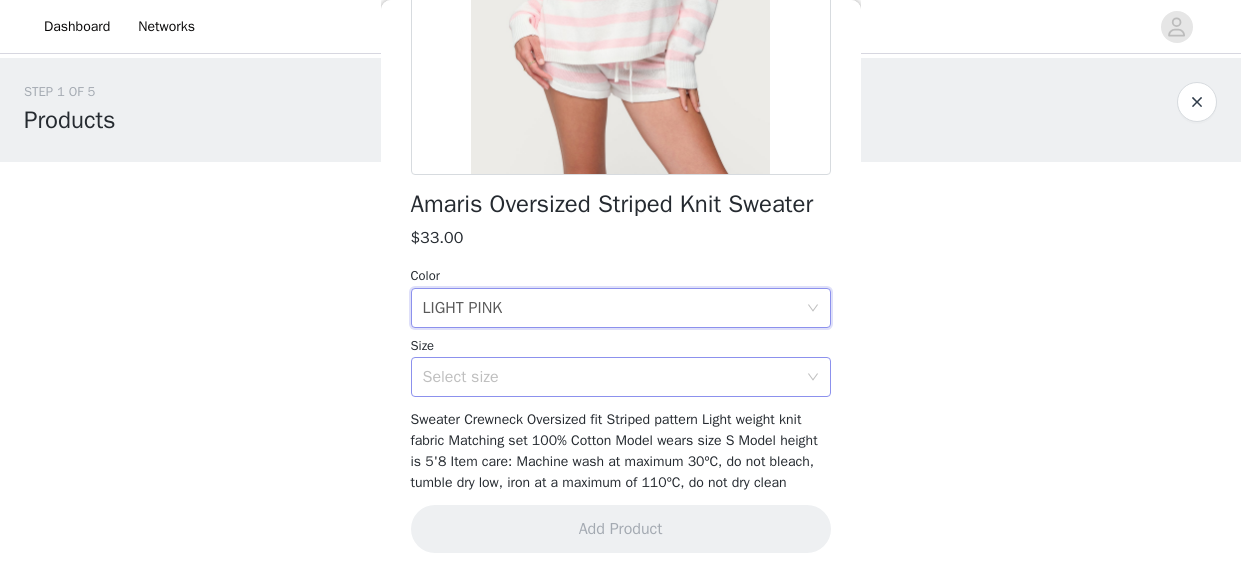 click on "Select size" at bounding box center (610, 377) 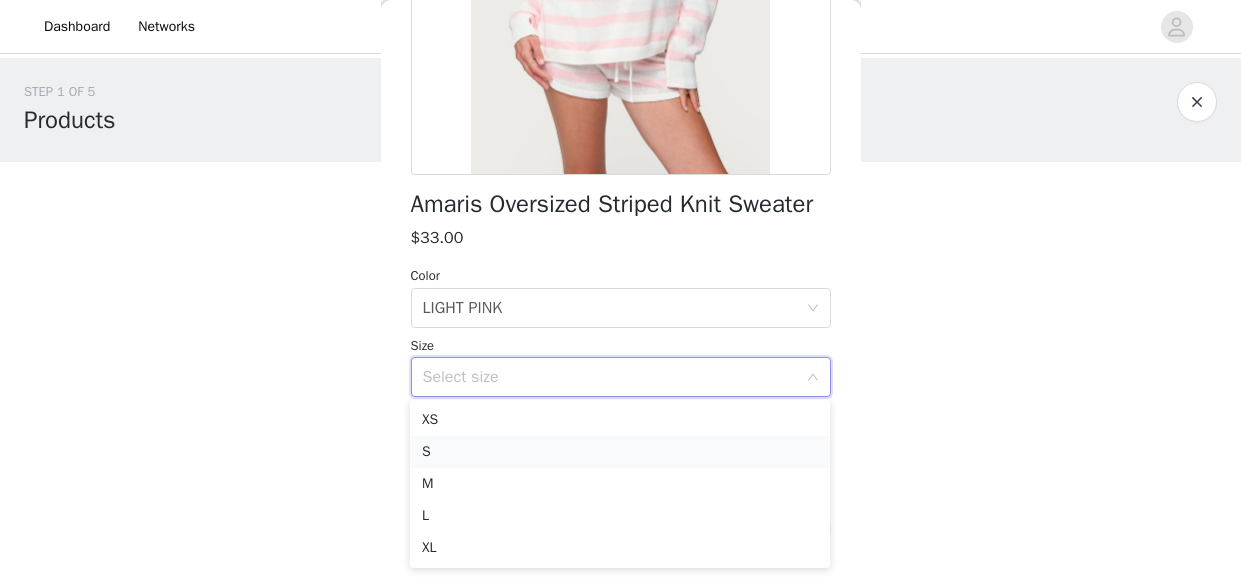 click on "S" at bounding box center [620, 452] 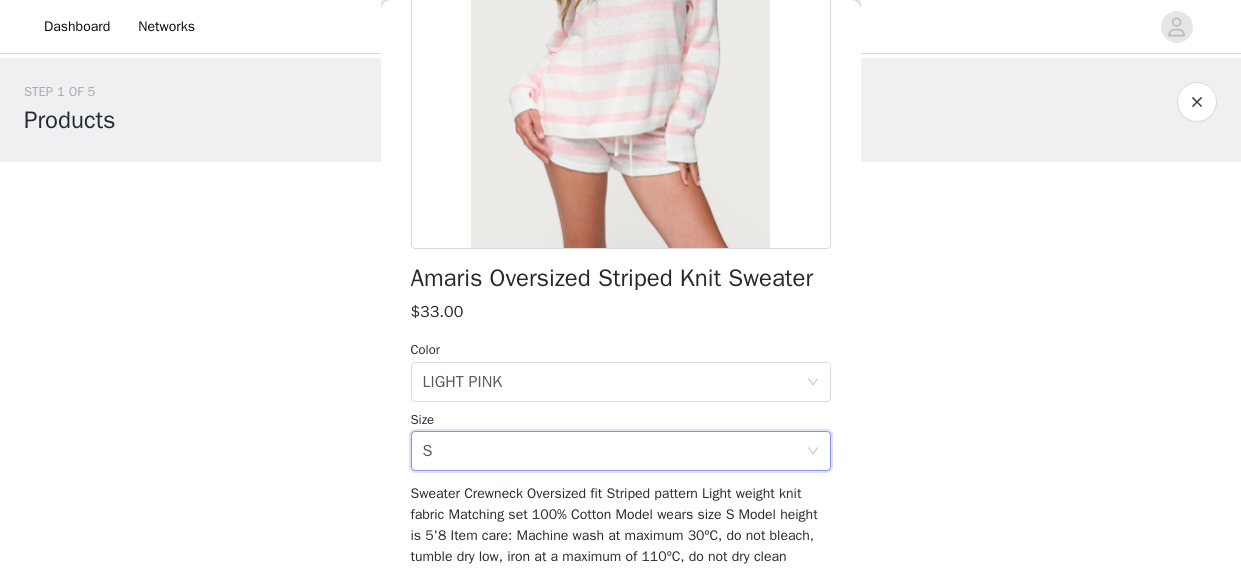 scroll, scrollTop: 276, scrollLeft: 0, axis: vertical 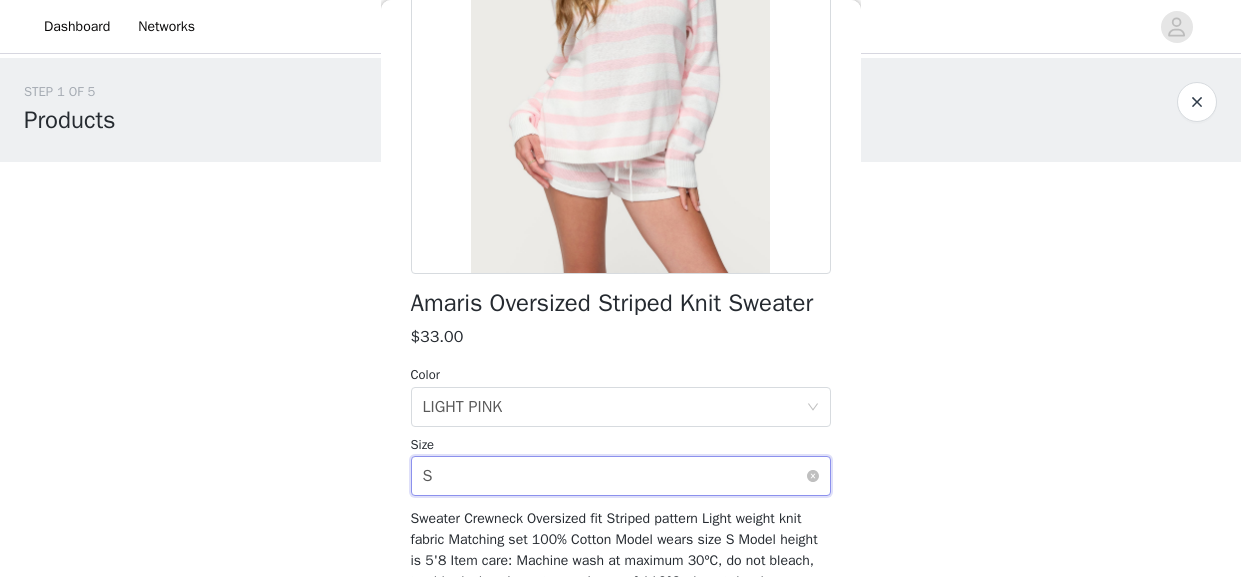 click on "Select size S" at bounding box center (614, 476) 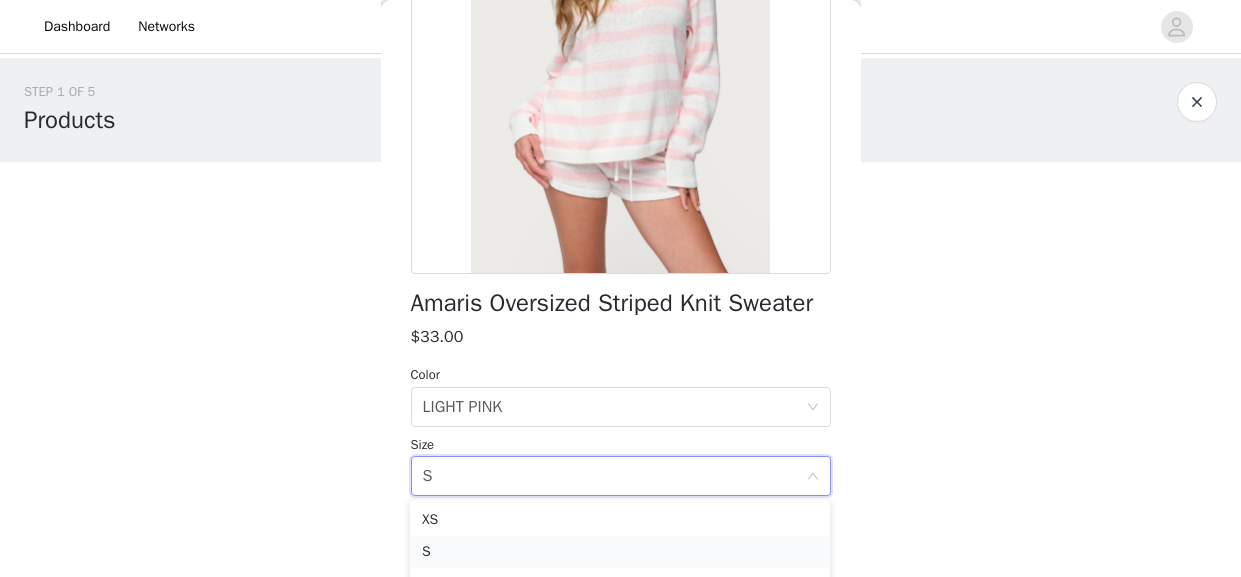 scroll, scrollTop: 90, scrollLeft: 0, axis: vertical 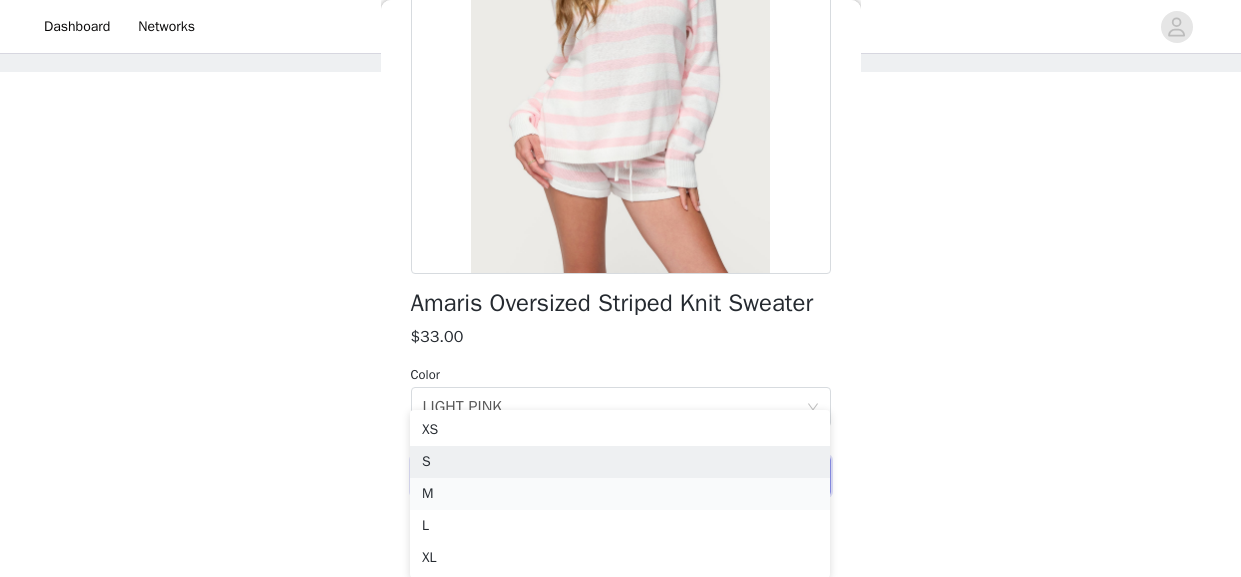 click on "M" at bounding box center [620, 494] 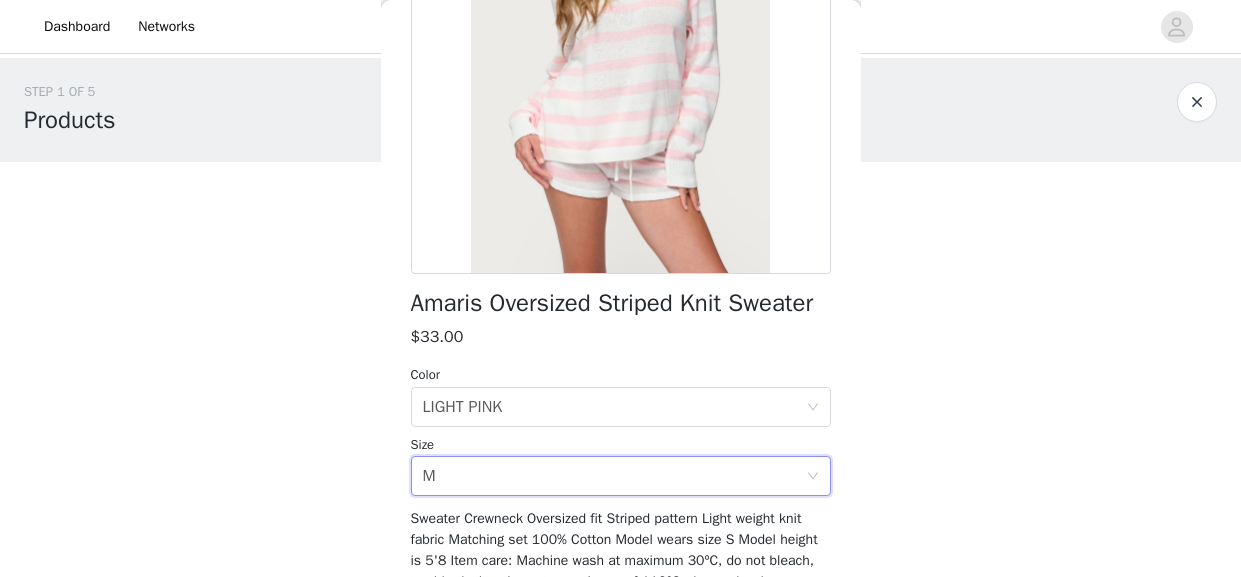 scroll, scrollTop: 0, scrollLeft: 0, axis: both 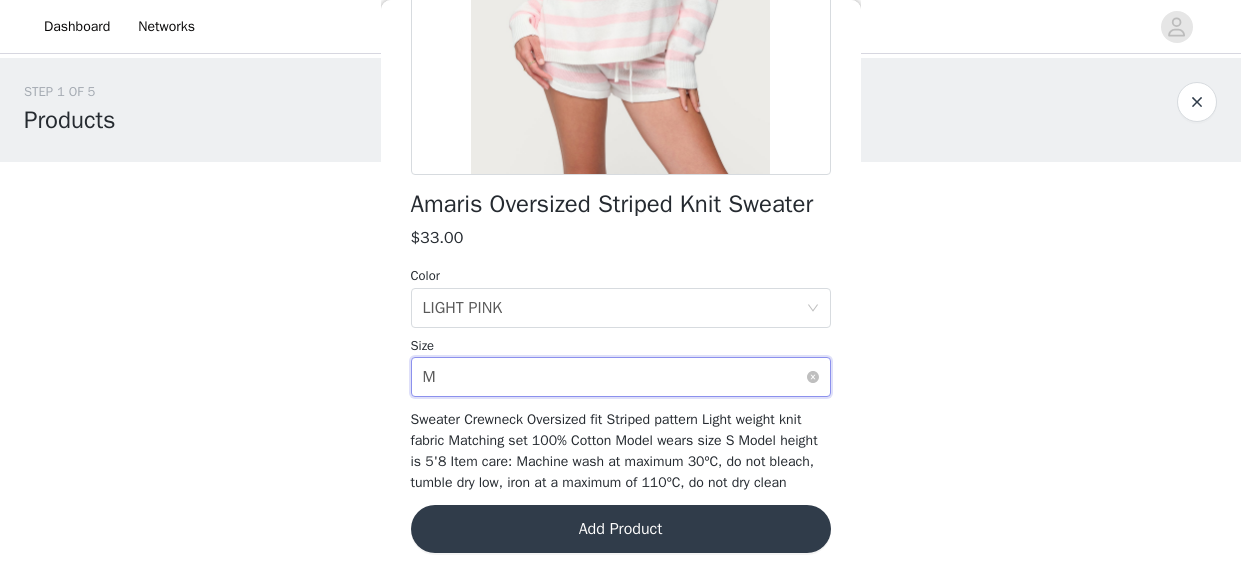 click on "Select size M" at bounding box center [614, 377] 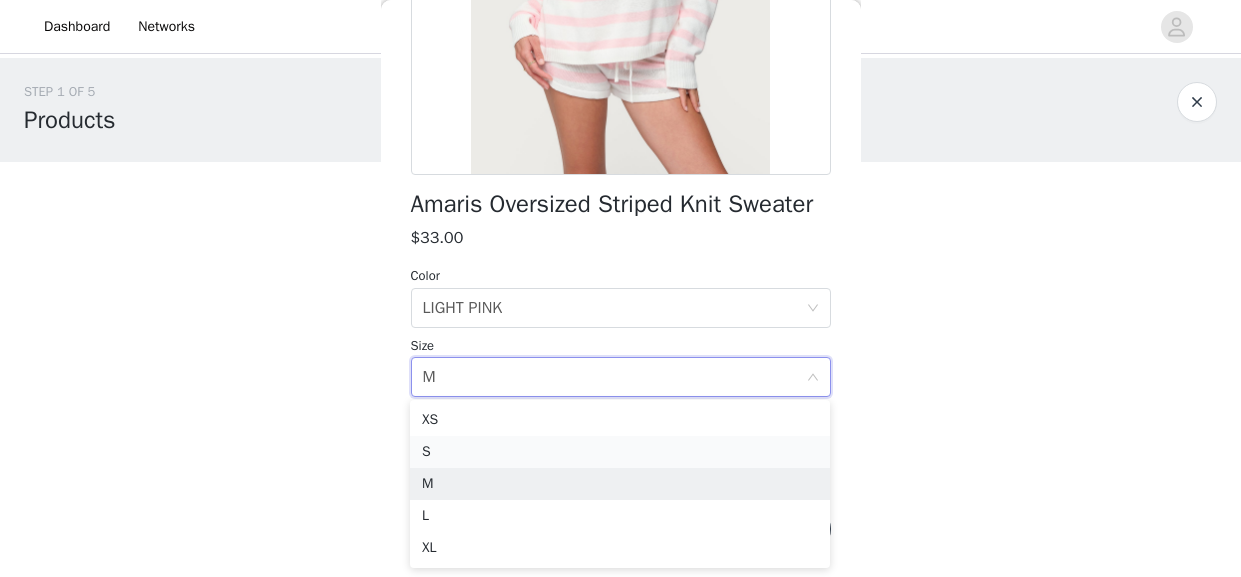 click on "S" at bounding box center (620, 452) 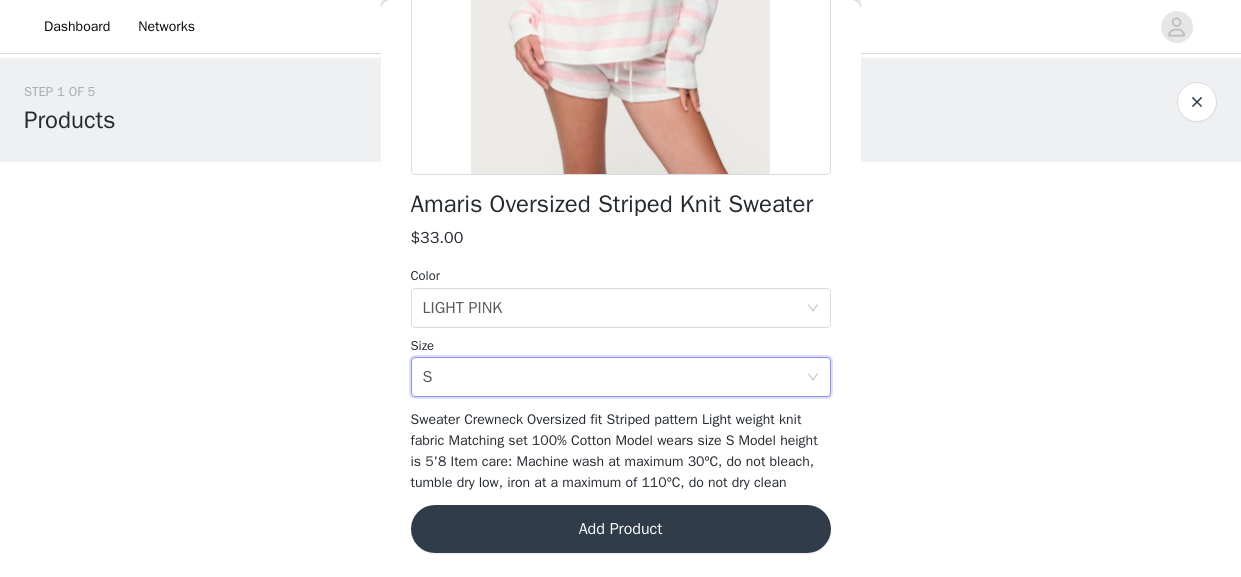 click on "Add Product" at bounding box center [621, 529] 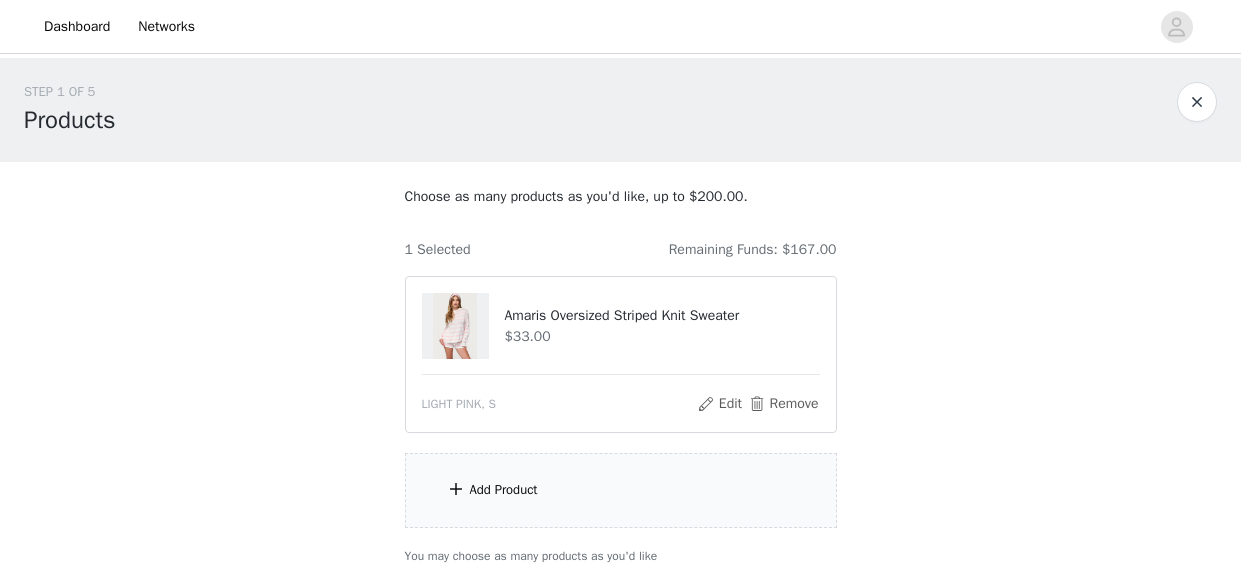 click on "Add Product" at bounding box center [504, 490] 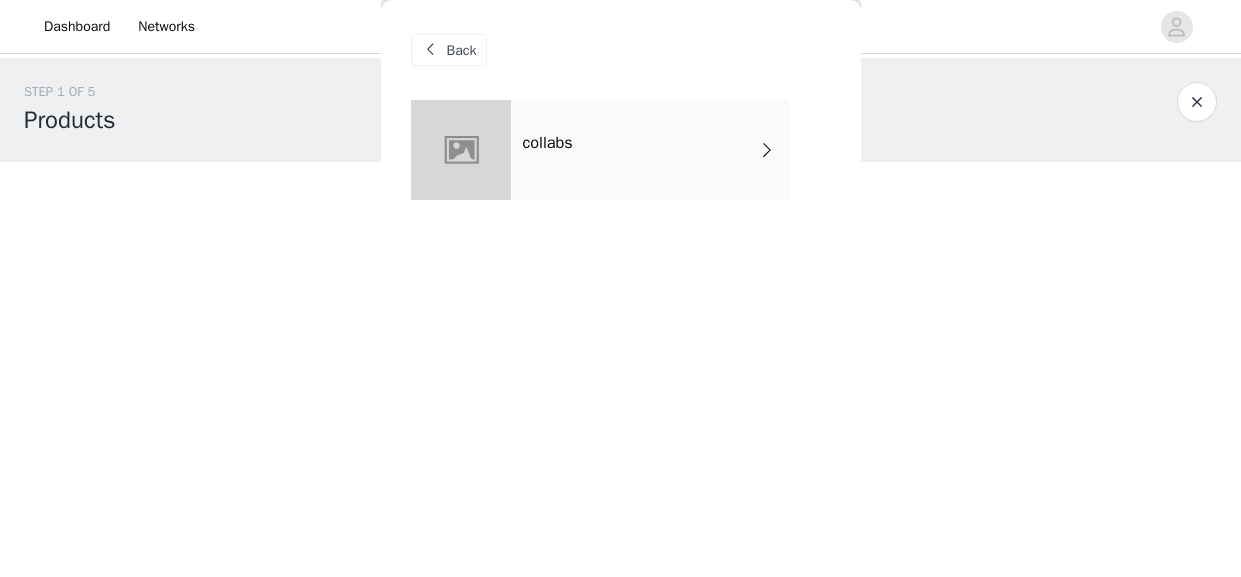click on "collabs" at bounding box center (650, 150) 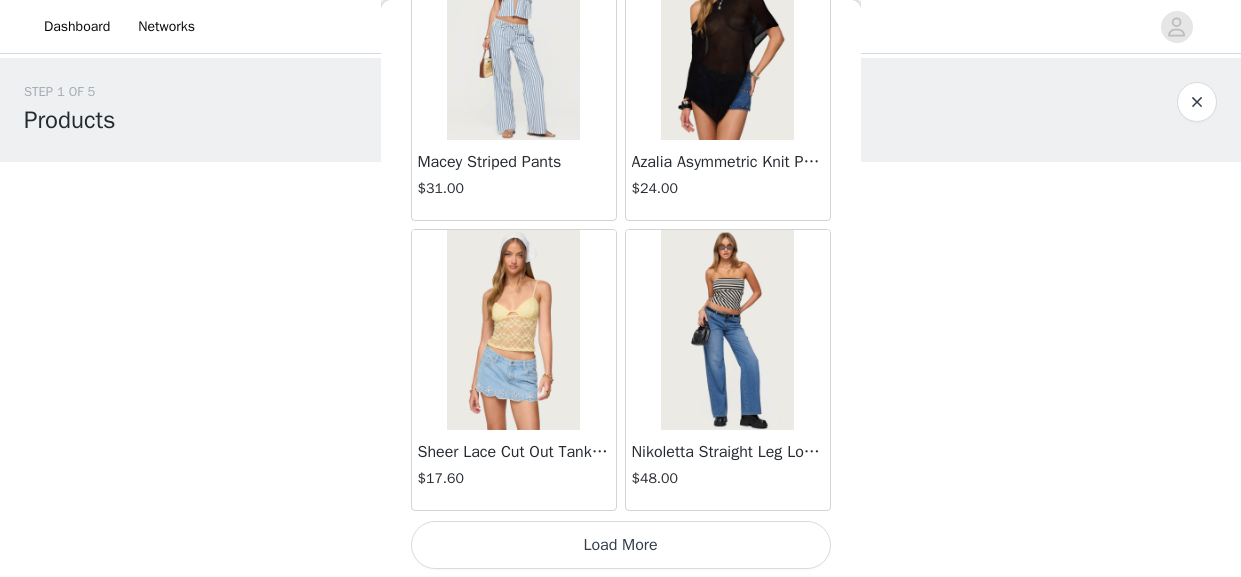 click on "Load More" at bounding box center (621, 545) 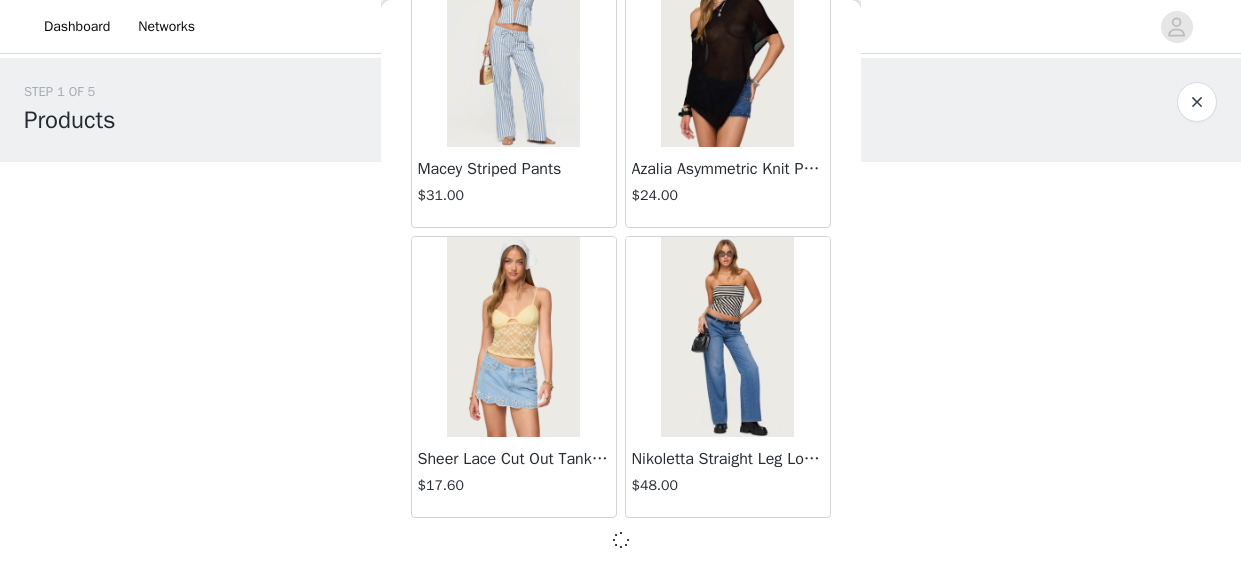 scroll, scrollTop: 2472, scrollLeft: 0, axis: vertical 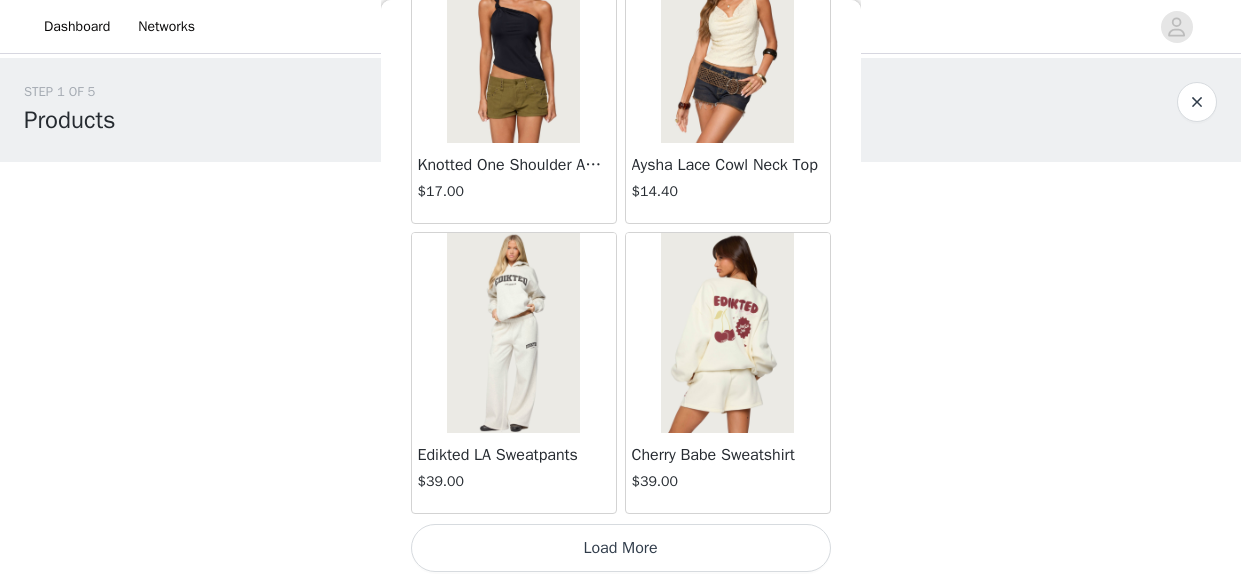 click on "Load More" at bounding box center (621, 548) 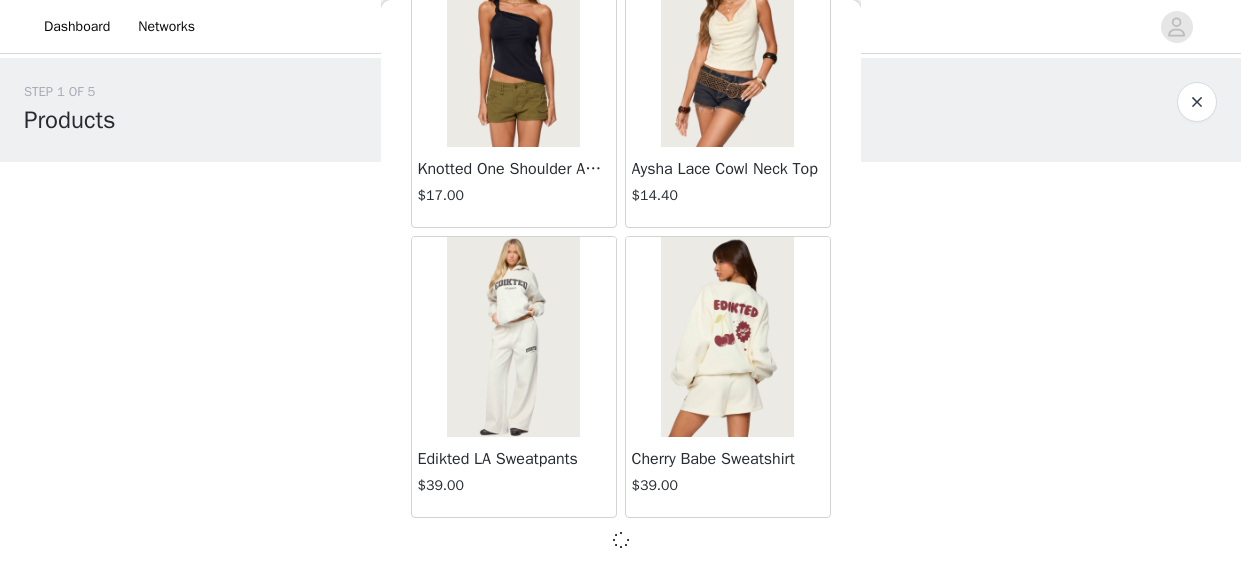 scroll, scrollTop: 5370, scrollLeft: 0, axis: vertical 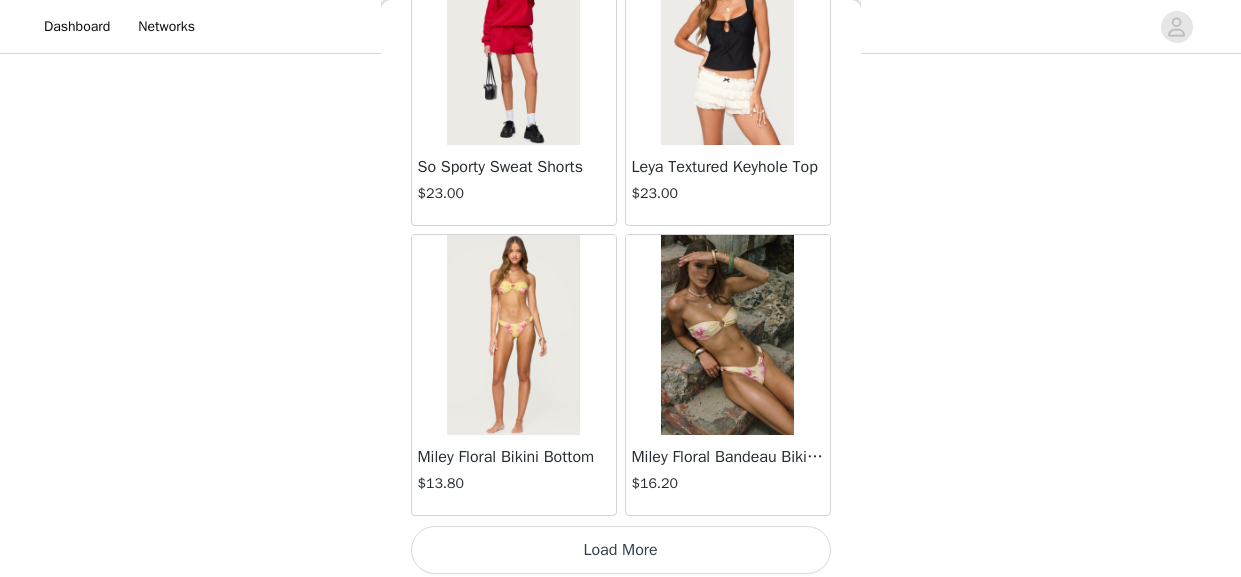 click on "Load More" at bounding box center [621, 550] 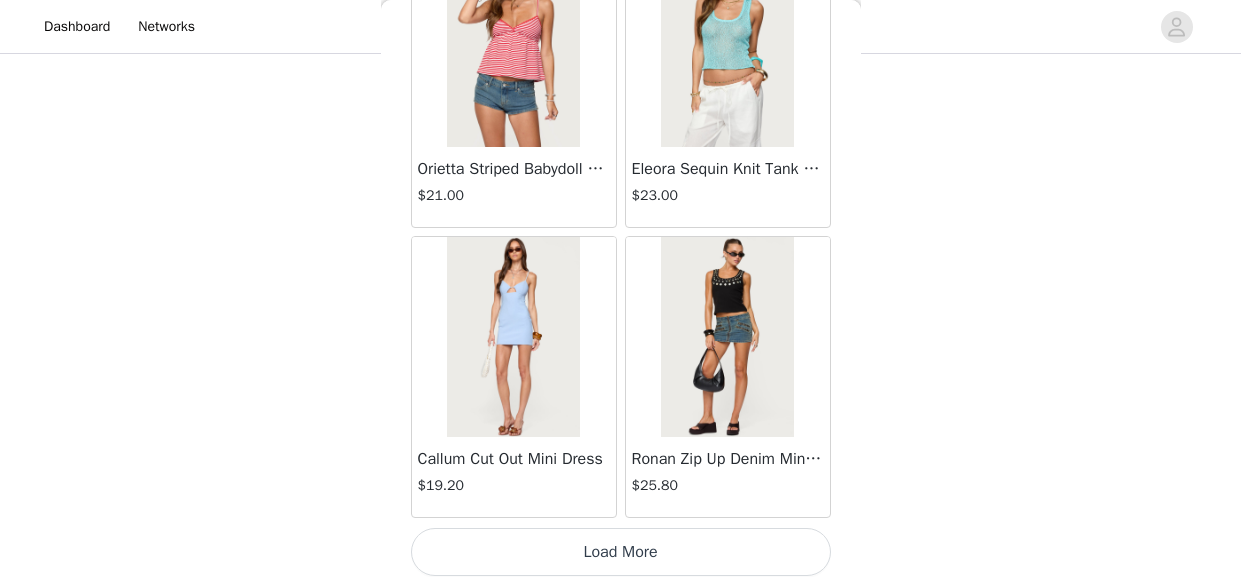 click on "Load More" at bounding box center (621, 552) 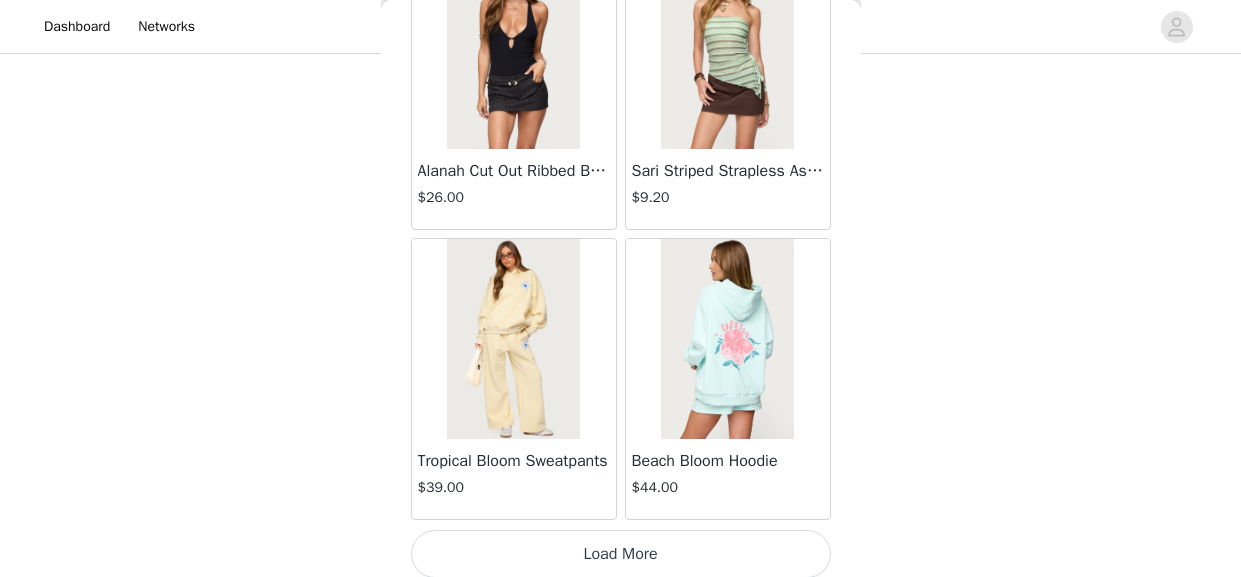 click on "Load More" at bounding box center [621, 554] 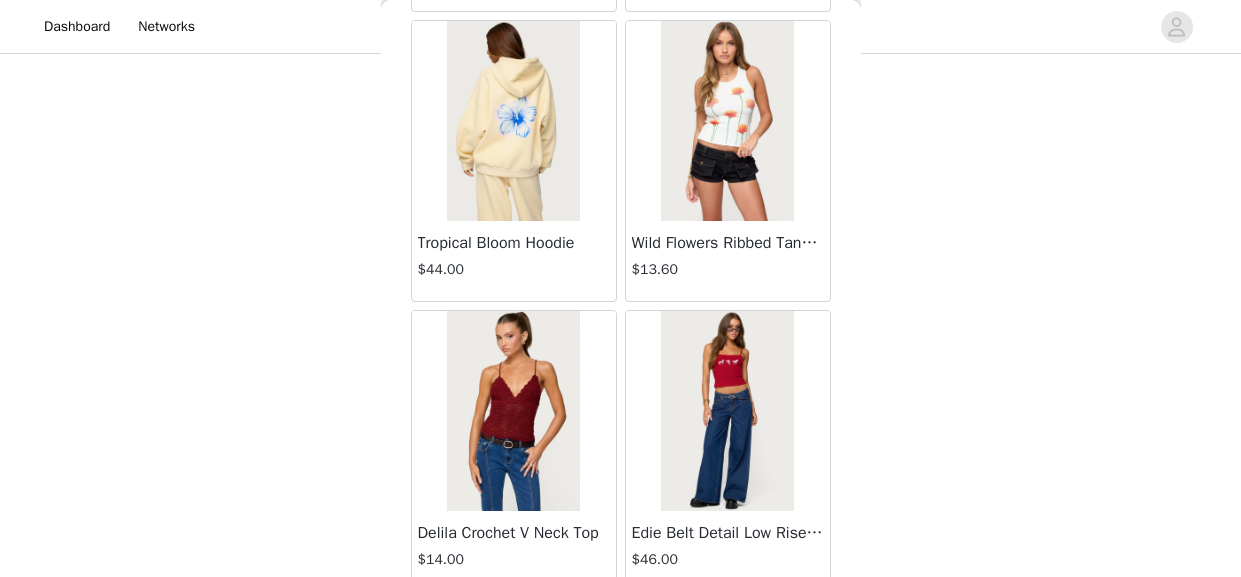 scroll, scrollTop: 16969, scrollLeft: 0, axis: vertical 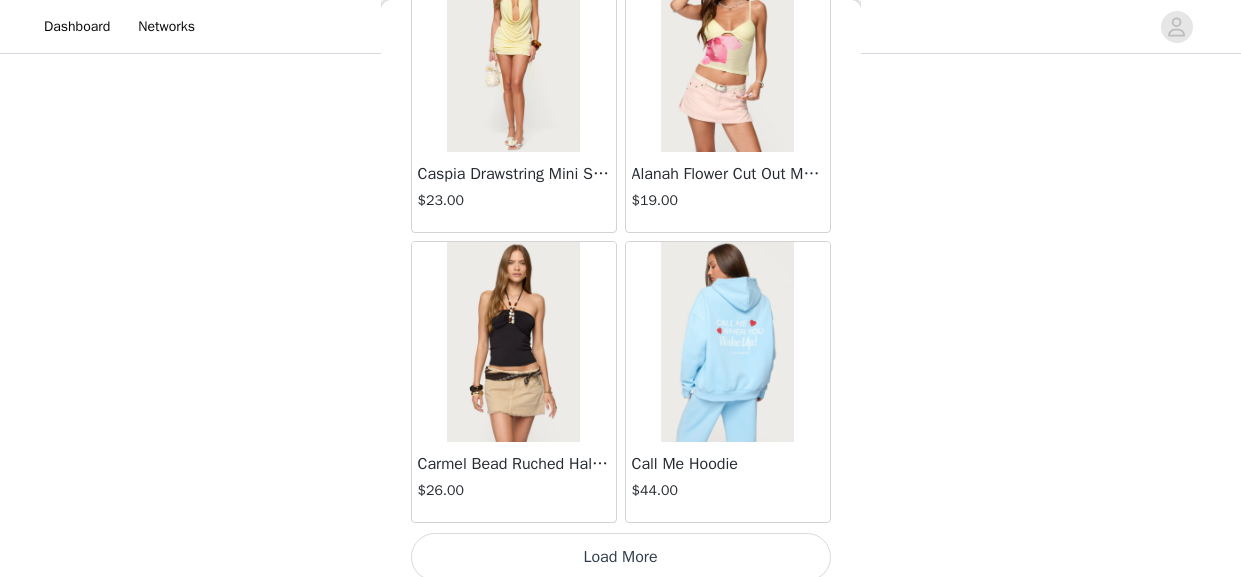 click on "Load More" at bounding box center (621, 557) 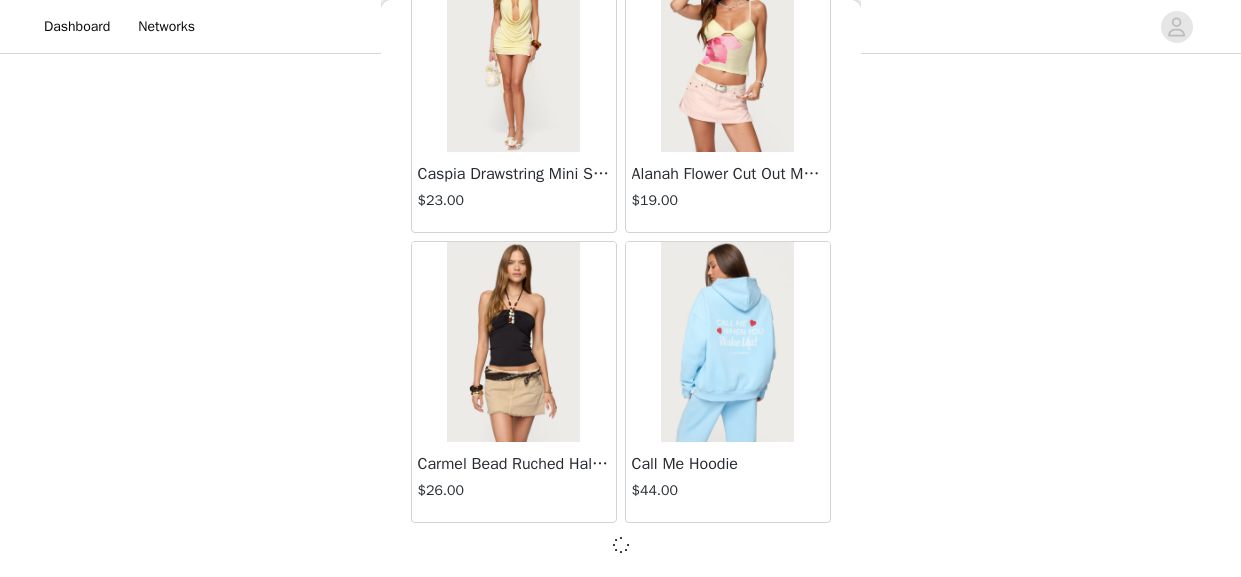 scroll, scrollTop: 16960, scrollLeft: 0, axis: vertical 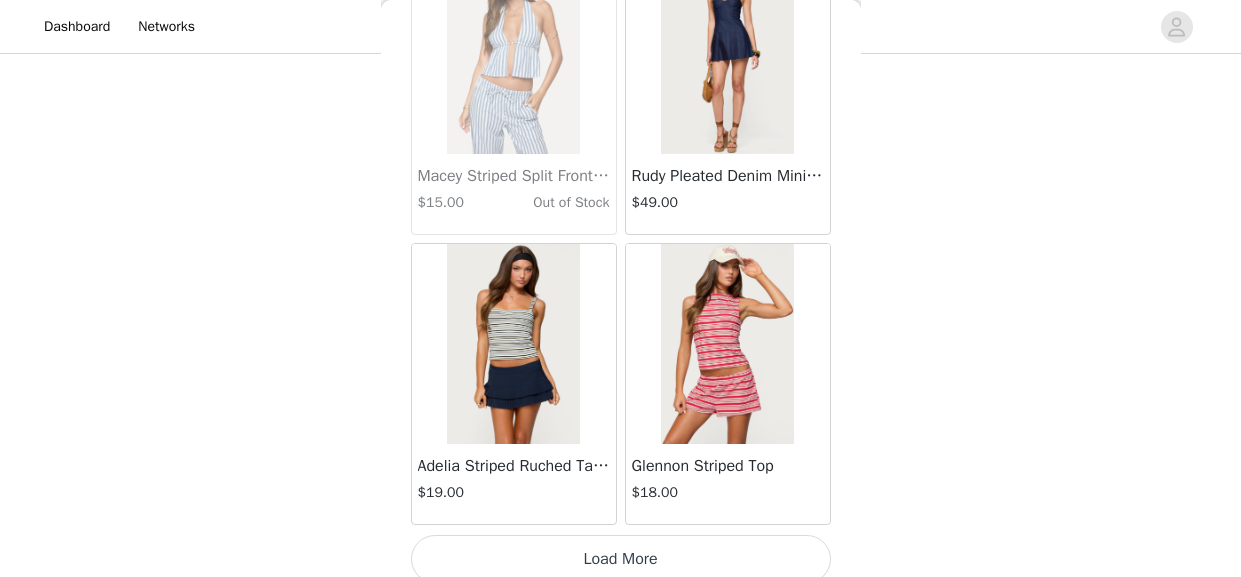 click on "Load More" at bounding box center [621, 559] 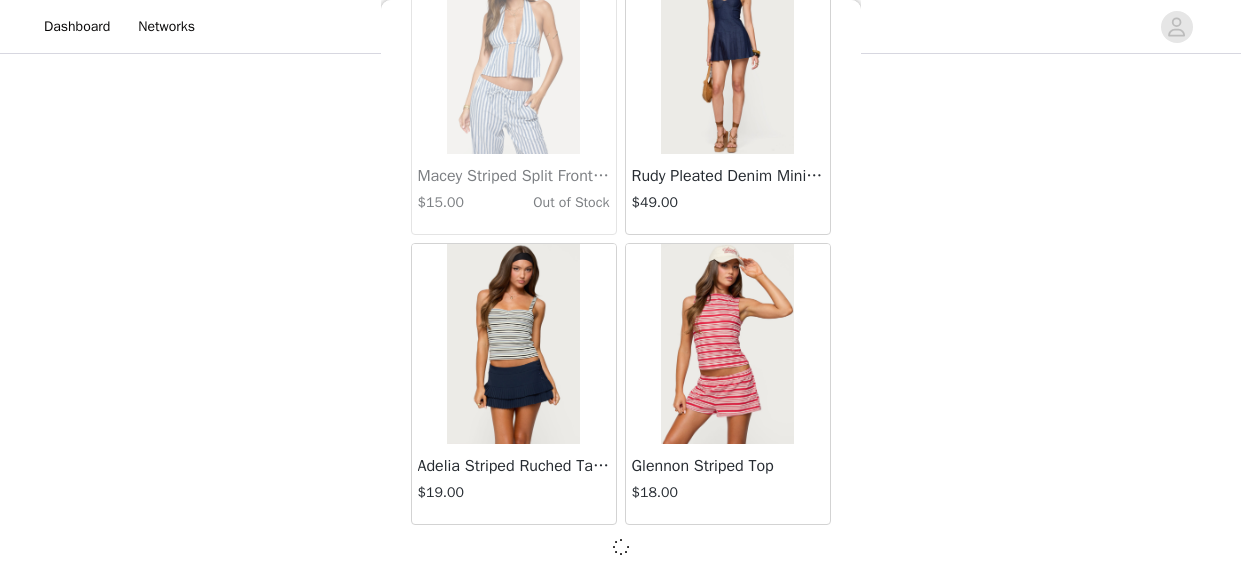 scroll, scrollTop: 19858, scrollLeft: 0, axis: vertical 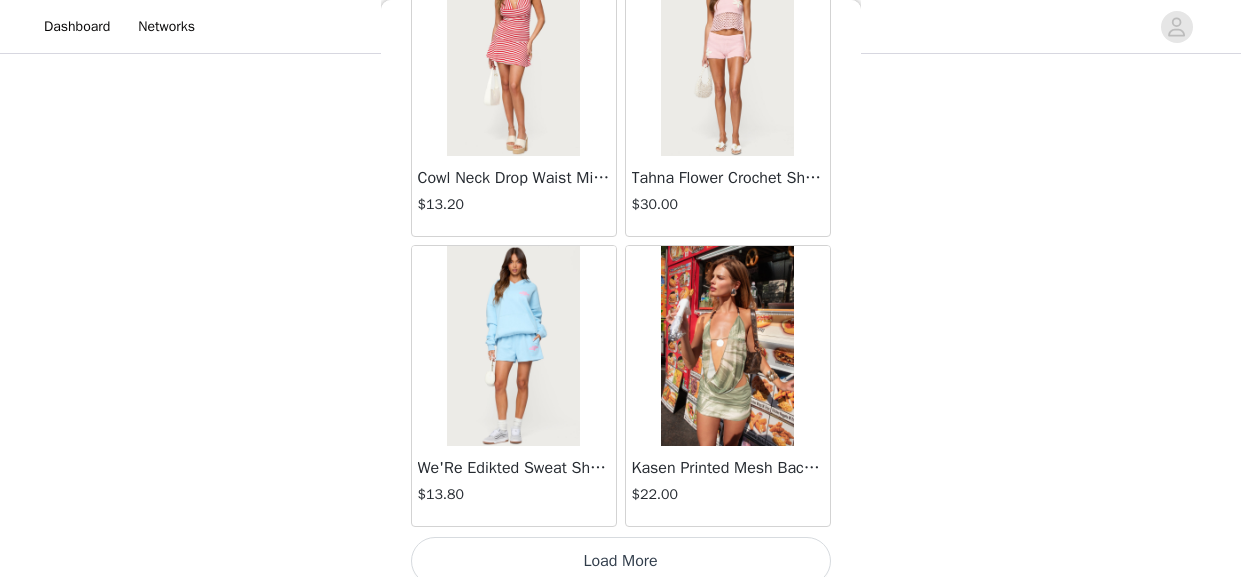 click on "Load More" at bounding box center (621, 561) 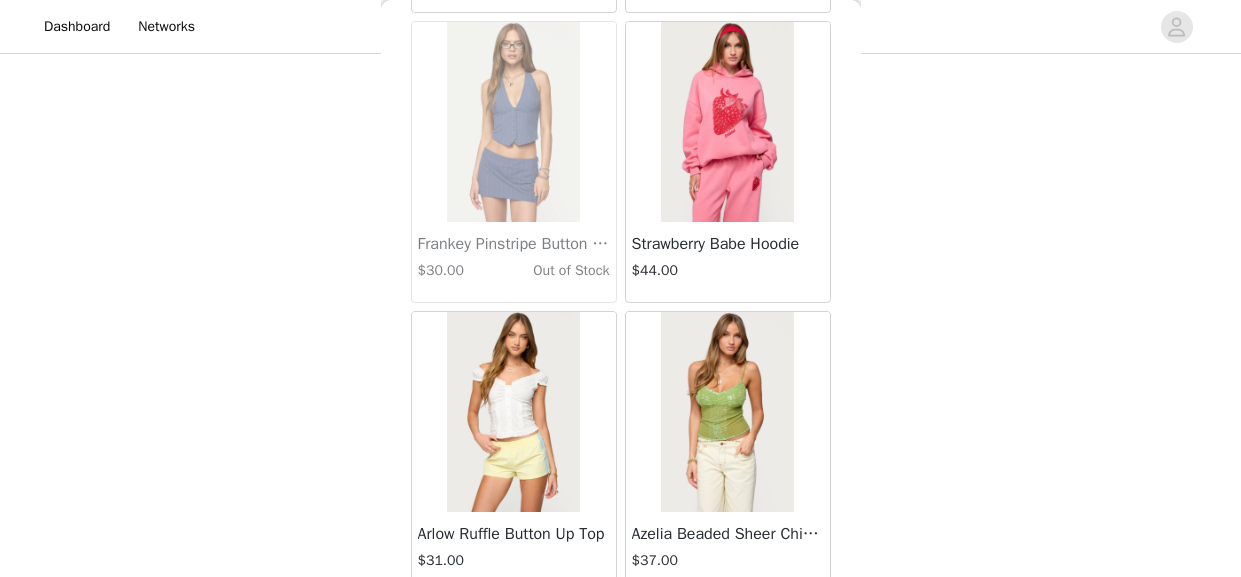 scroll, scrollTop: 25663, scrollLeft: 0, axis: vertical 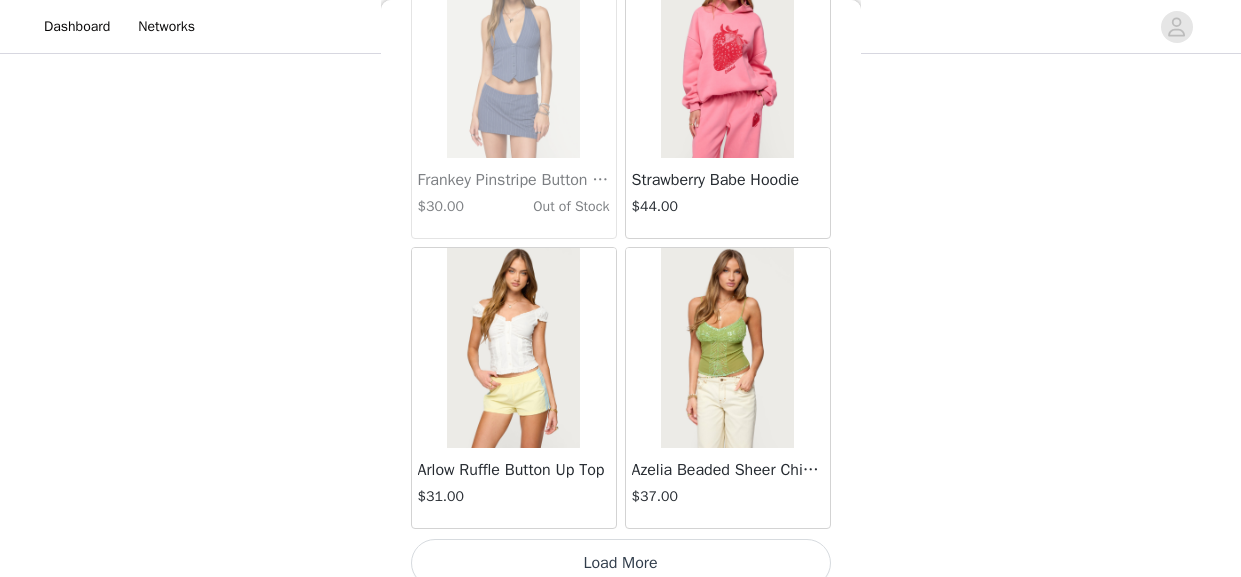 click on "Load More" at bounding box center (621, 563) 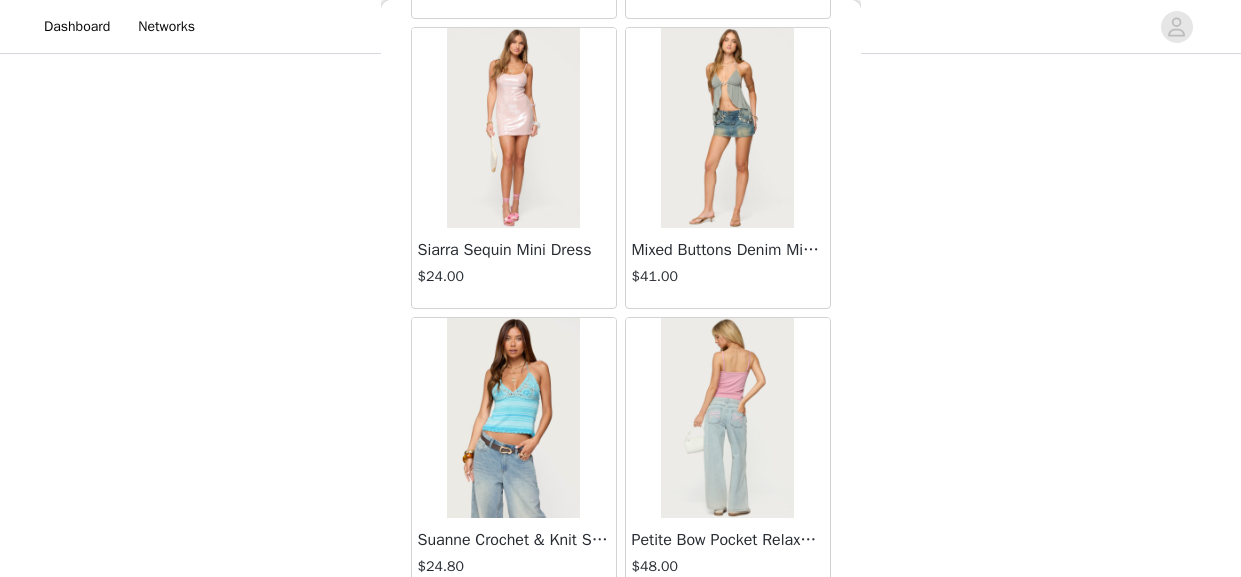 scroll, scrollTop: 28561, scrollLeft: 0, axis: vertical 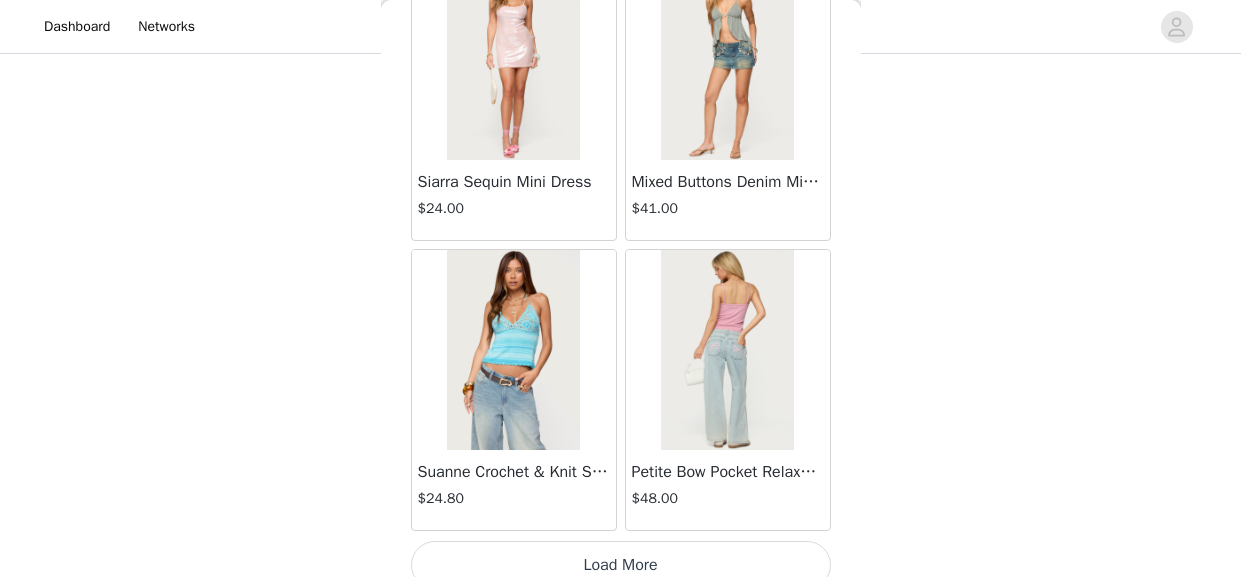 click on "Load More" at bounding box center [621, 565] 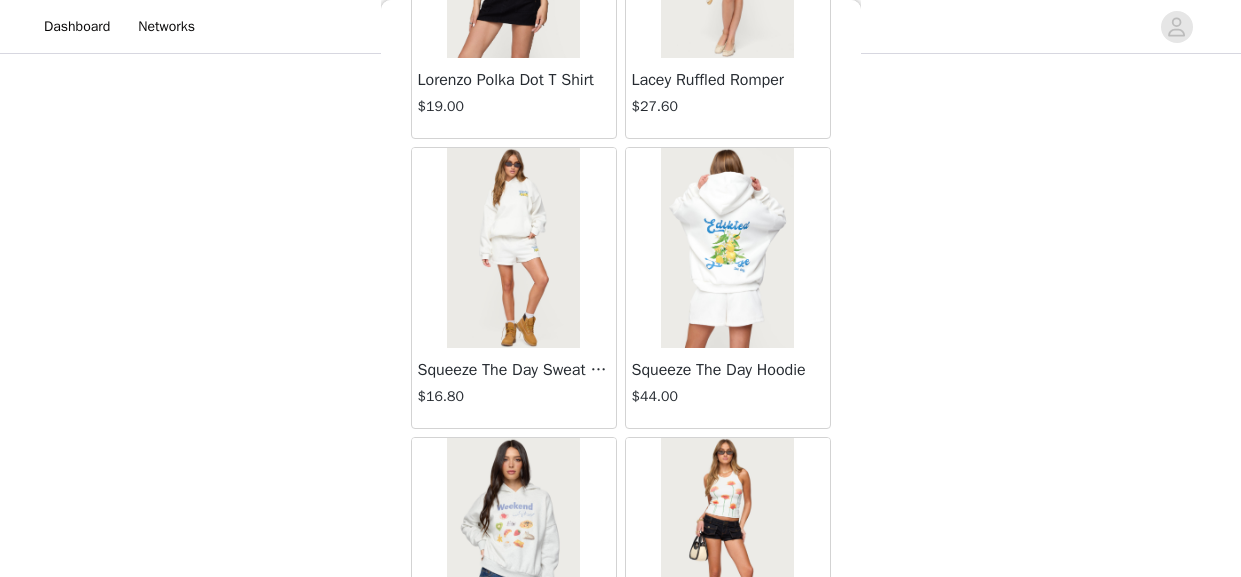 scroll, scrollTop: 29840, scrollLeft: 0, axis: vertical 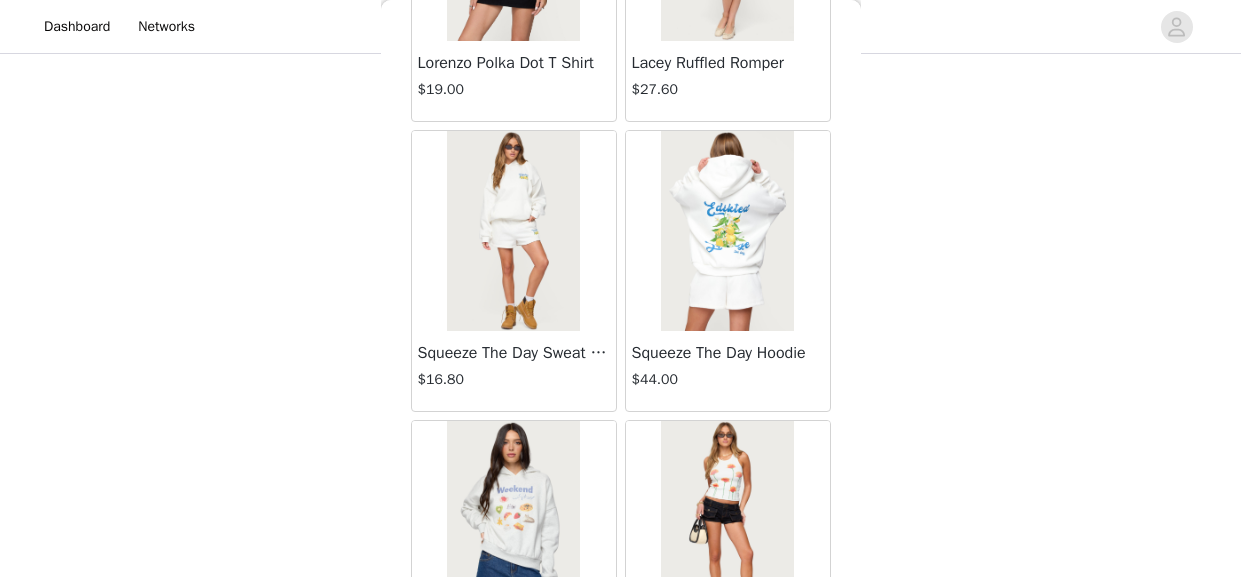 click at bounding box center [727, 231] 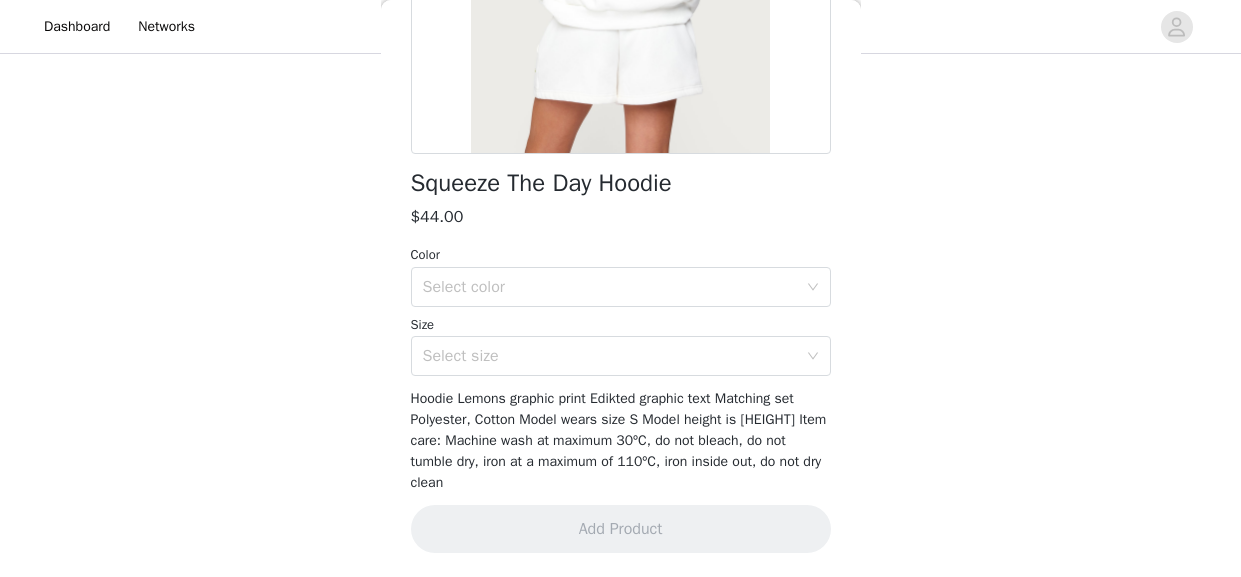 scroll, scrollTop: 376, scrollLeft: 0, axis: vertical 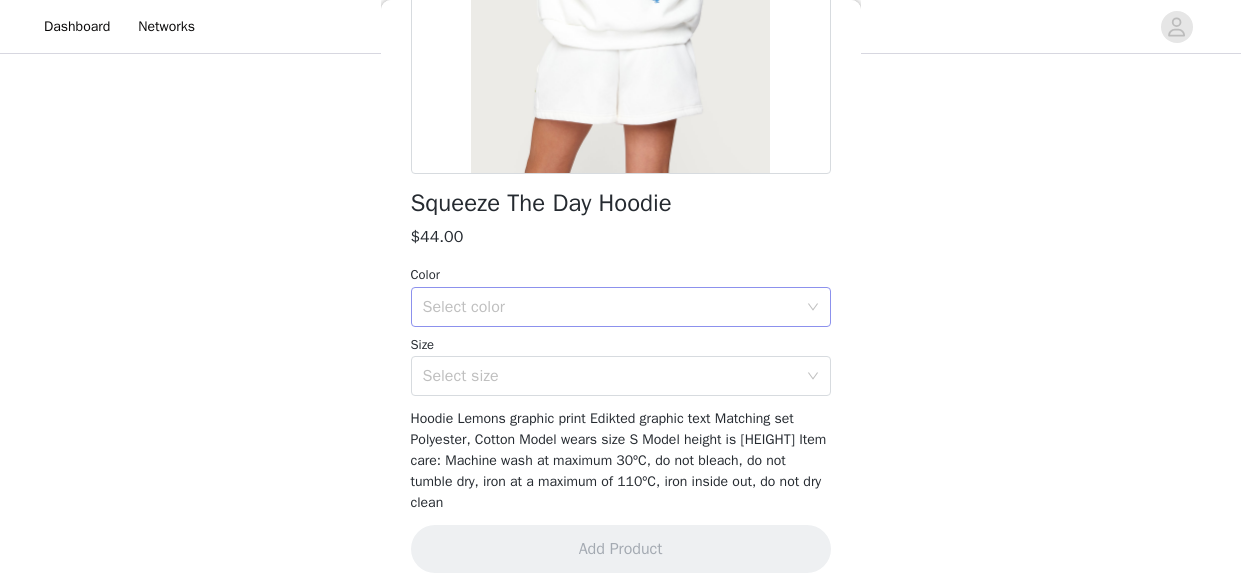 click on "Select color" at bounding box center [610, 307] 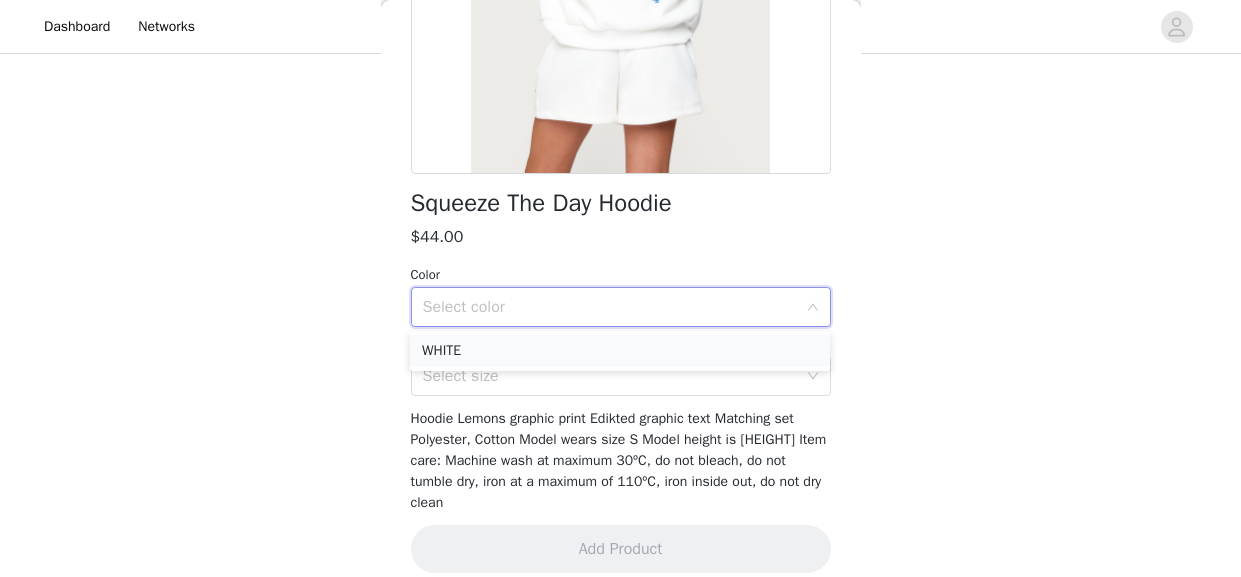 click on "WHITE" at bounding box center (620, 351) 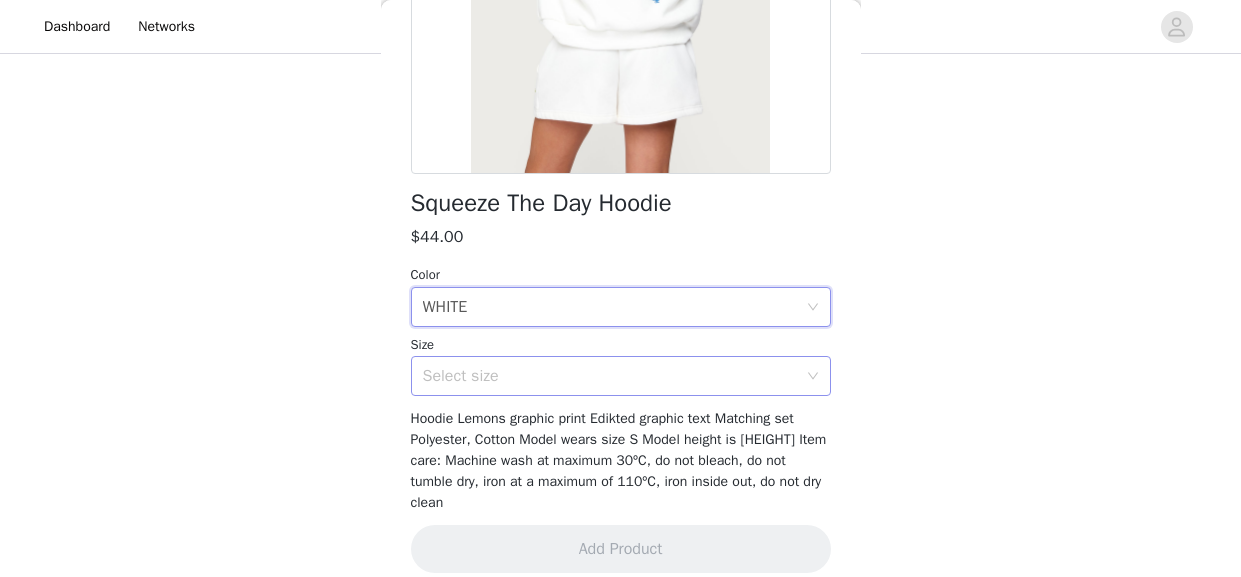 click on "Select size" at bounding box center (614, 376) 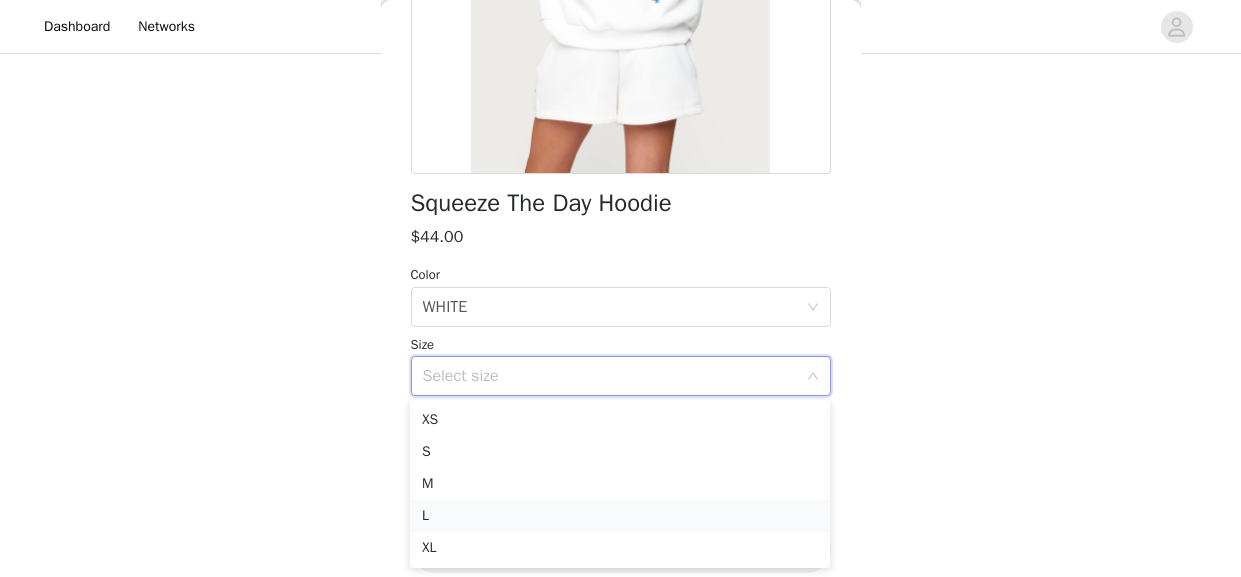 click on "L" at bounding box center (620, 516) 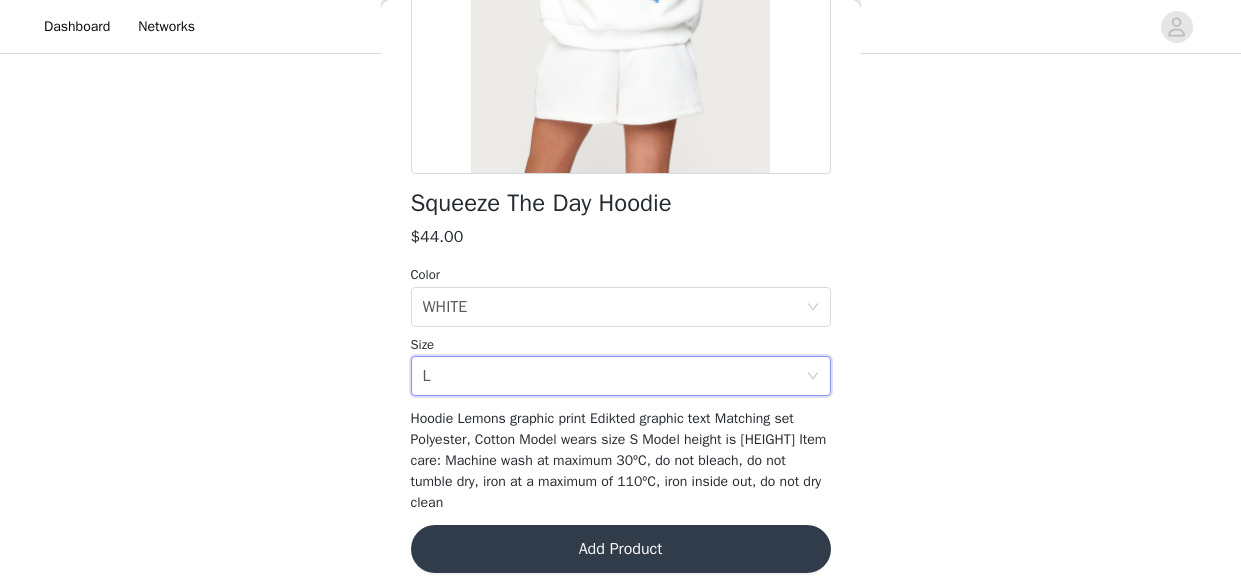 scroll, scrollTop: 0, scrollLeft: 0, axis: both 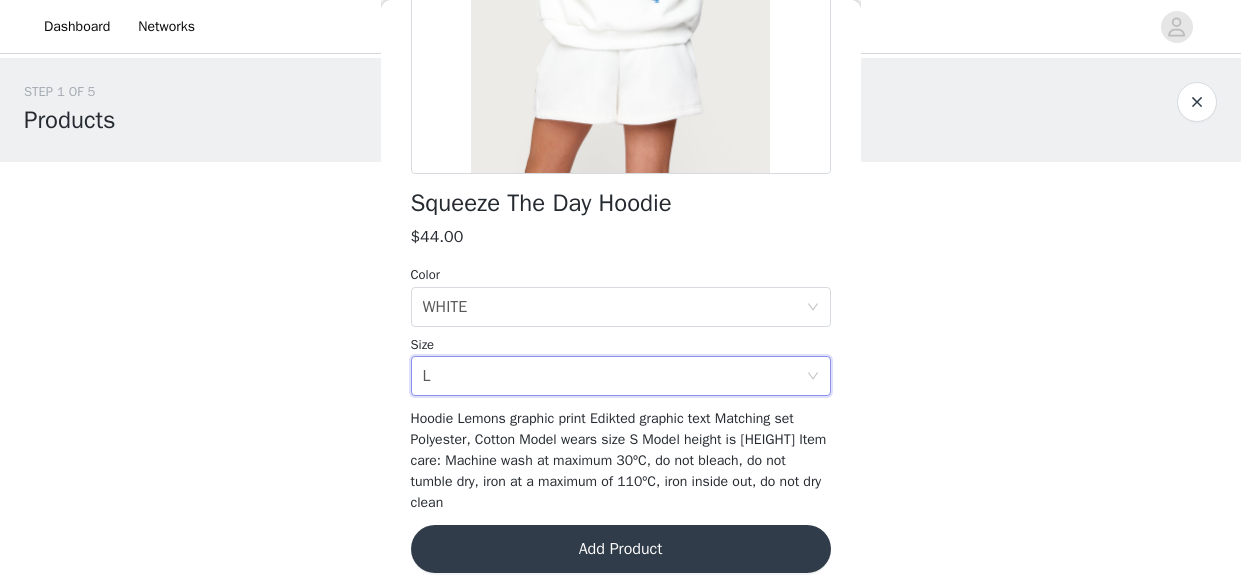 click on "Add Product" at bounding box center [621, 549] 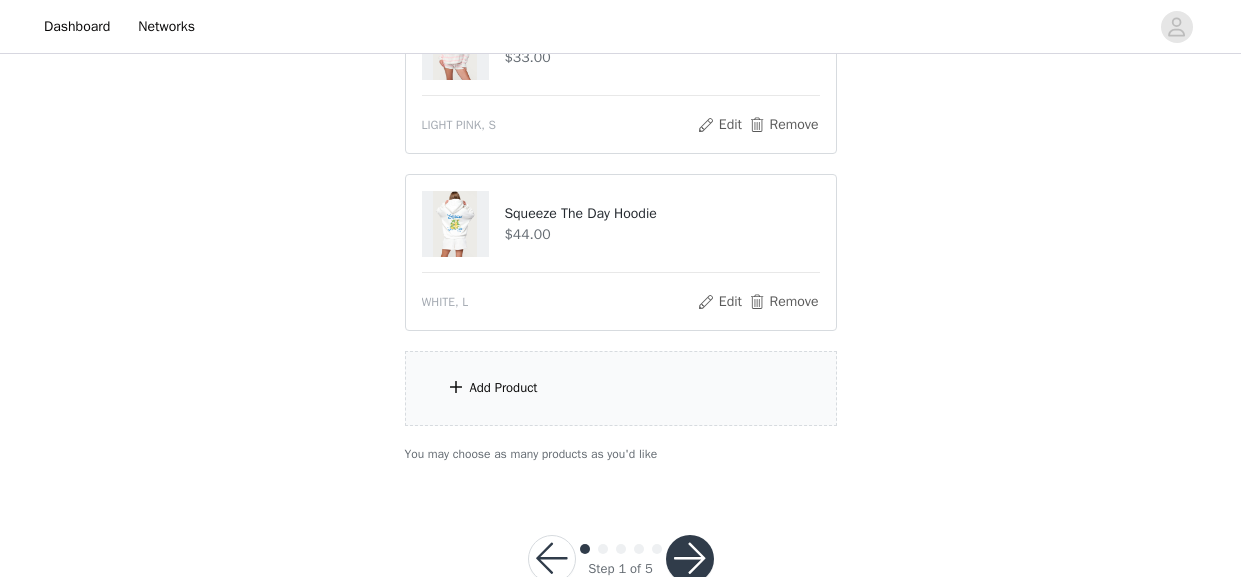scroll, scrollTop: 308, scrollLeft: 0, axis: vertical 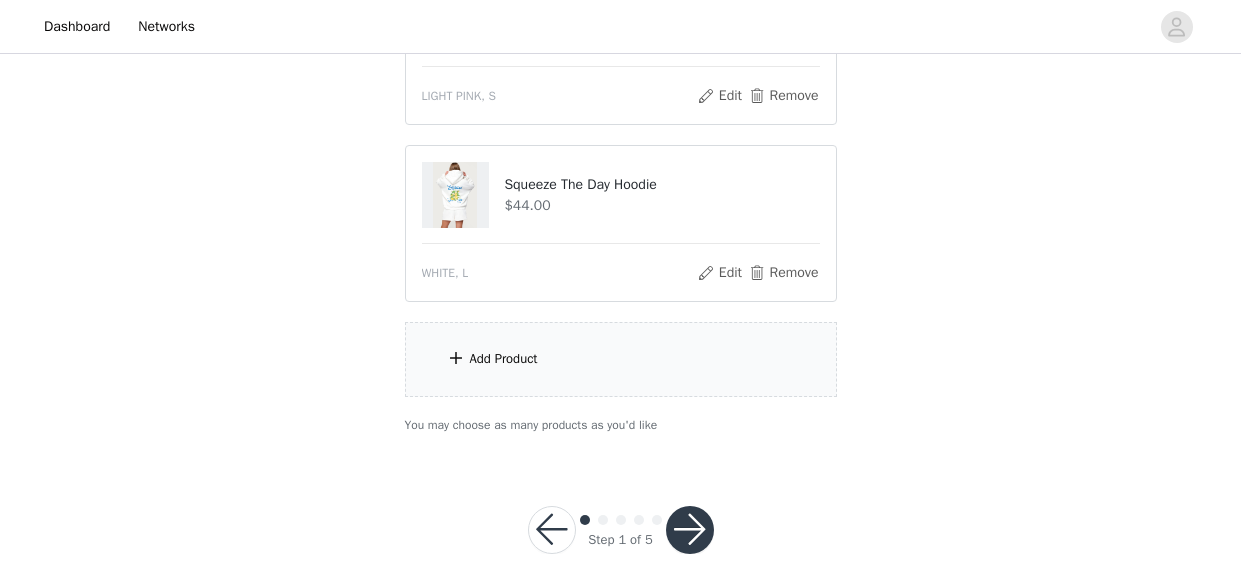 click on "Add Product" at bounding box center (621, 359) 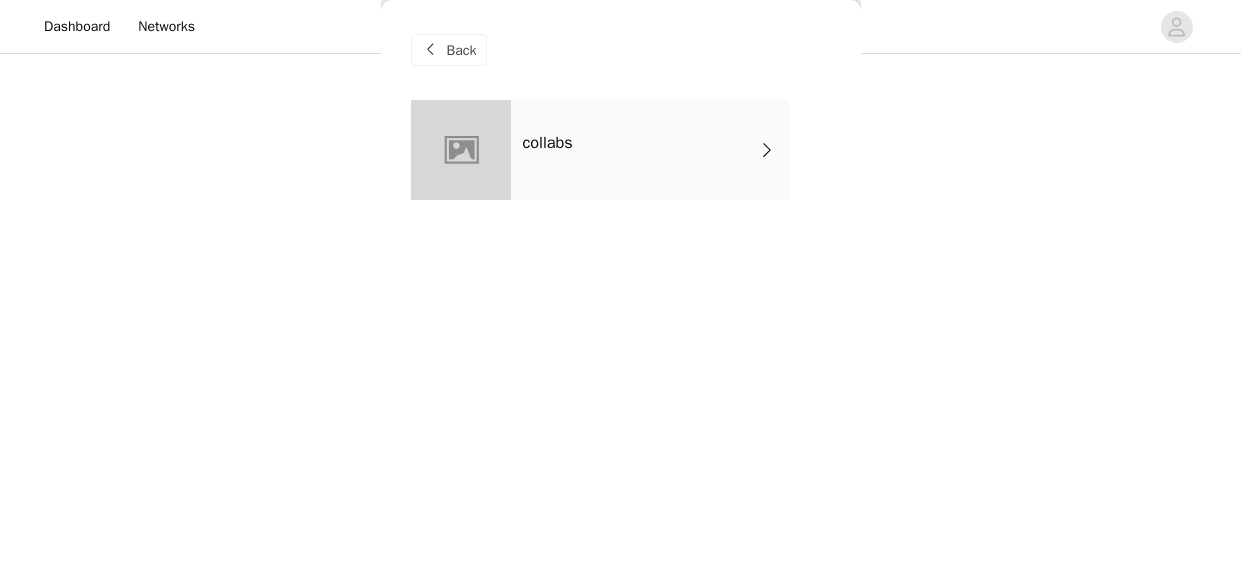 click on "collabs" at bounding box center (650, 150) 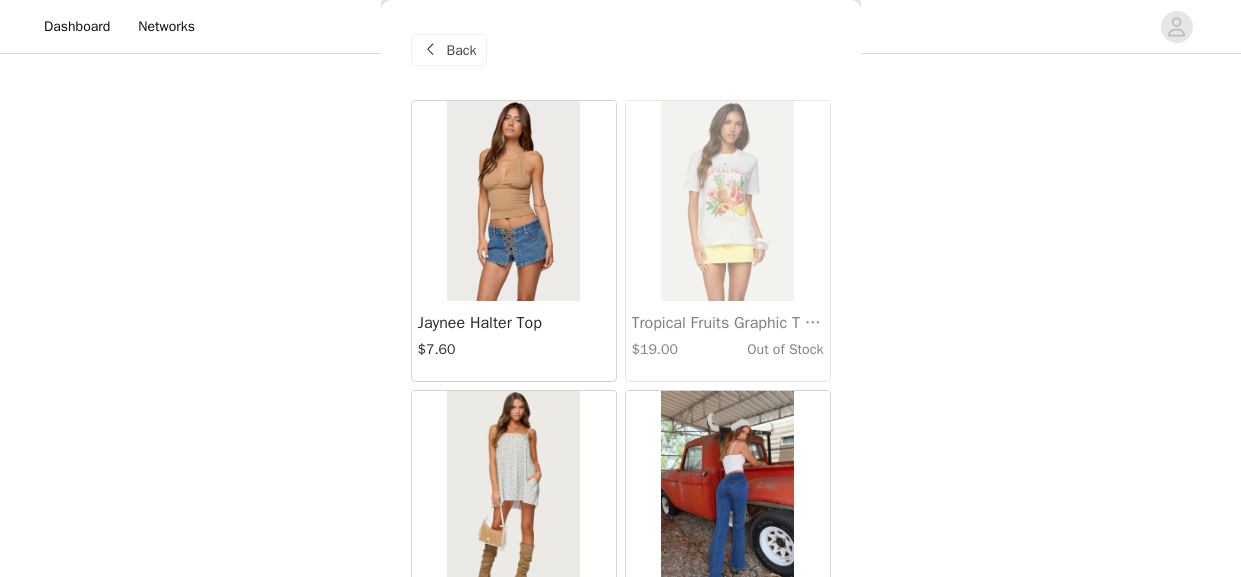 scroll, scrollTop: 2481, scrollLeft: 0, axis: vertical 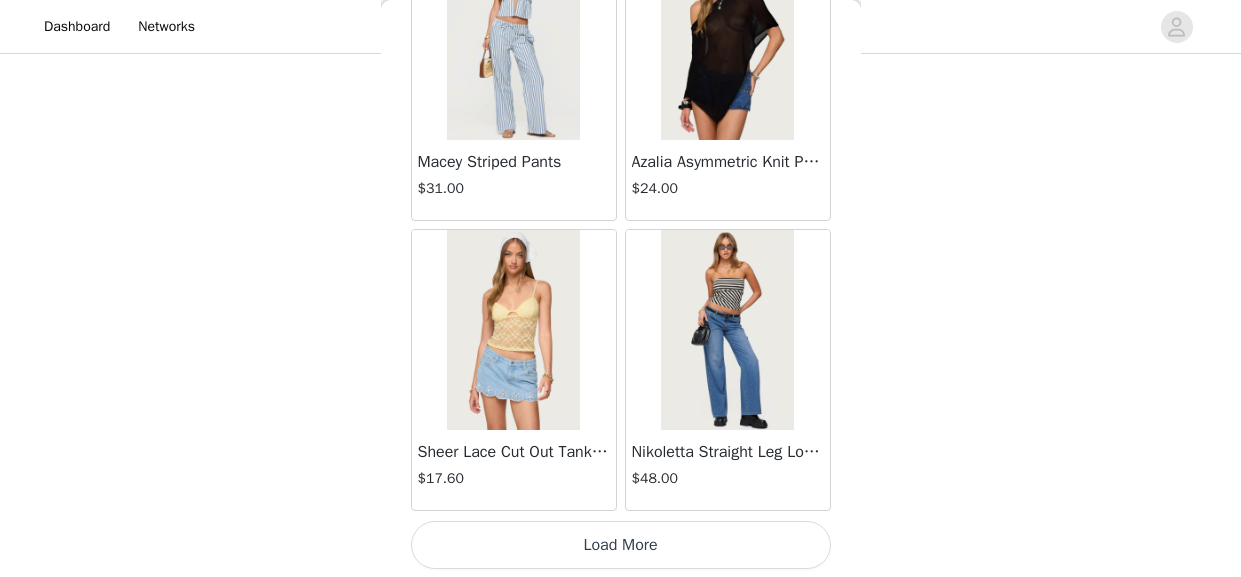click on "Load More" at bounding box center (621, 545) 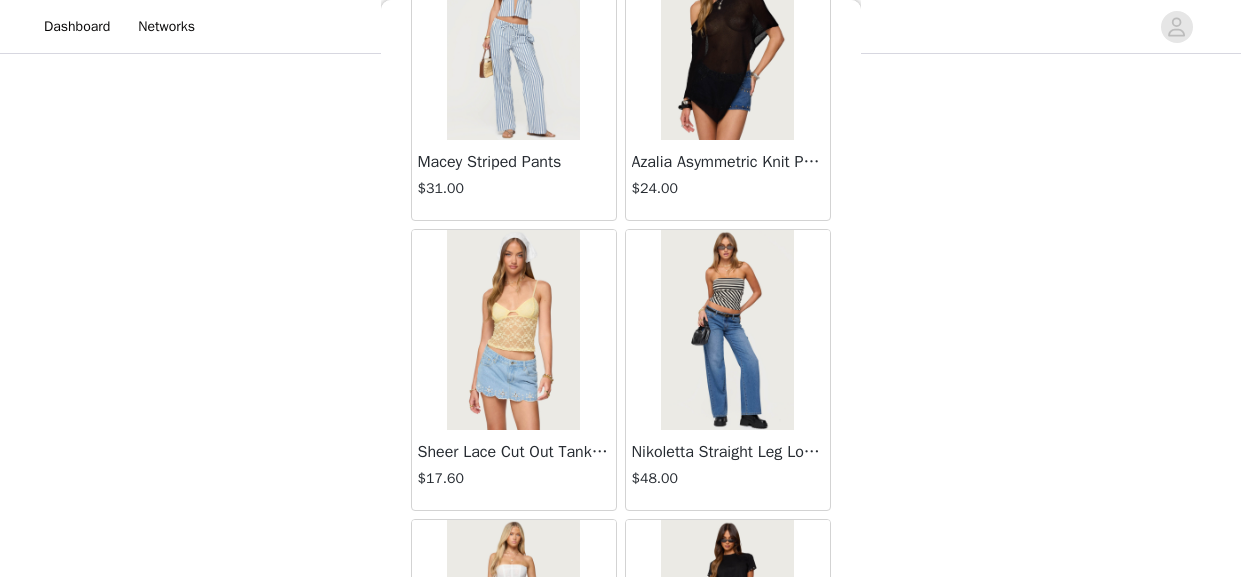 scroll, scrollTop: 5378, scrollLeft: 0, axis: vertical 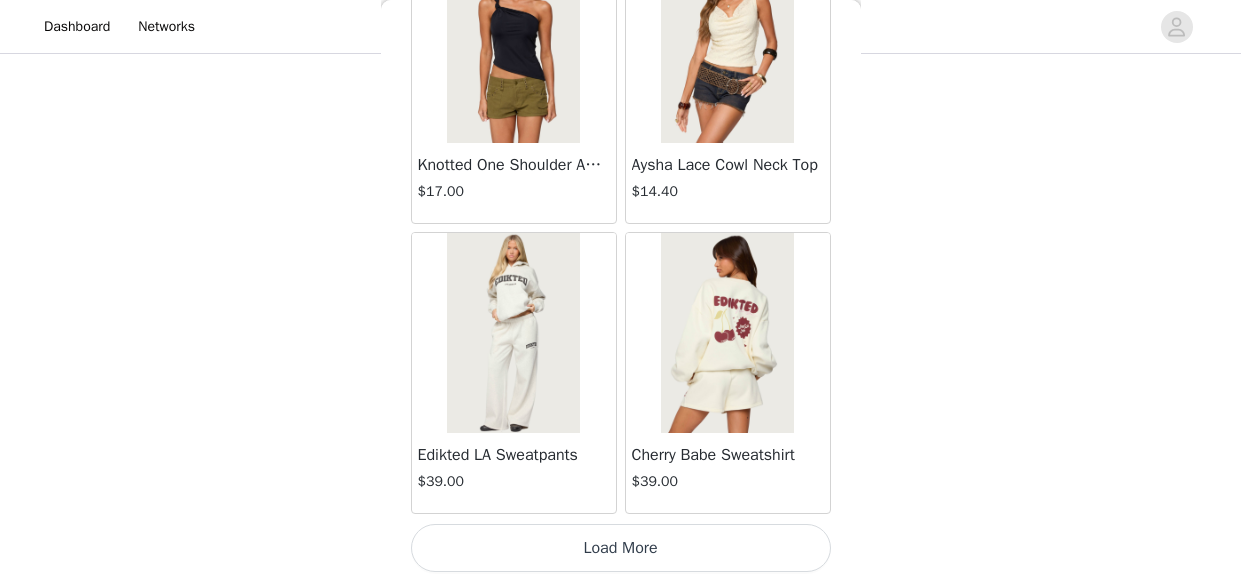 click on "Load More" at bounding box center (621, 548) 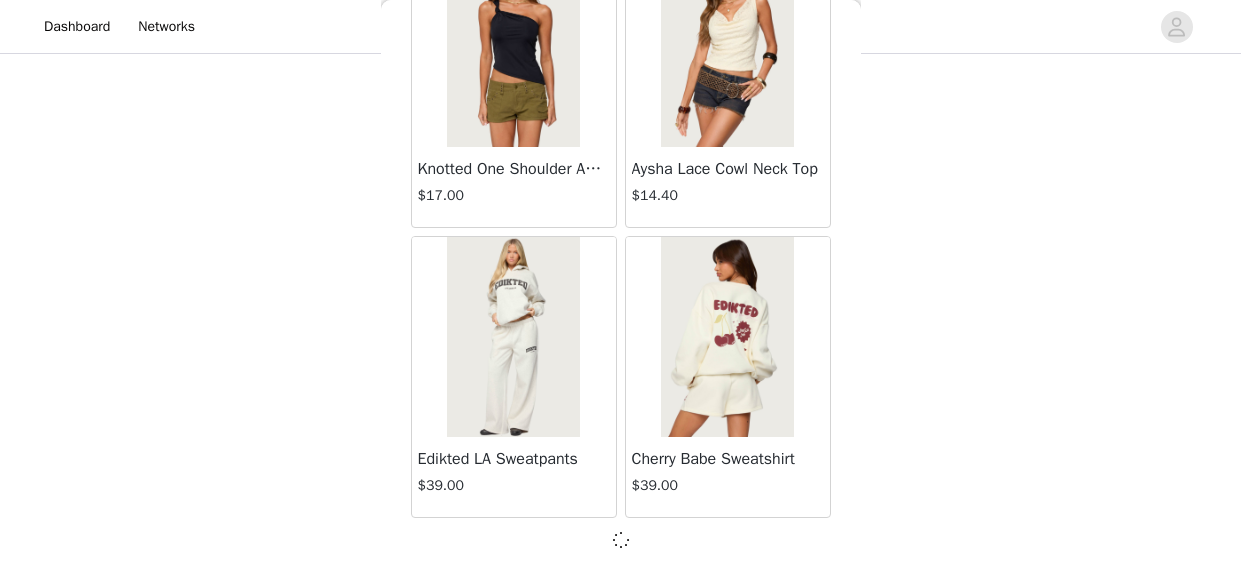 scroll, scrollTop: 5370, scrollLeft: 0, axis: vertical 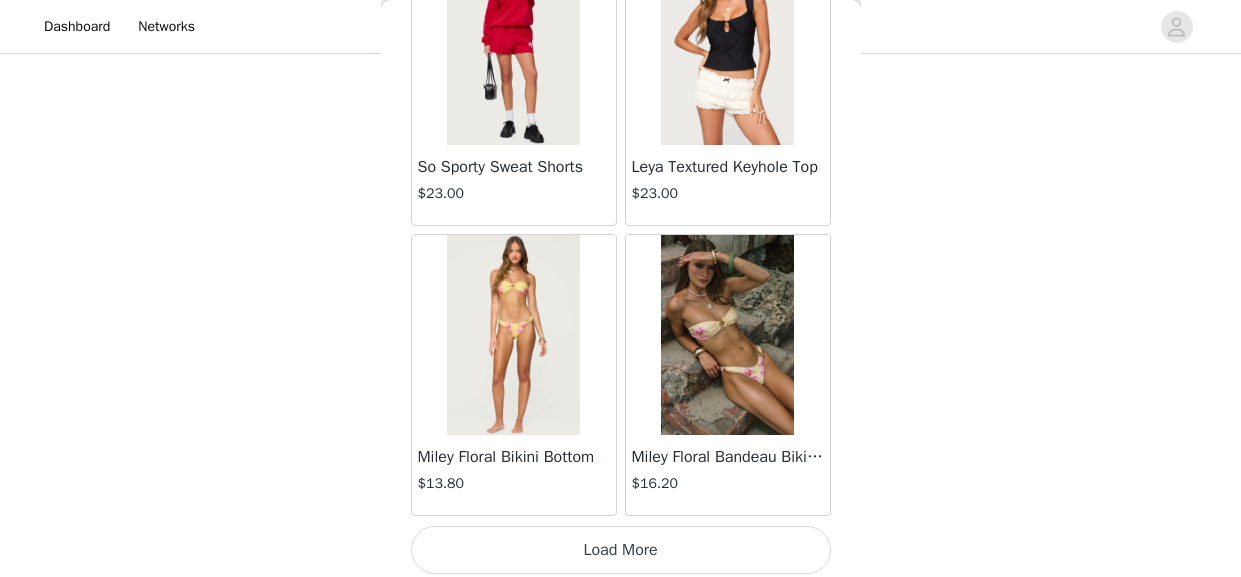 click on "Load More" at bounding box center (621, 550) 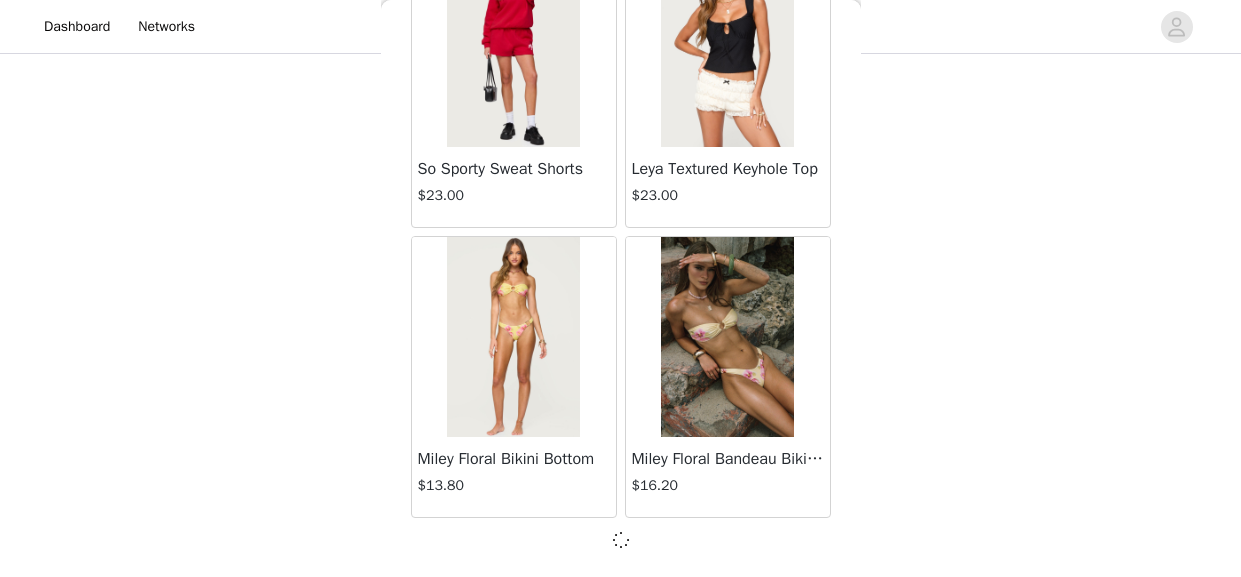 scroll, scrollTop: 8267, scrollLeft: 0, axis: vertical 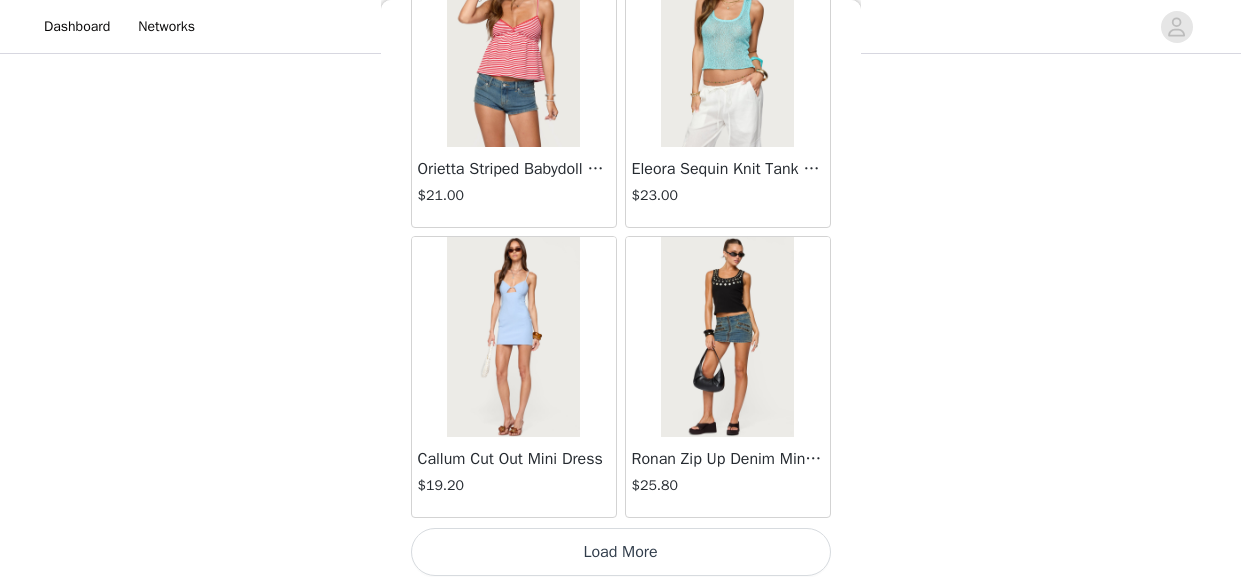 click on "Load More" at bounding box center [621, 552] 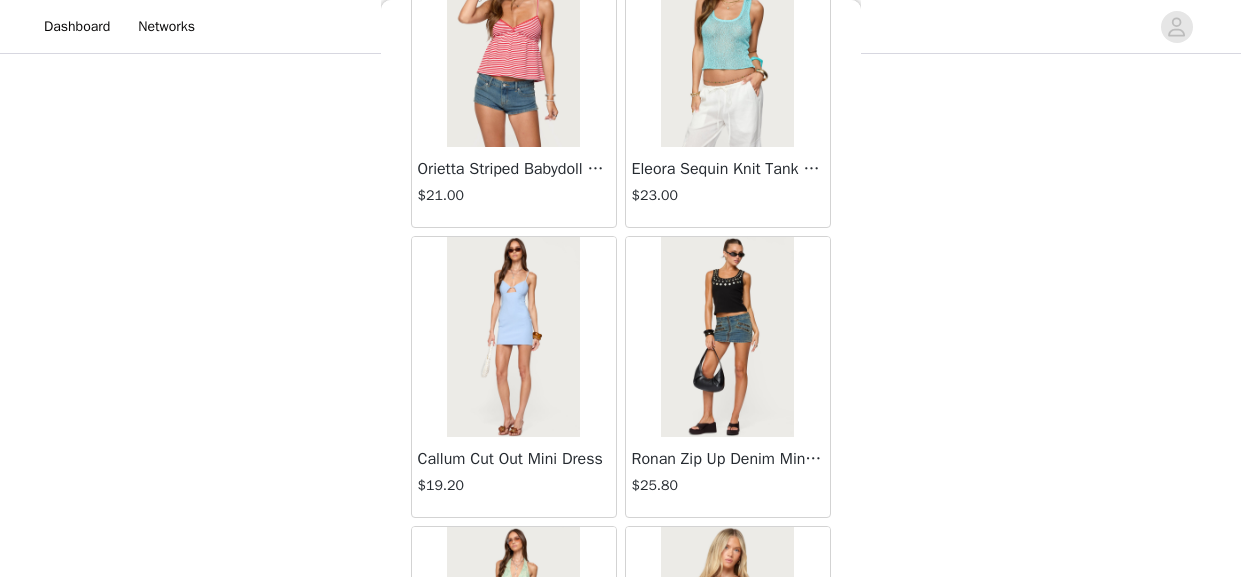 scroll, scrollTop: 14072, scrollLeft: 0, axis: vertical 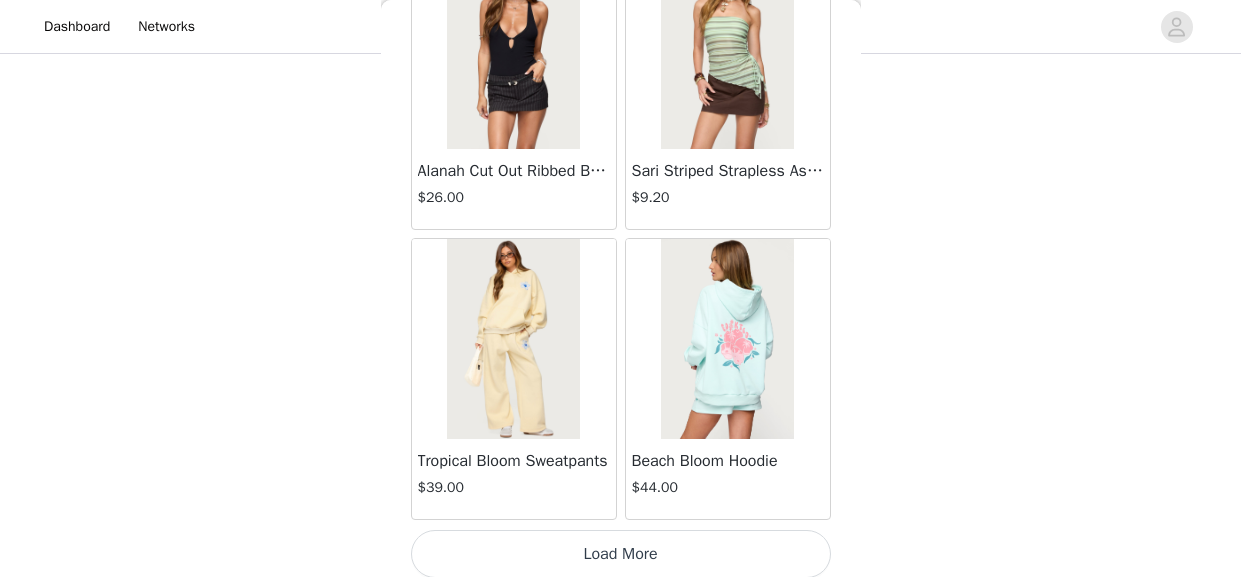 click on "Load More" at bounding box center (621, 554) 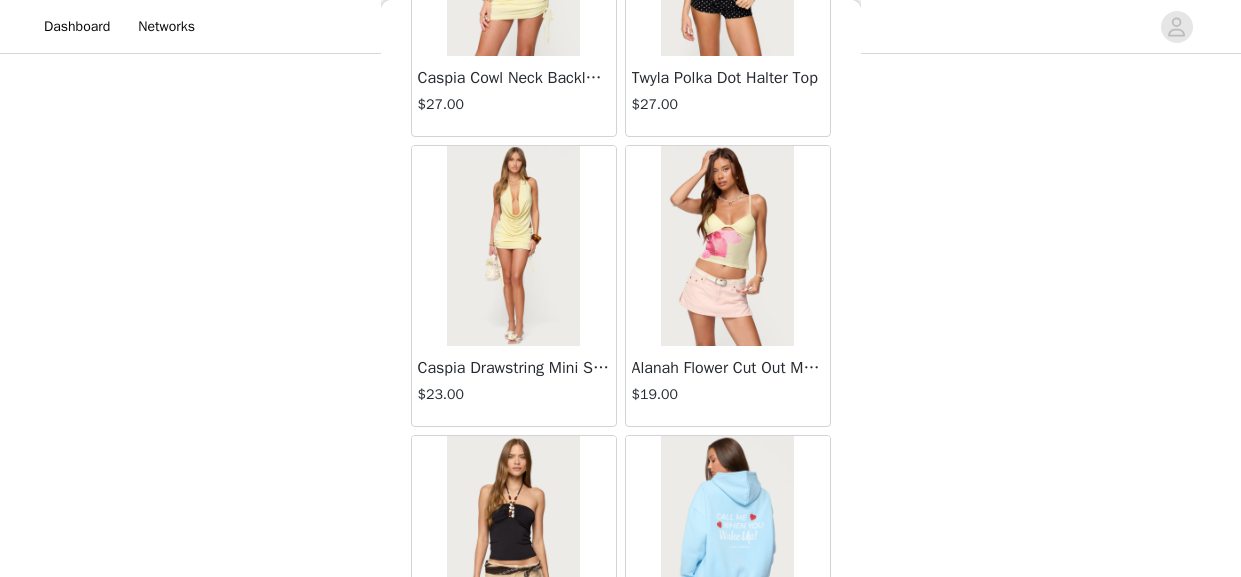 scroll, scrollTop: 16969, scrollLeft: 0, axis: vertical 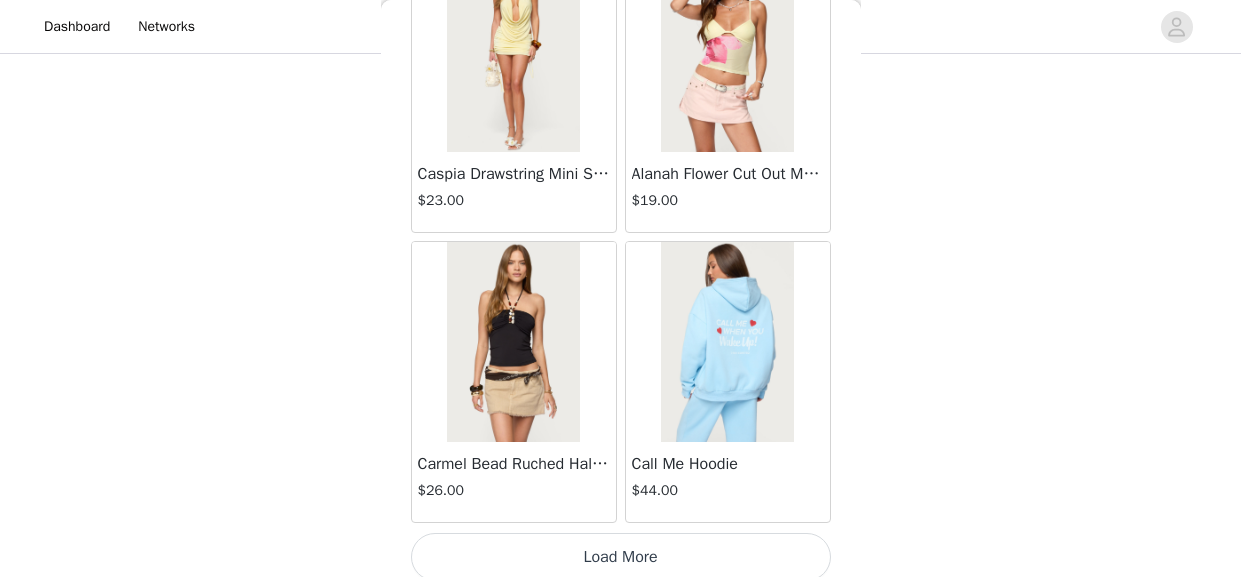 click on "Load More" at bounding box center [621, 557] 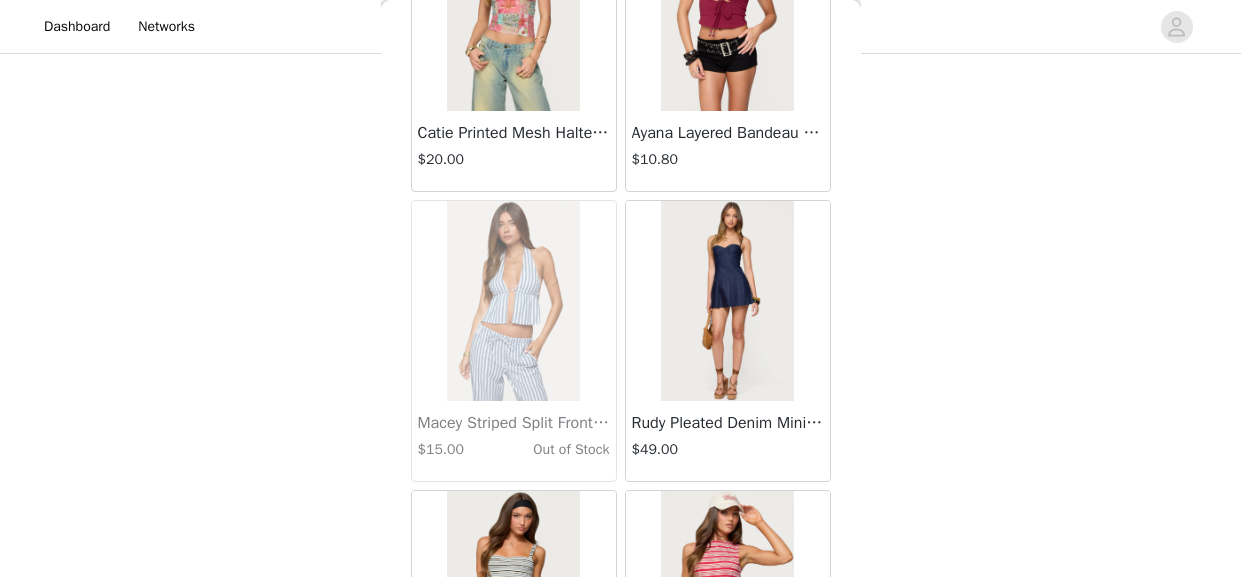 scroll, scrollTop: 19867, scrollLeft: 0, axis: vertical 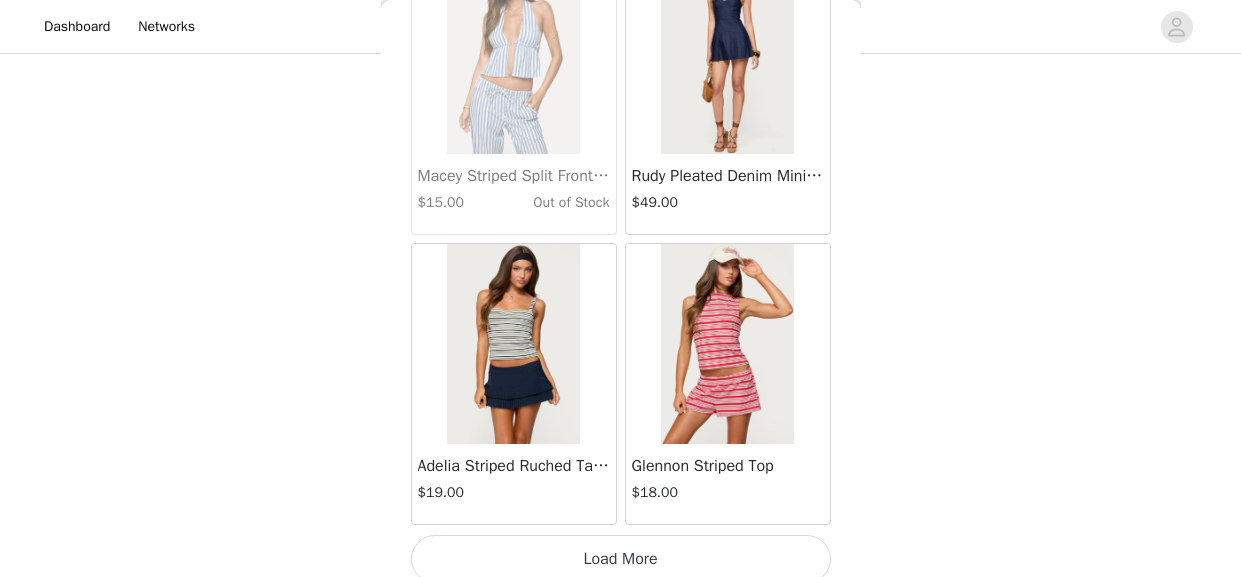 click on "Load More" at bounding box center [621, 559] 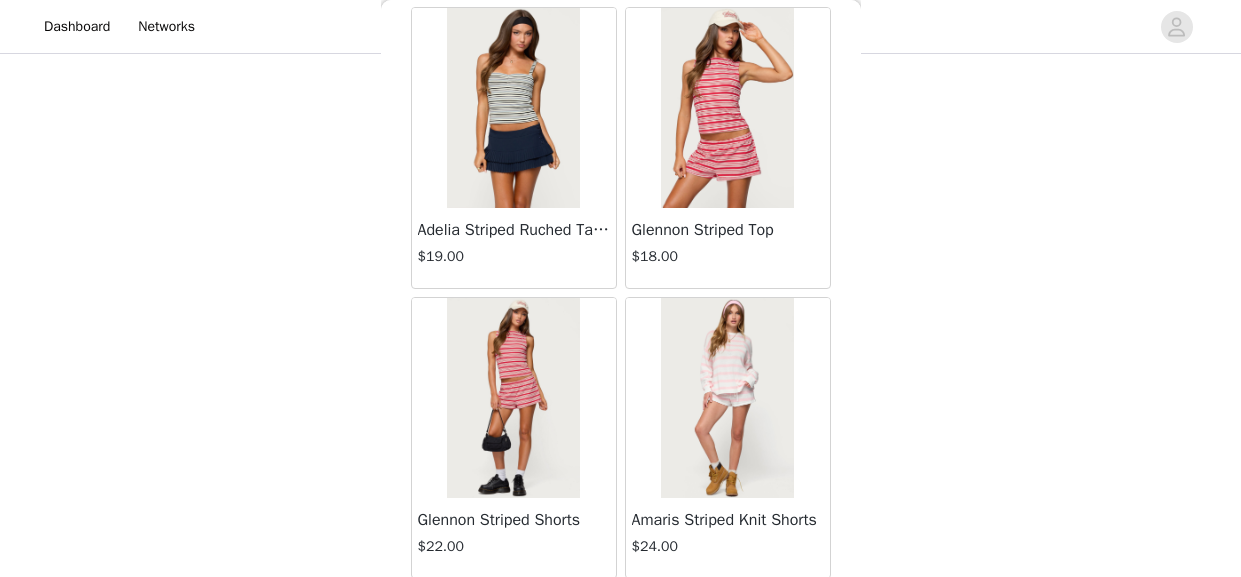 scroll, scrollTop: 20106, scrollLeft: 0, axis: vertical 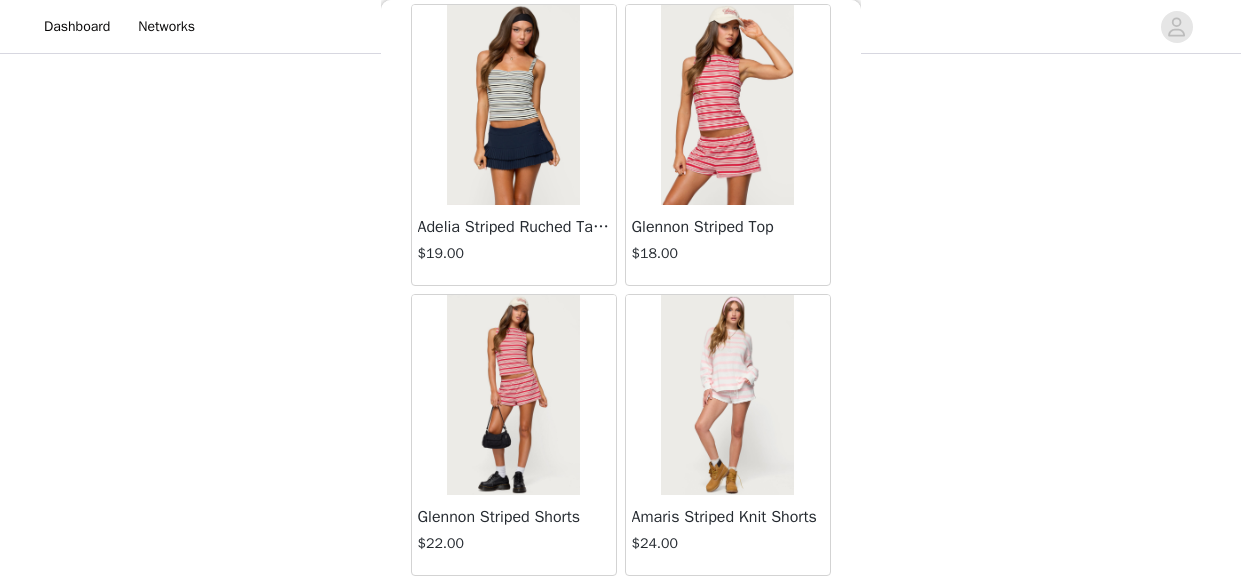 click at bounding box center (727, 395) 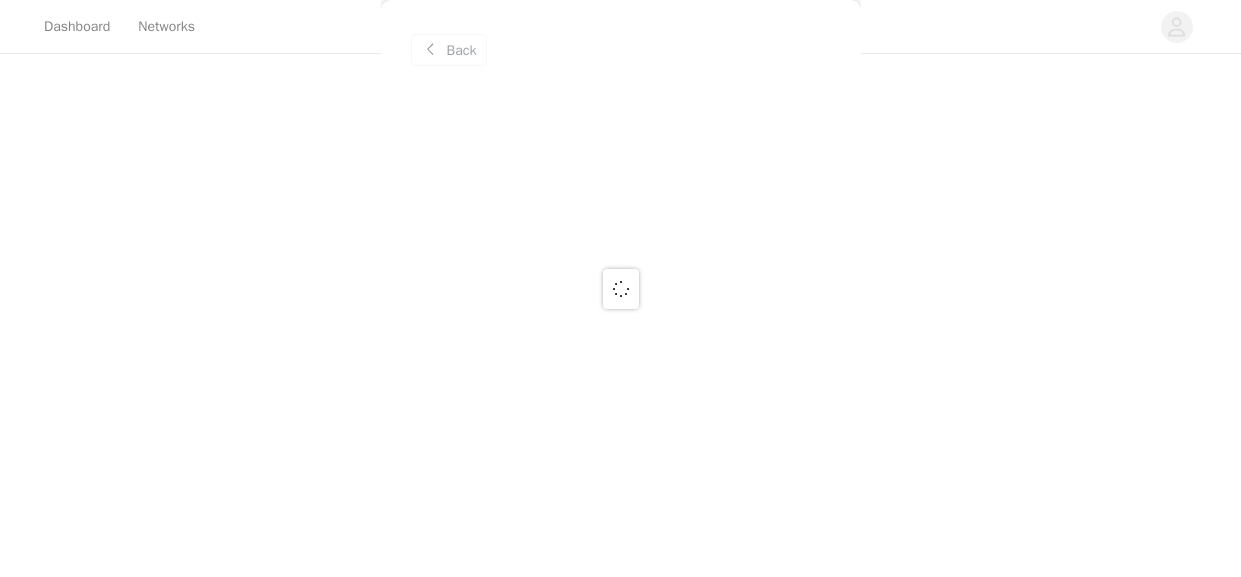 scroll, scrollTop: 0, scrollLeft: 0, axis: both 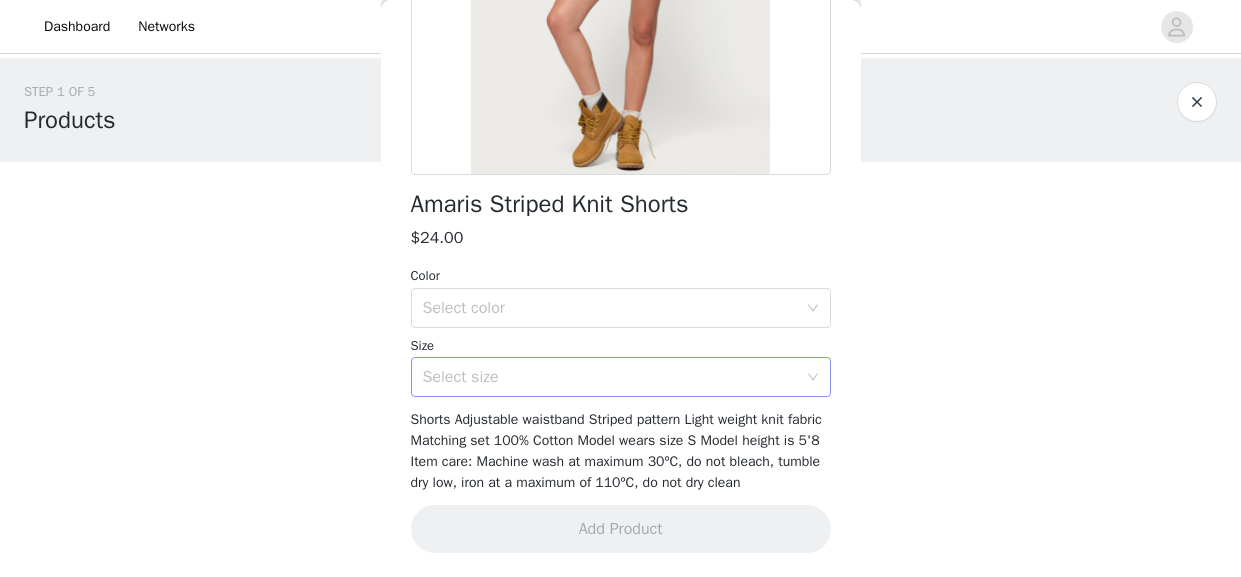 click on "Select size" at bounding box center [614, 377] 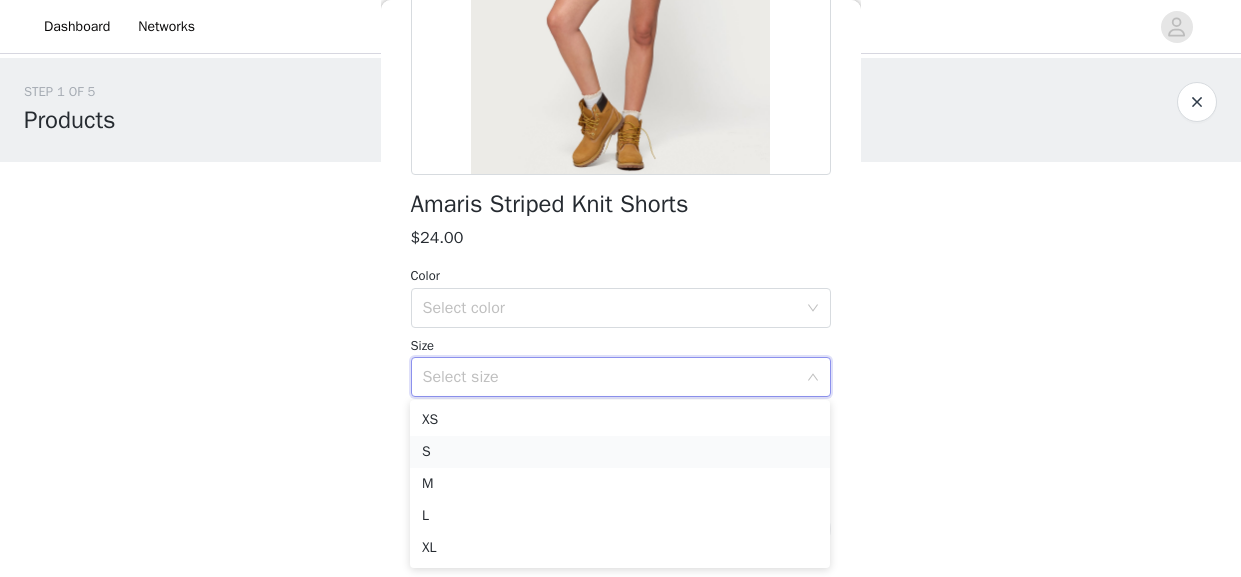 click on "S" at bounding box center (620, 452) 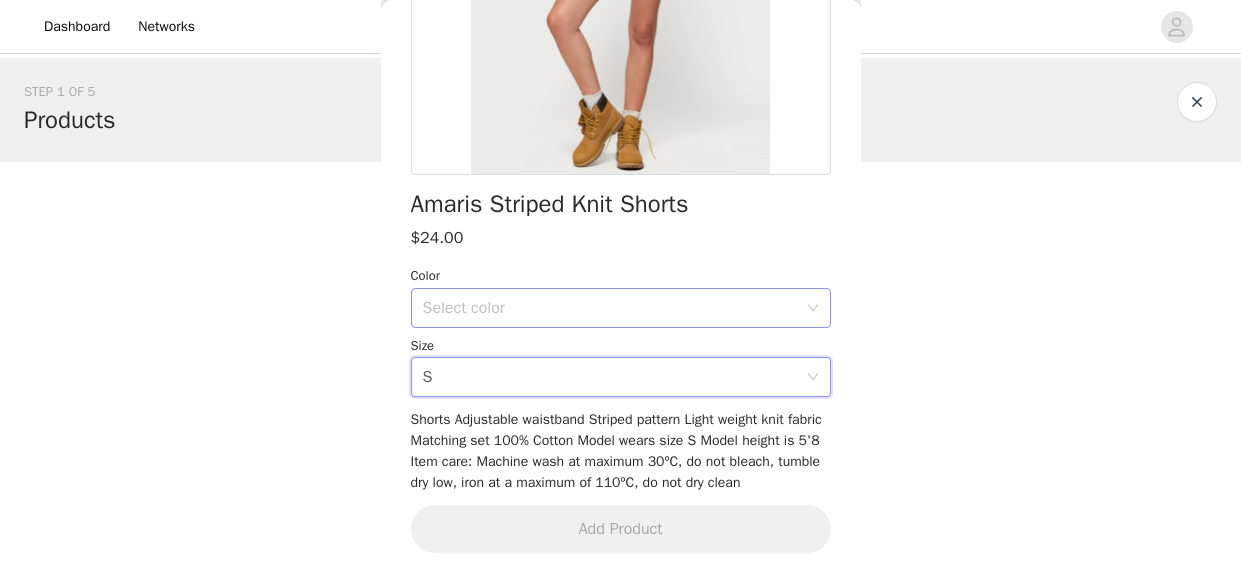 click on "Select color" at bounding box center (610, 308) 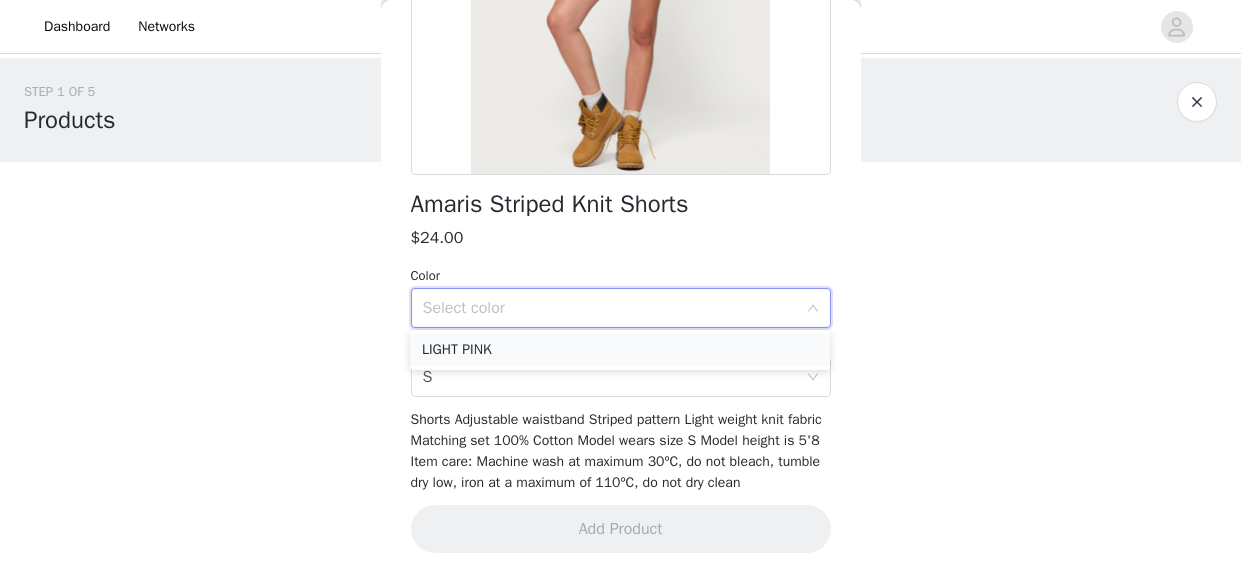click on "LIGHT PINK" at bounding box center (620, 350) 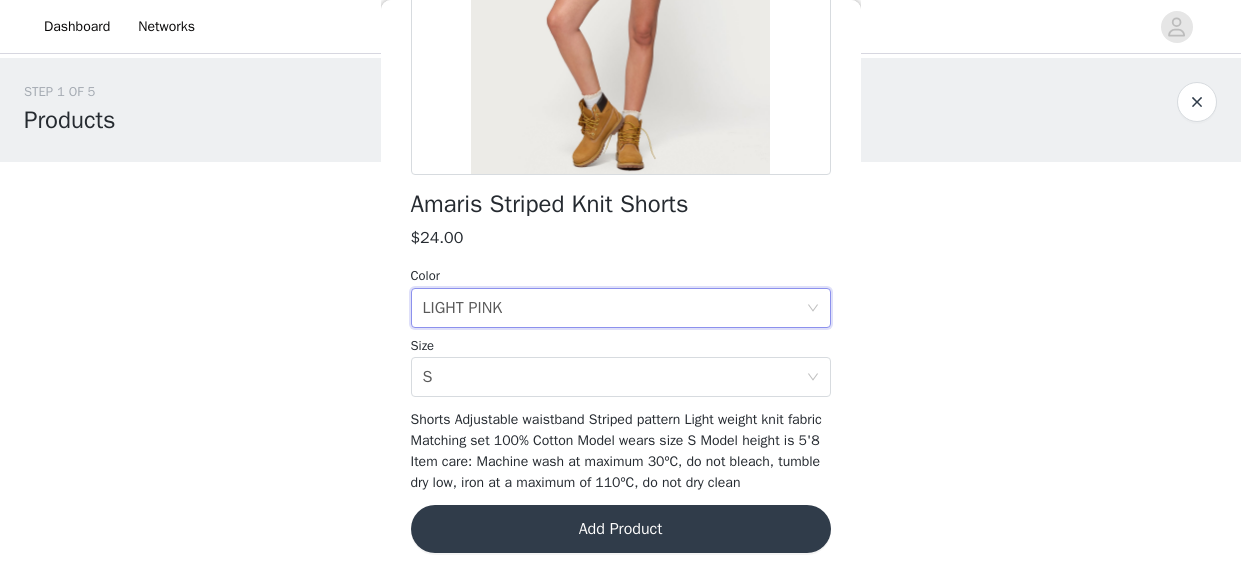 click on "Add Product" at bounding box center (621, 529) 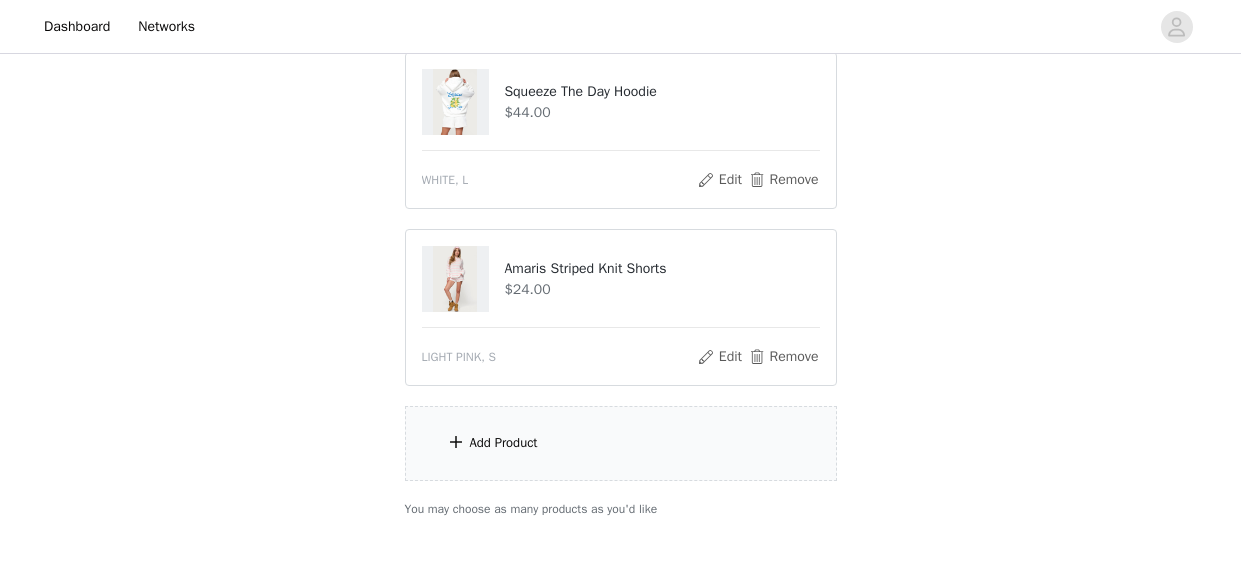 scroll, scrollTop: 402, scrollLeft: 0, axis: vertical 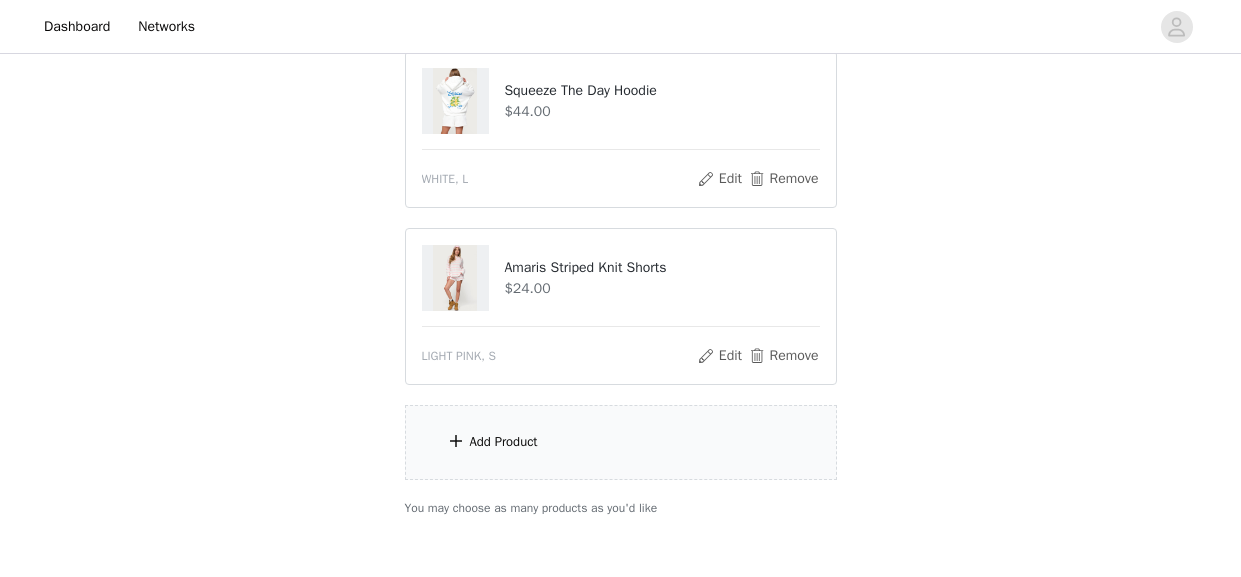 click on "Add Product" at bounding box center [621, 442] 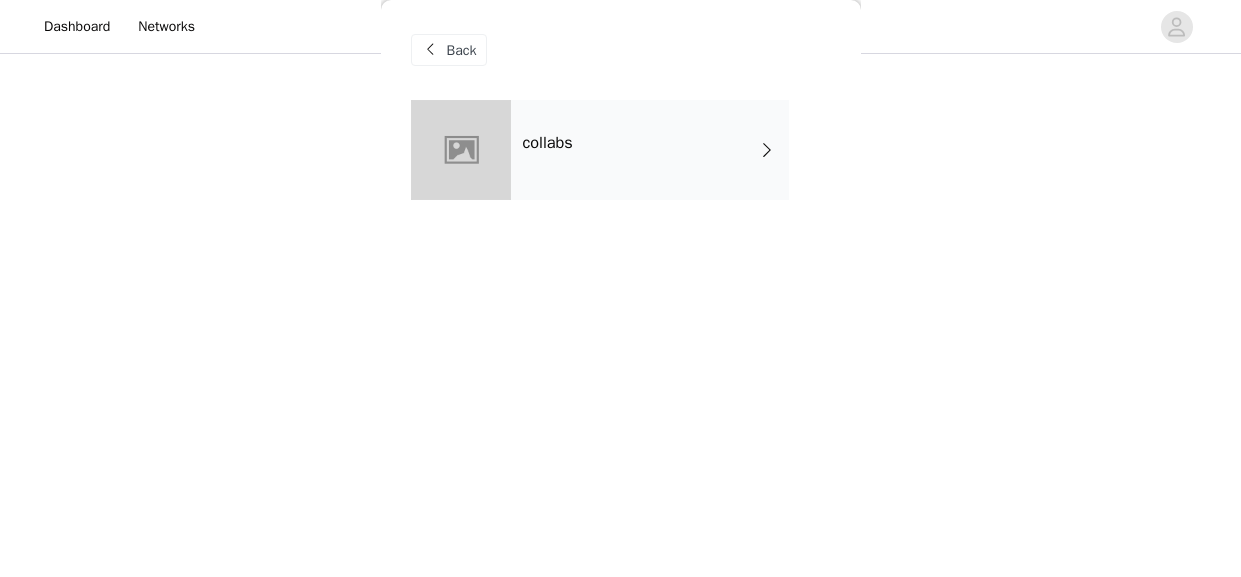 click on "collabs" at bounding box center [650, 150] 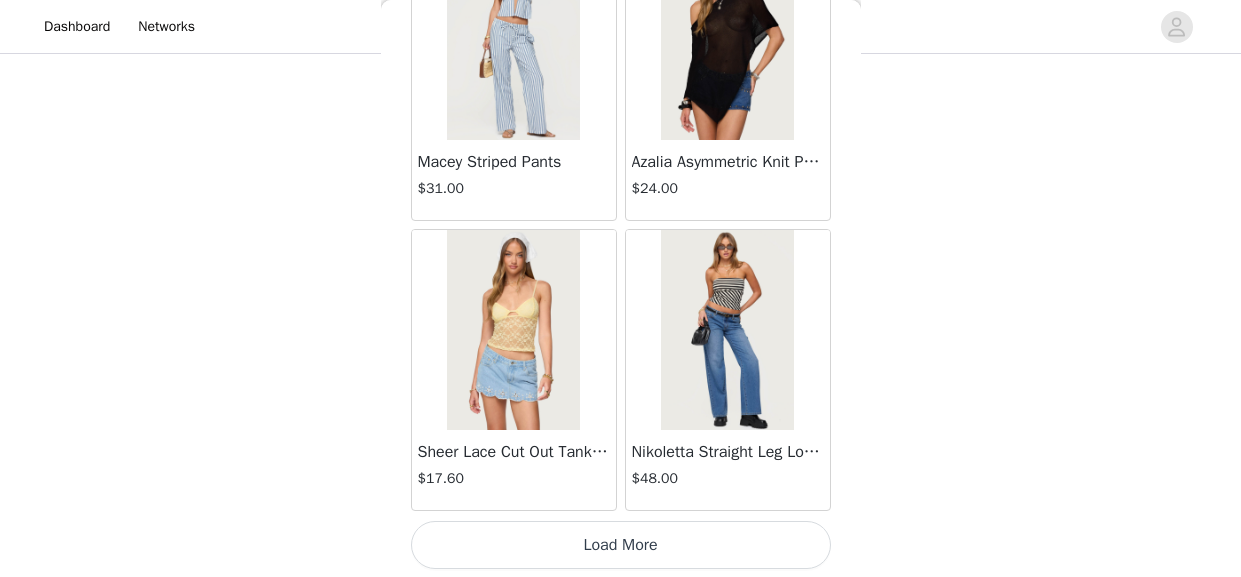 click on "Load More" at bounding box center (621, 545) 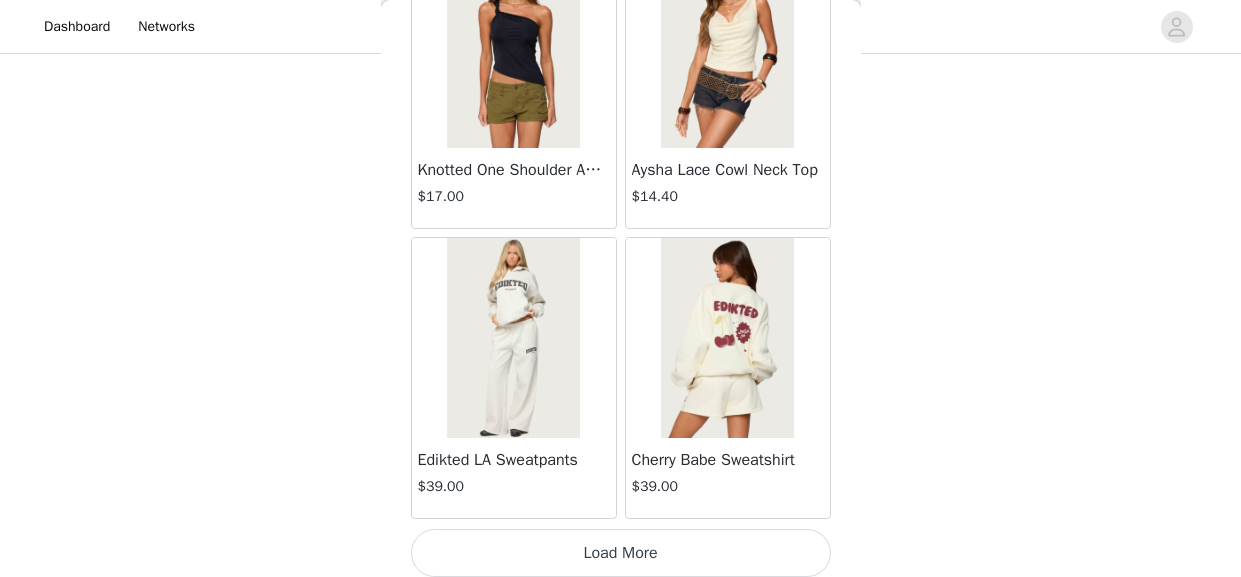 click on "Load More" at bounding box center (621, 553) 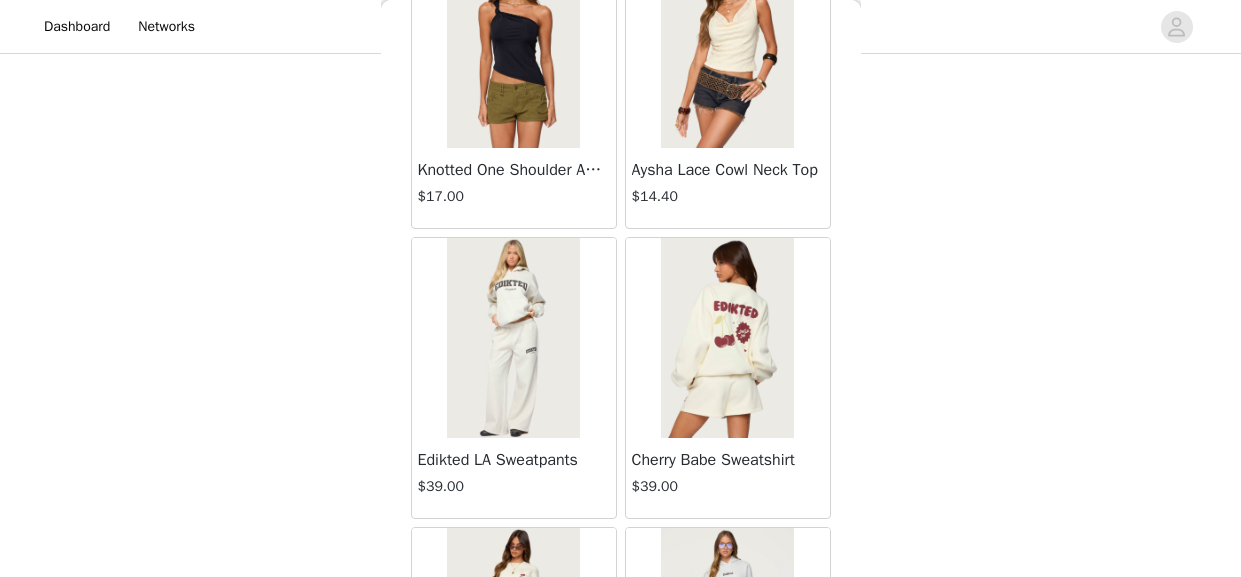 scroll, scrollTop: 8276, scrollLeft: 0, axis: vertical 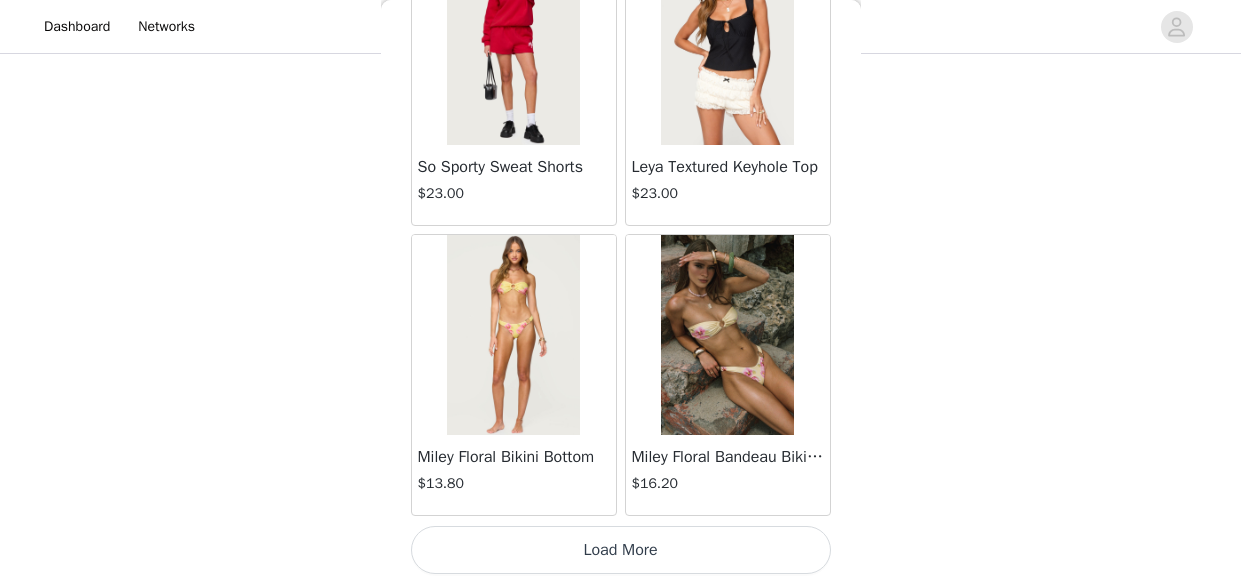 click on "Load More" at bounding box center [621, 550] 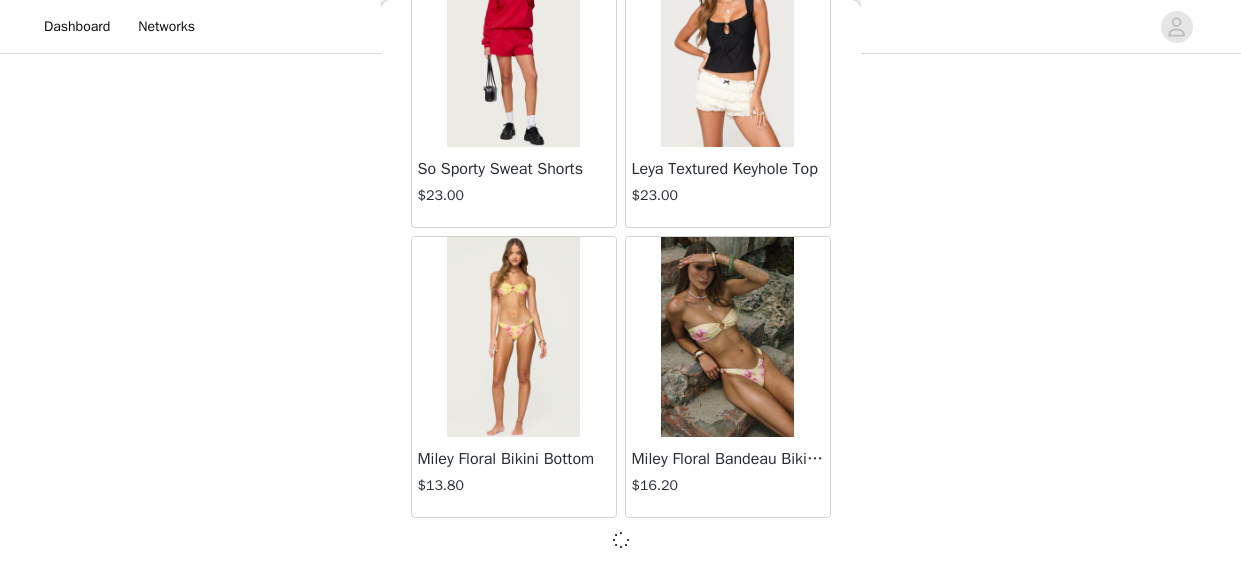 scroll, scrollTop: 8267, scrollLeft: 0, axis: vertical 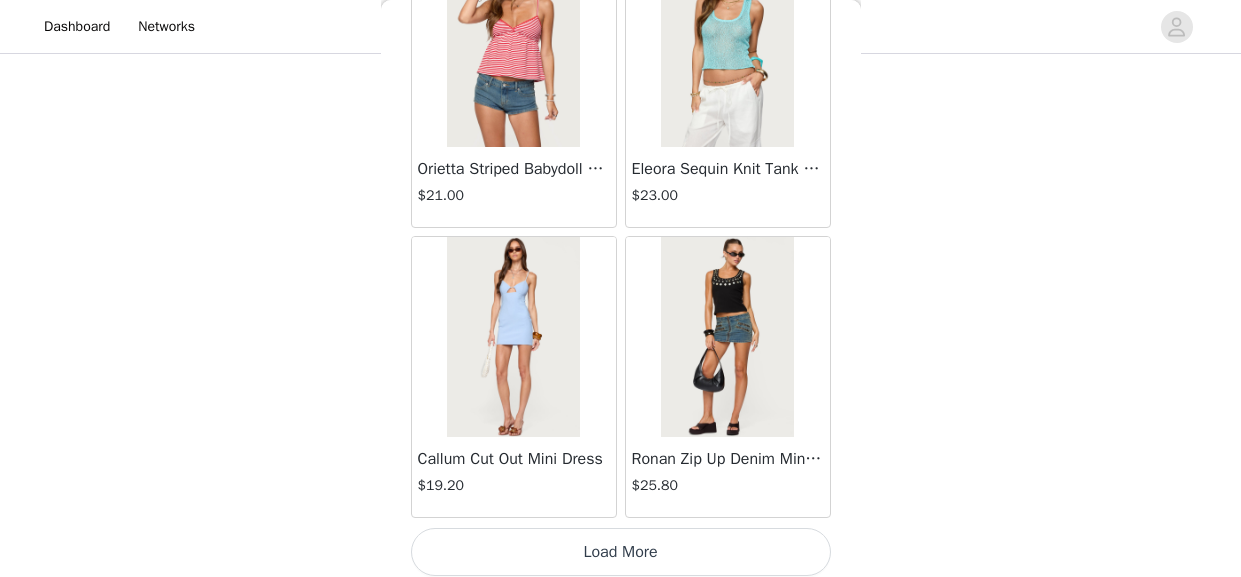click on "Load More" at bounding box center [621, 552] 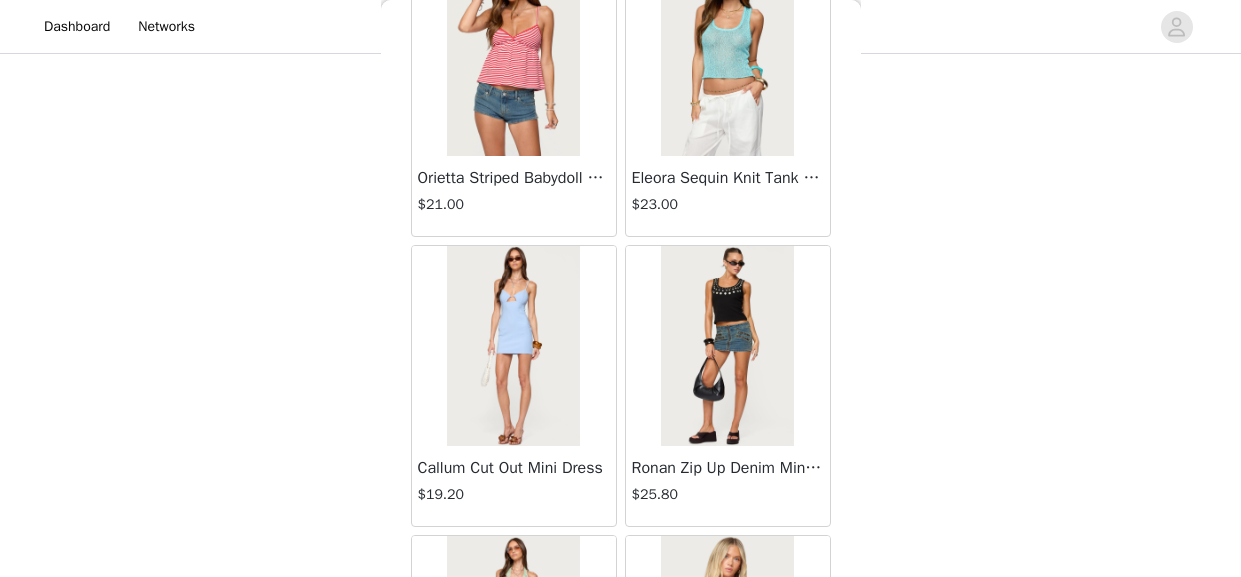 scroll, scrollTop: 11174, scrollLeft: 0, axis: vertical 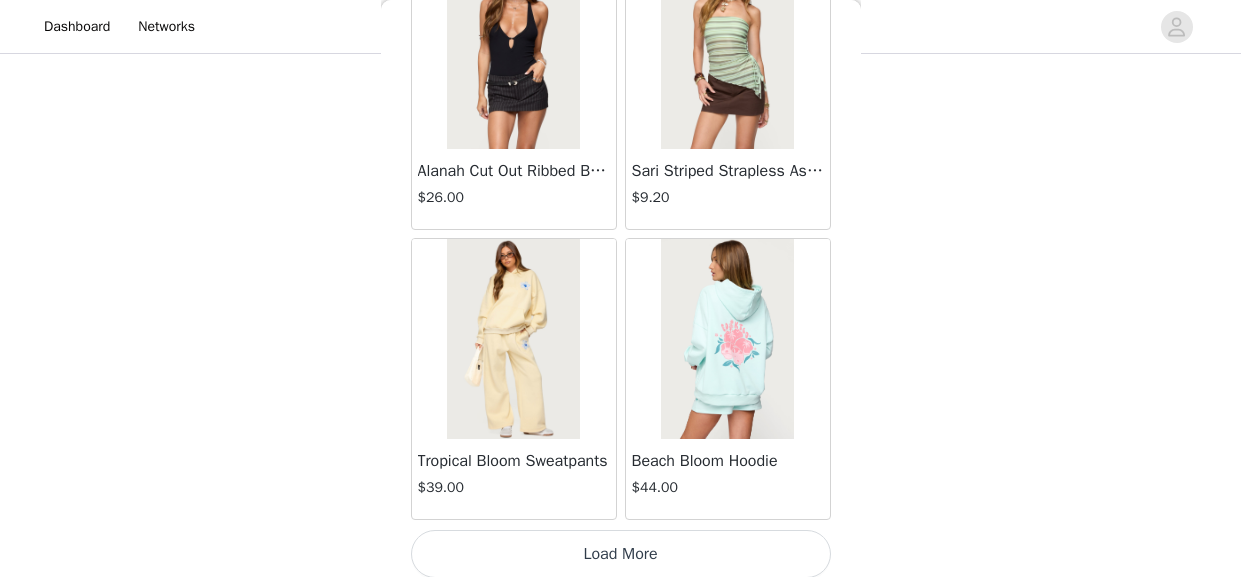 click on "Load More" at bounding box center (621, 554) 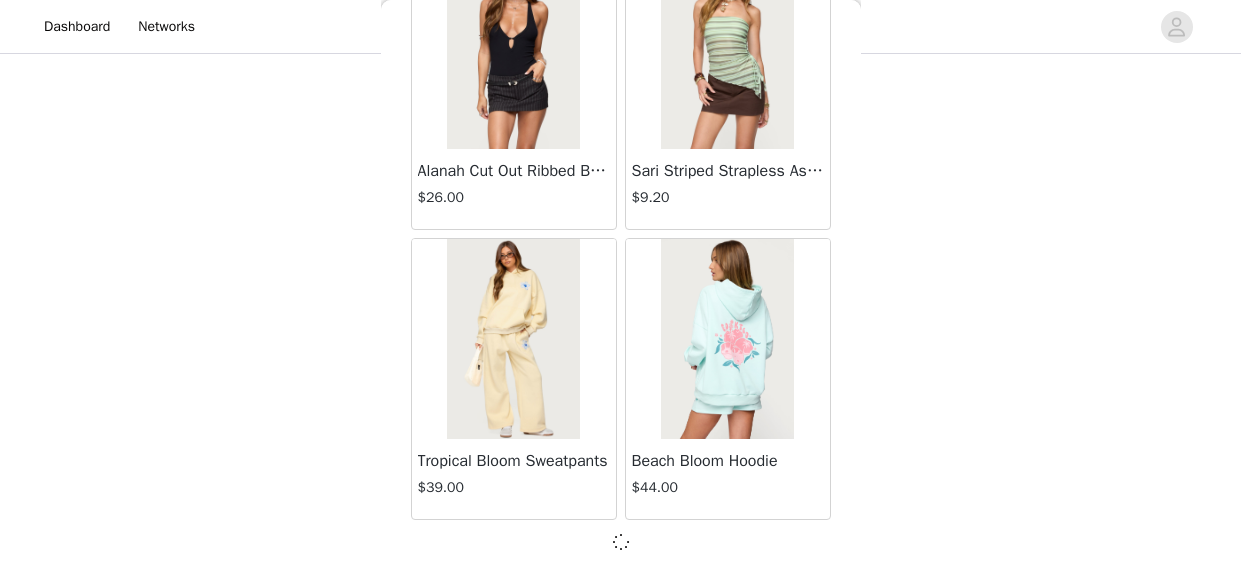 scroll, scrollTop: 14063, scrollLeft: 0, axis: vertical 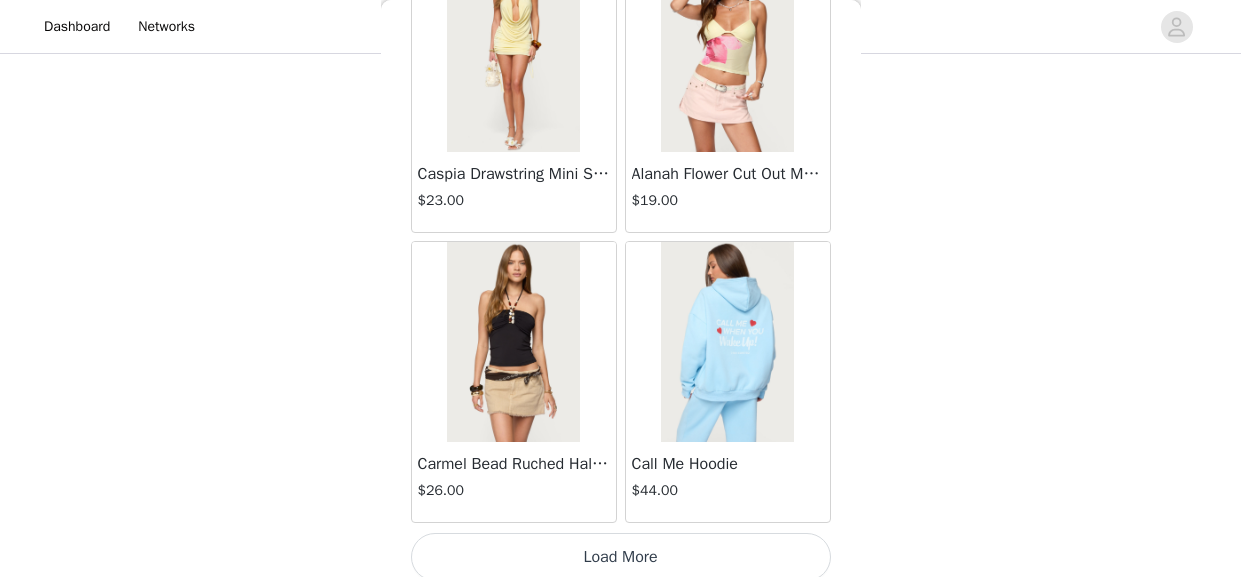 click on "Load More" at bounding box center (621, 557) 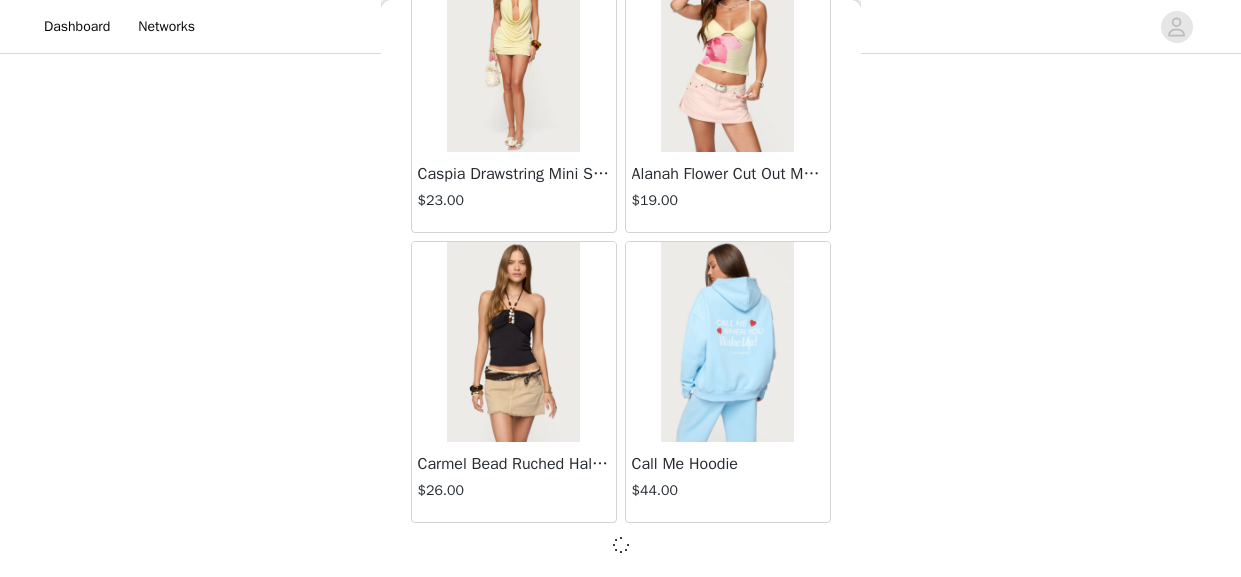 scroll, scrollTop: 16960, scrollLeft: 0, axis: vertical 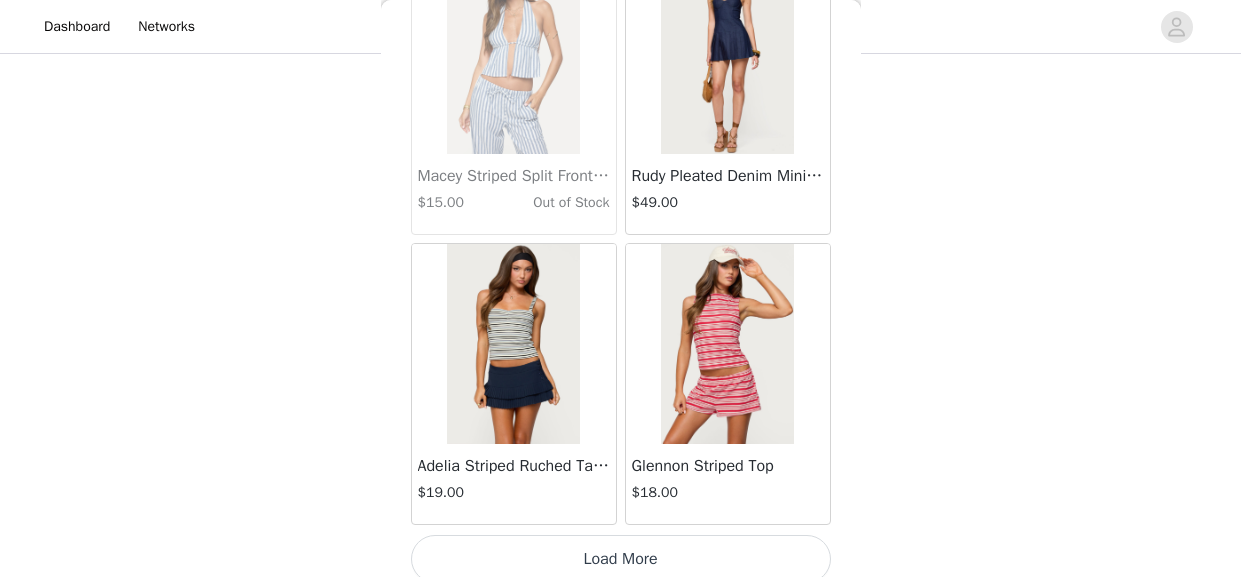 click on "Load More" at bounding box center (621, 559) 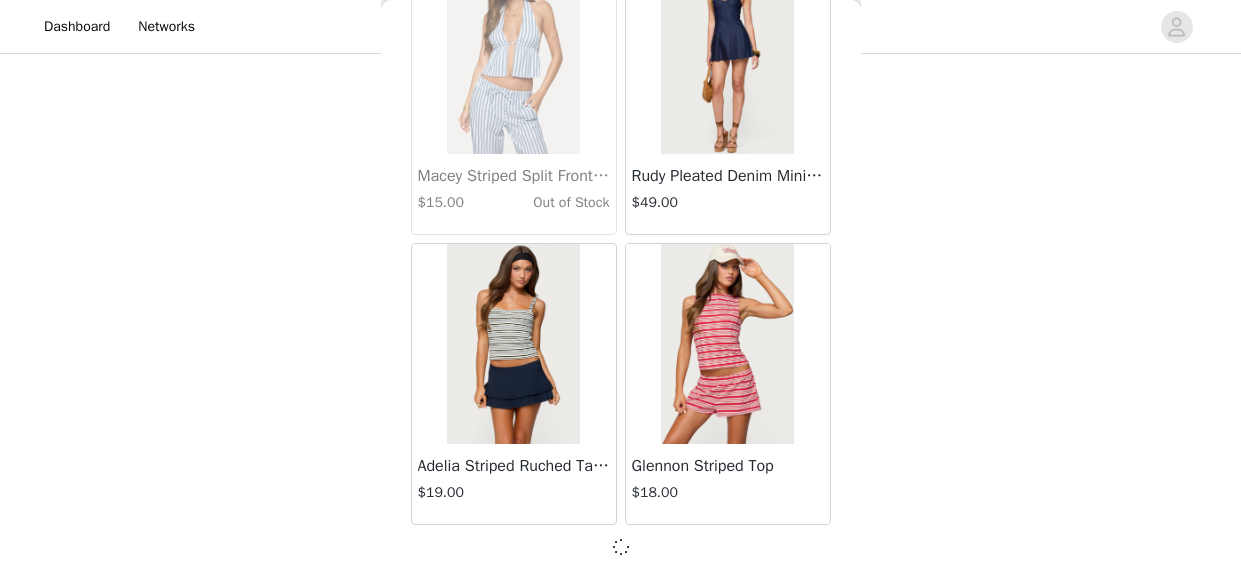 scroll, scrollTop: 19858, scrollLeft: 0, axis: vertical 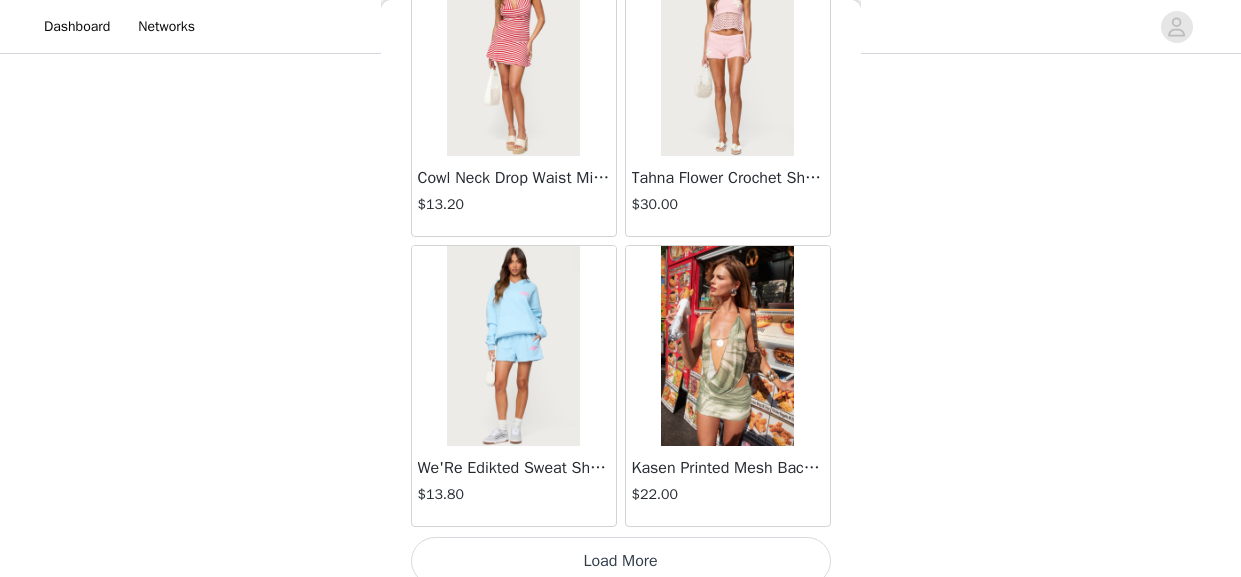 click on "Load More" at bounding box center [621, 561] 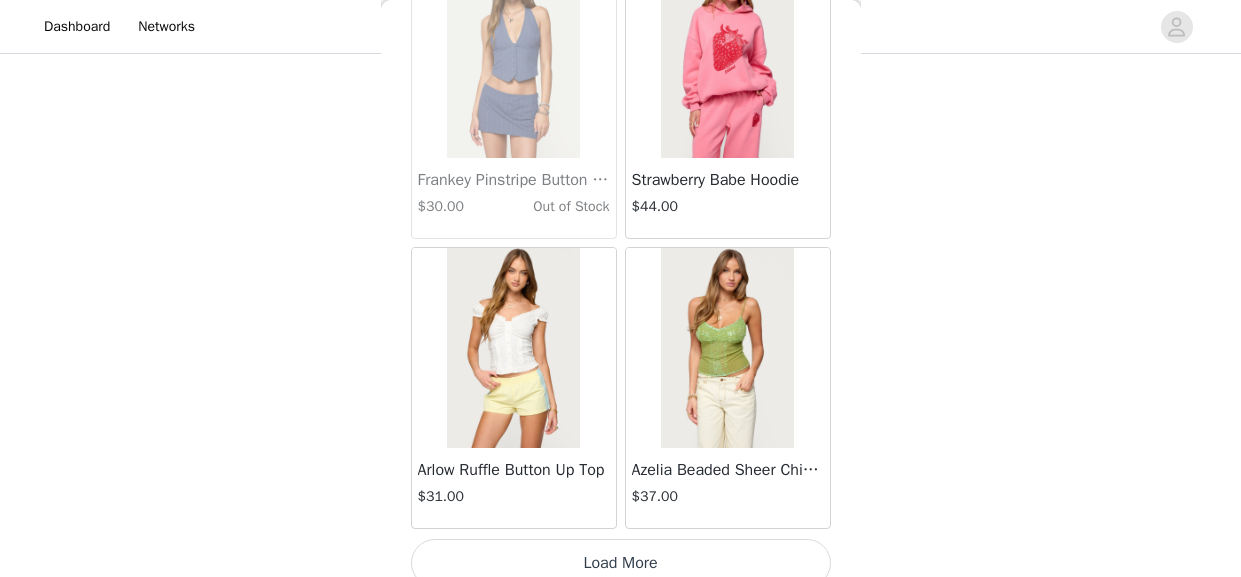 click on "Load More" at bounding box center [621, 563] 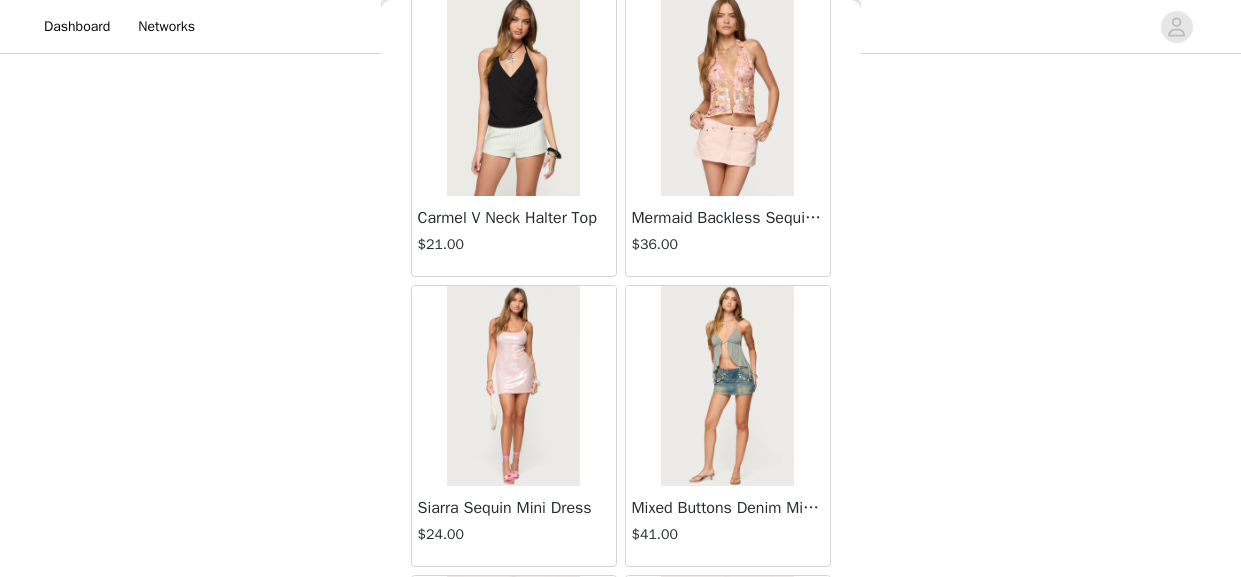 scroll, scrollTop: 28561, scrollLeft: 0, axis: vertical 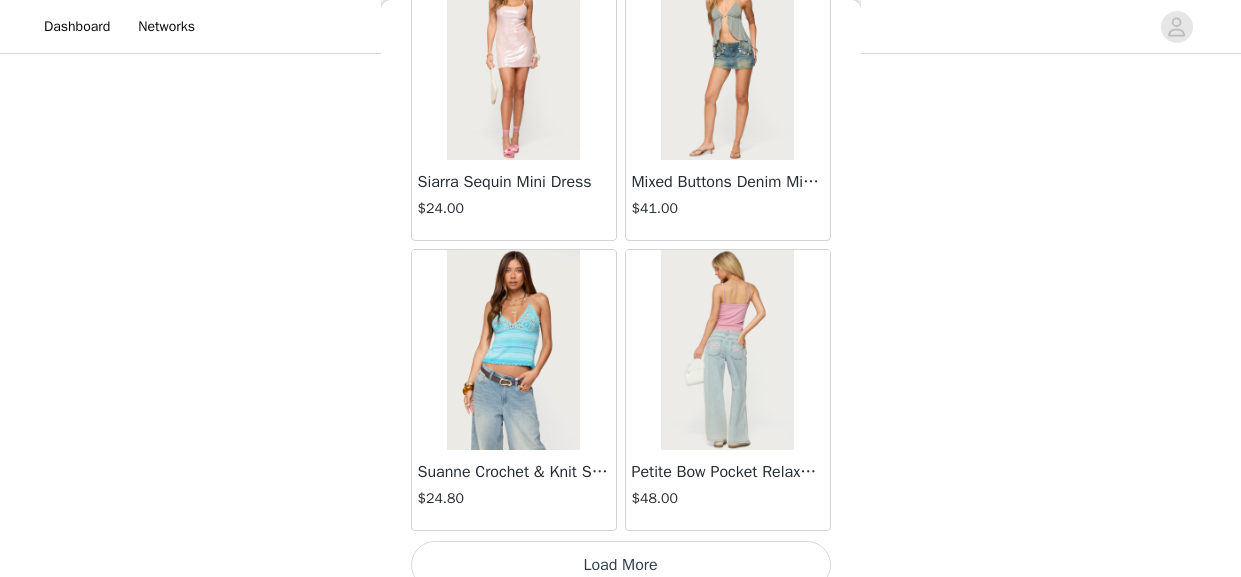 click on "Load More" at bounding box center (621, 565) 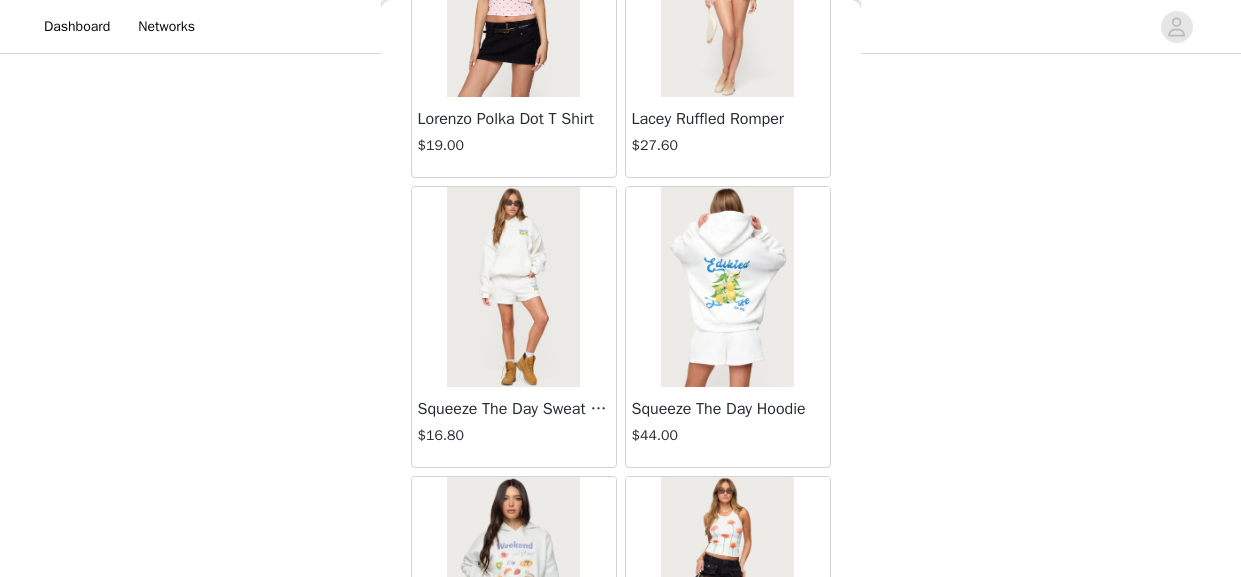 scroll, scrollTop: 29792, scrollLeft: 0, axis: vertical 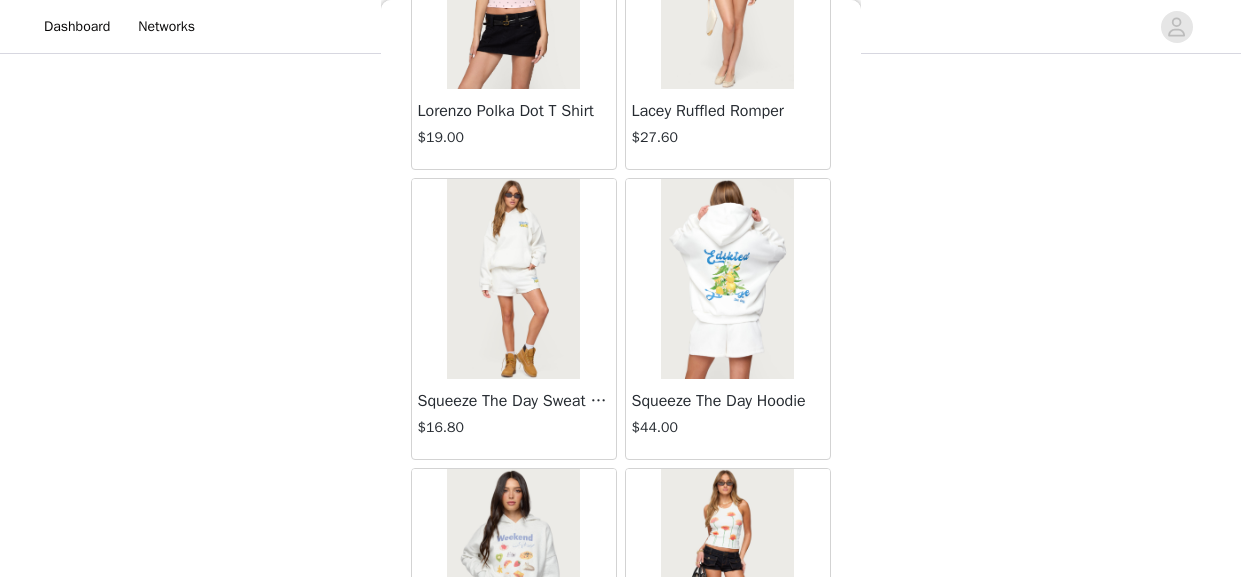 click at bounding box center (513, 279) 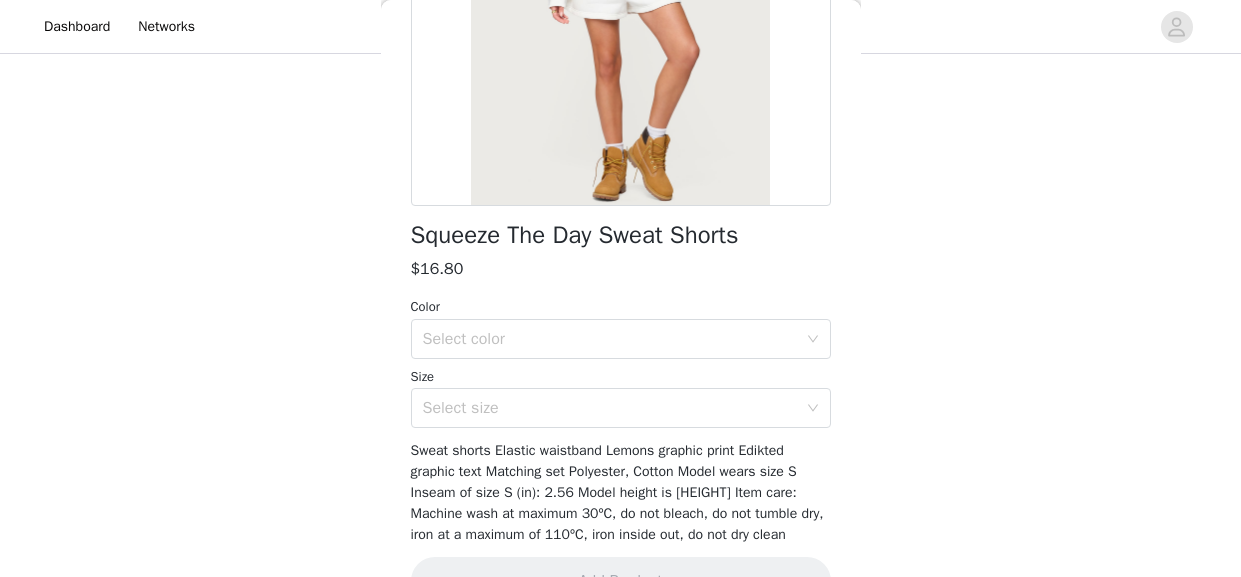 scroll, scrollTop: 397, scrollLeft: 0, axis: vertical 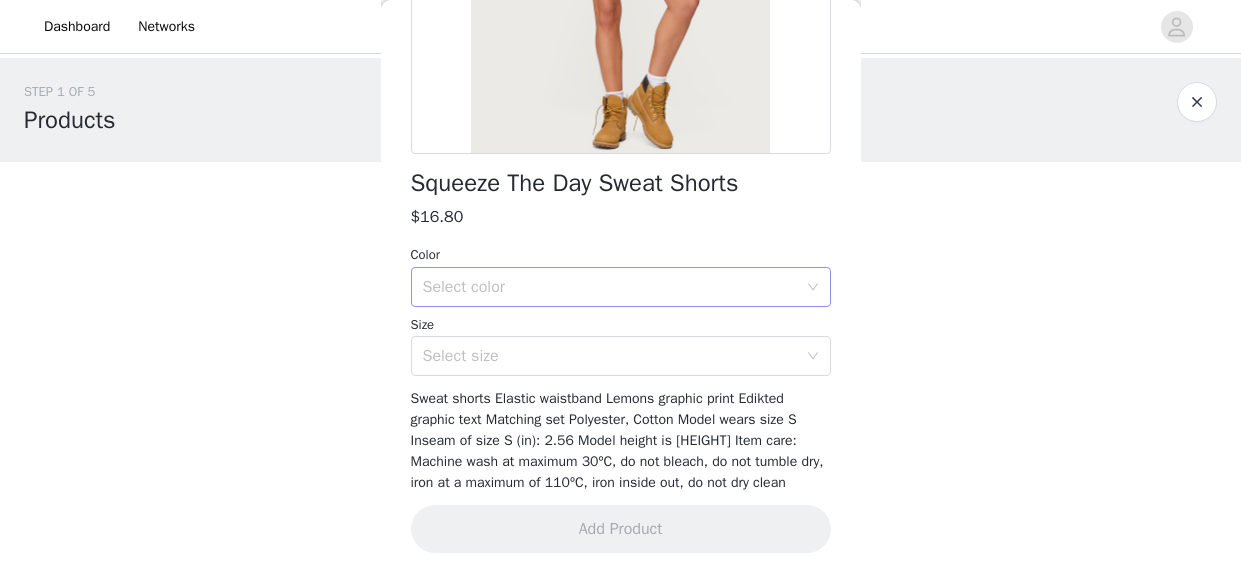 click on "Select color" at bounding box center [614, 287] 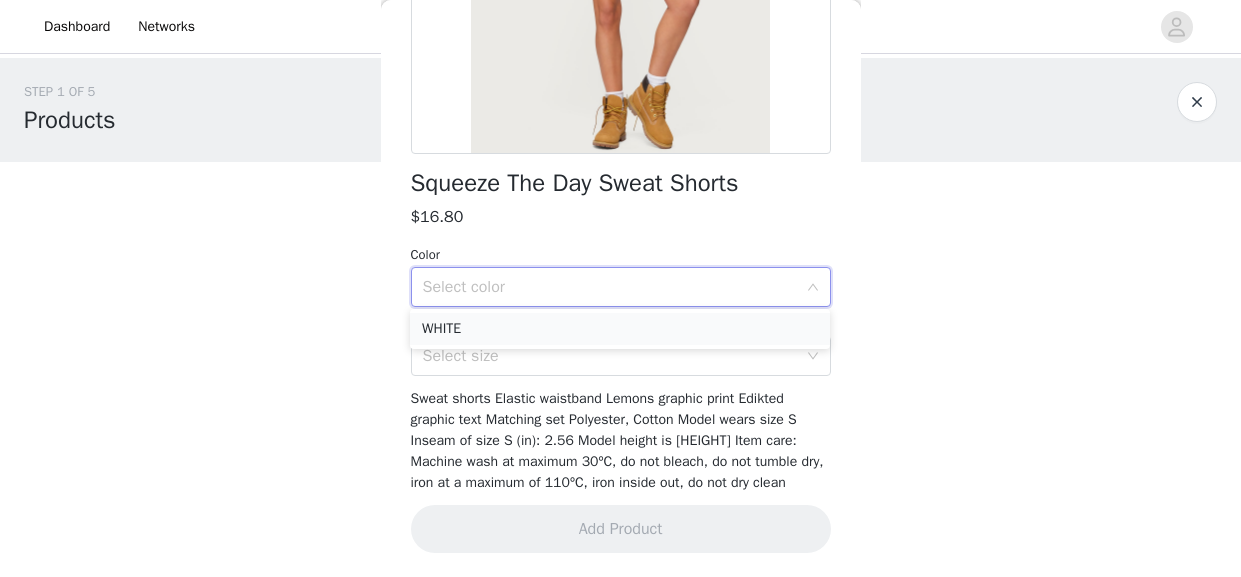 click on "WHITE" at bounding box center (620, 329) 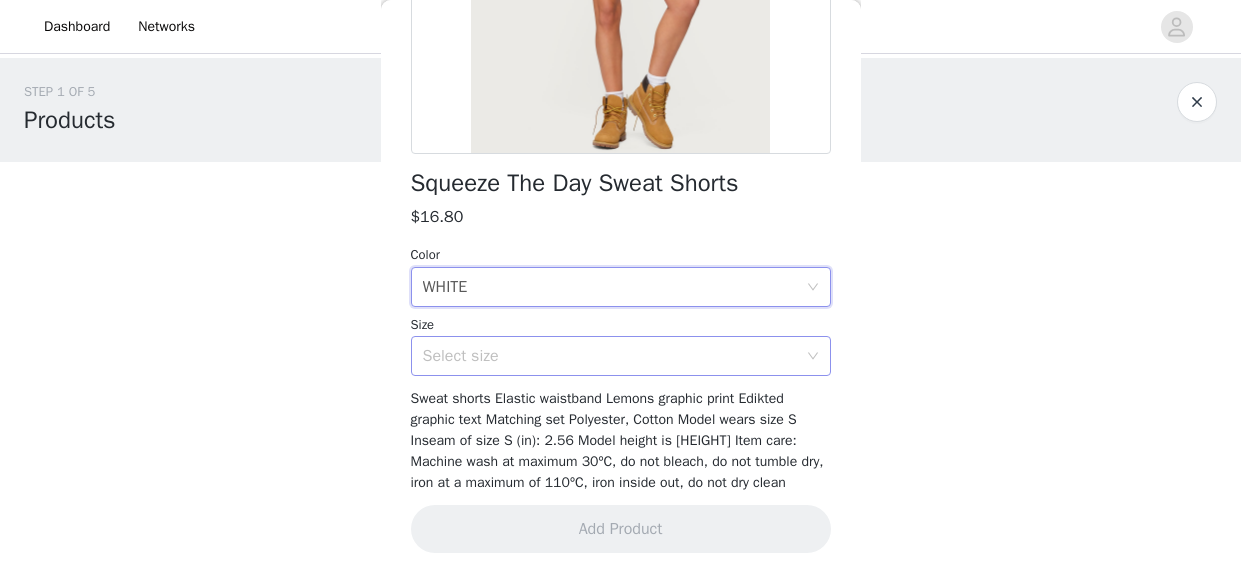 click on "Select size" at bounding box center [610, 356] 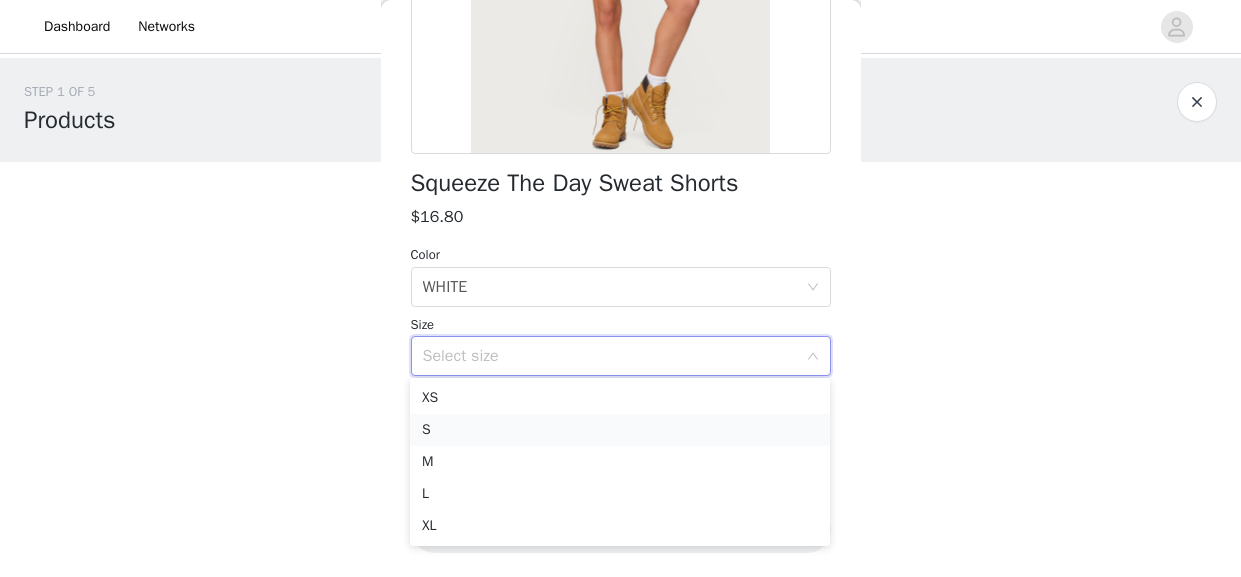 click on "S" at bounding box center (620, 430) 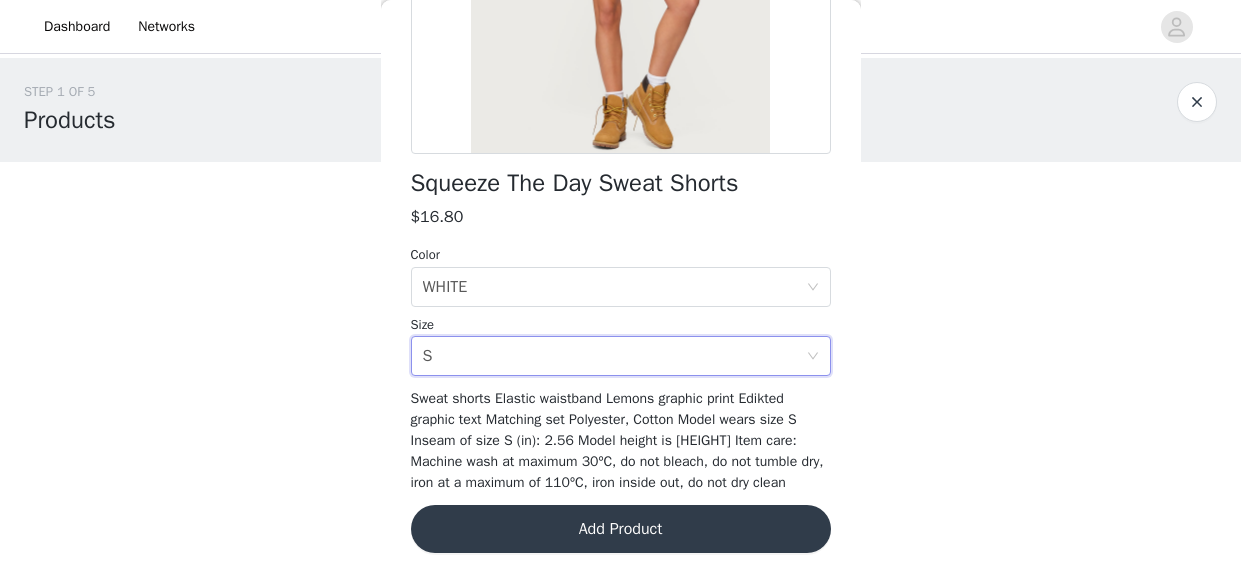 click on "Add Product" at bounding box center (621, 529) 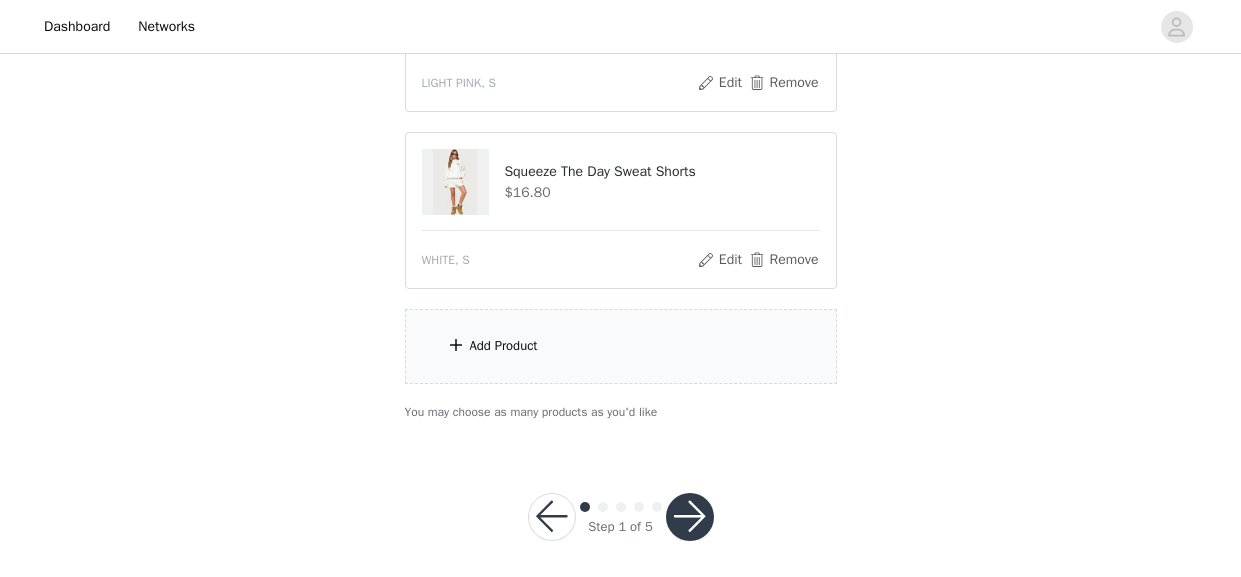 scroll, scrollTop: 685, scrollLeft: 0, axis: vertical 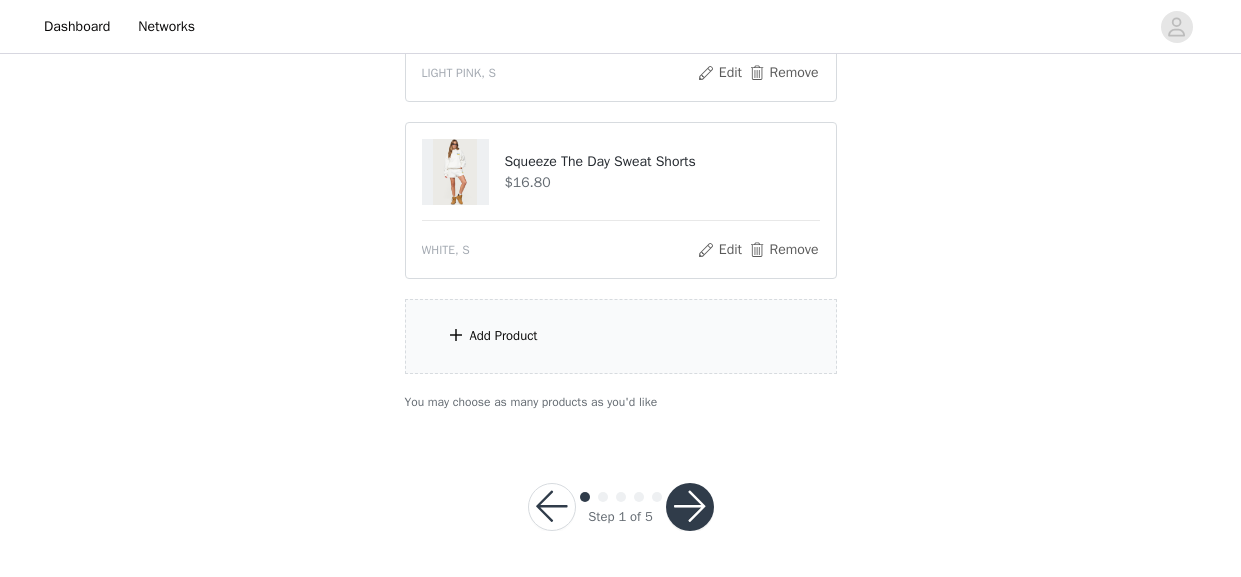 click on "Add Product" at bounding box center (621, 336) 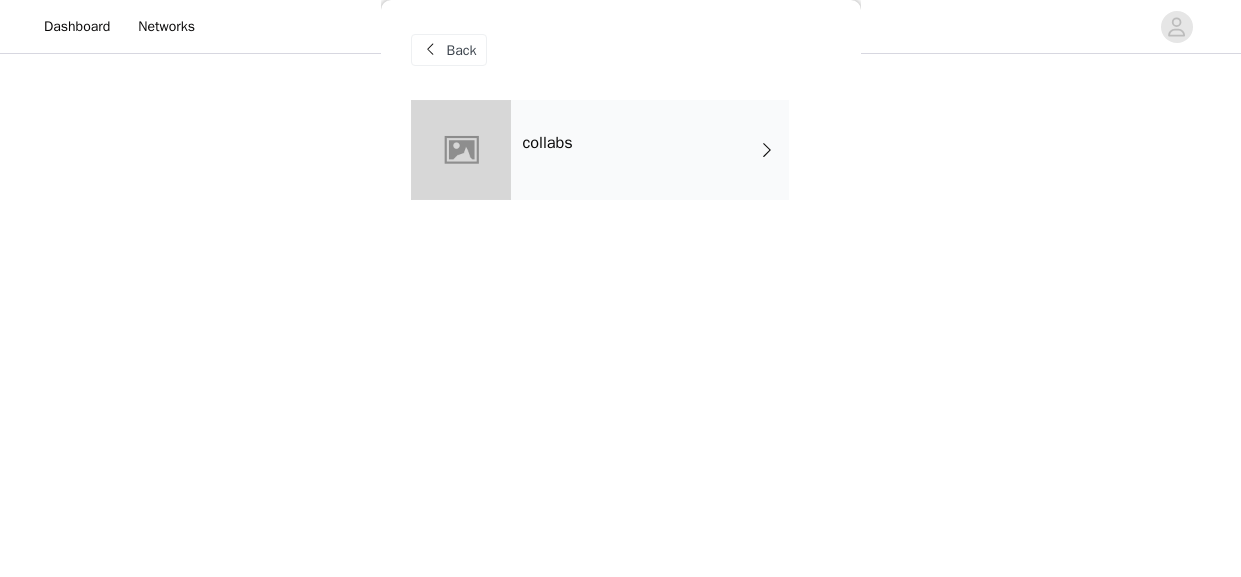 click on "collabs" at bounding box center [650, 150] 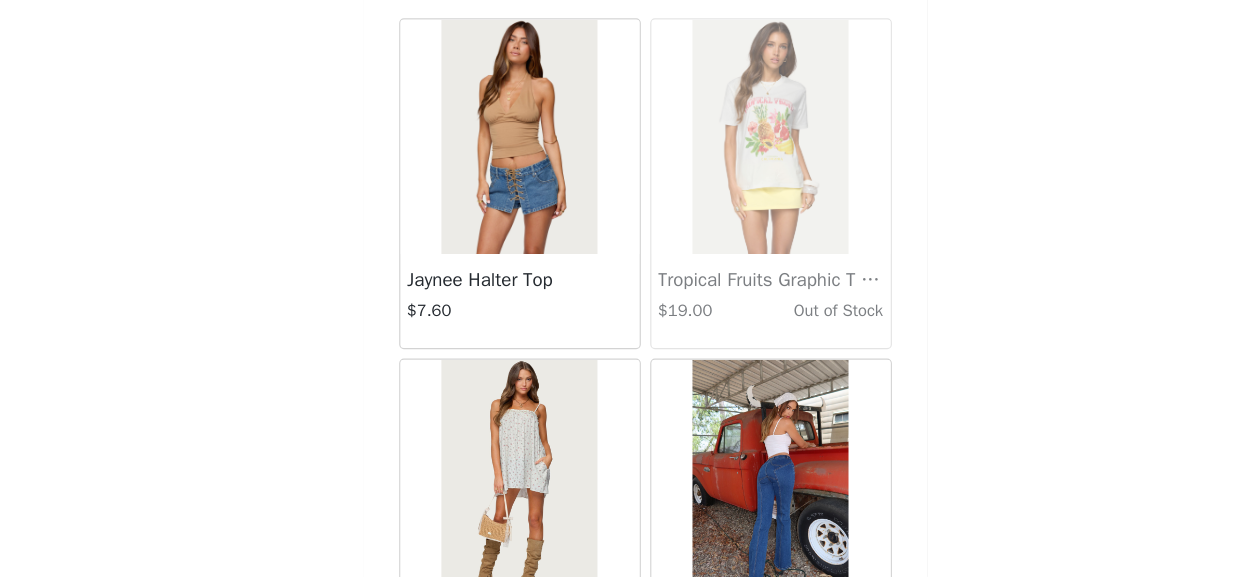 scroll, scrollTop: 682, scrollLeft: 0, axis: vertical 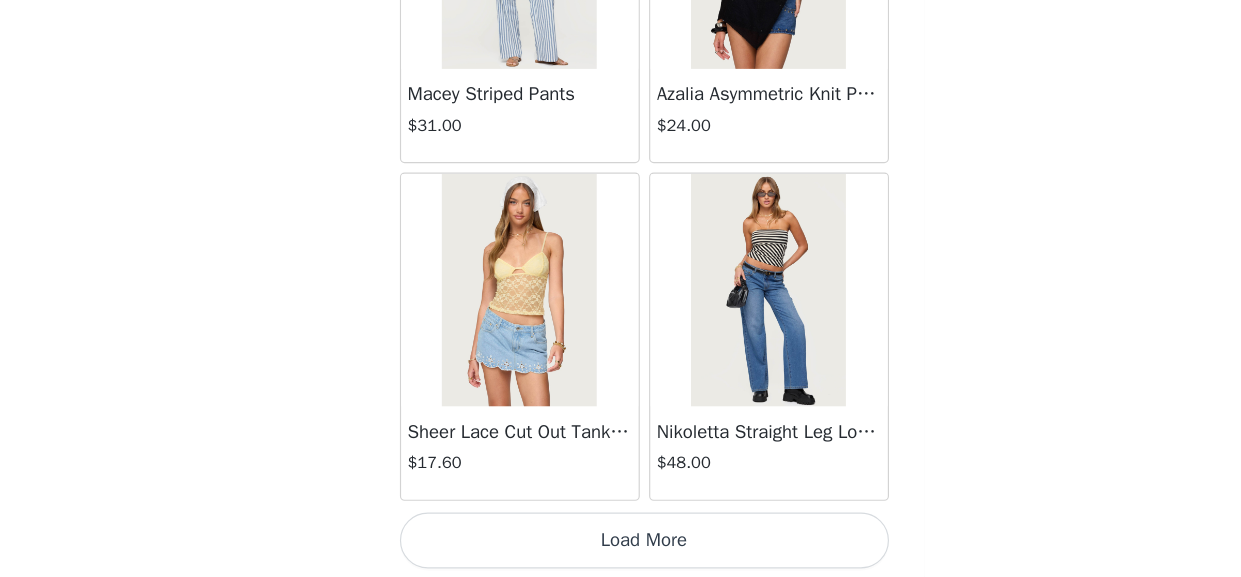click on "Load More" at bounding box center (621, 545) 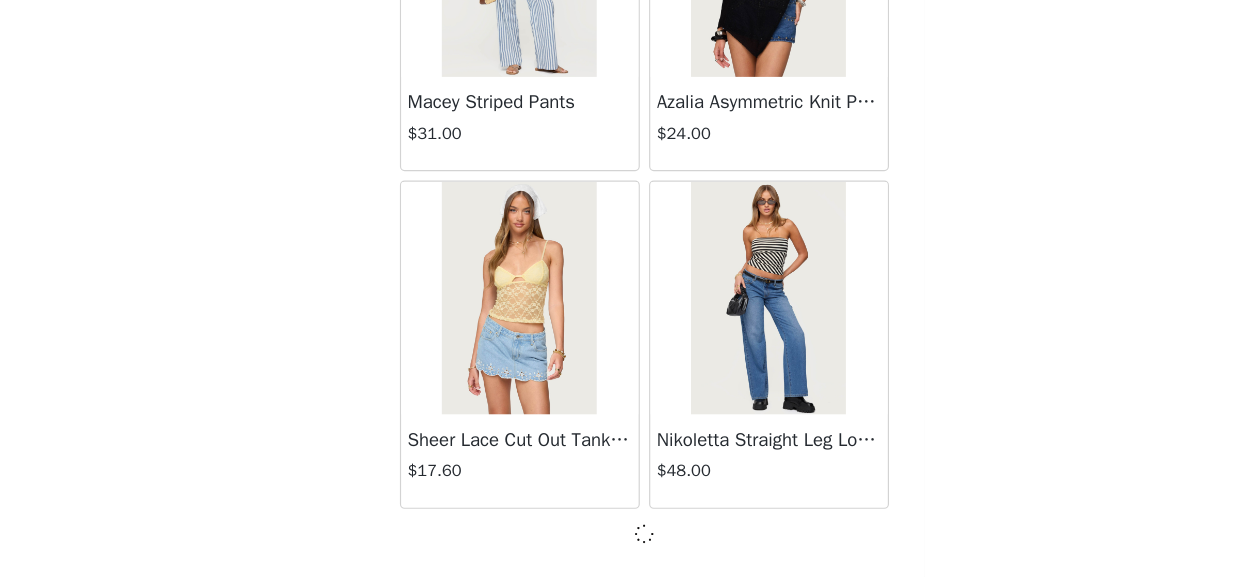 scroll, scrollTop: 2472, scrollLeft: 0, axis: vertical 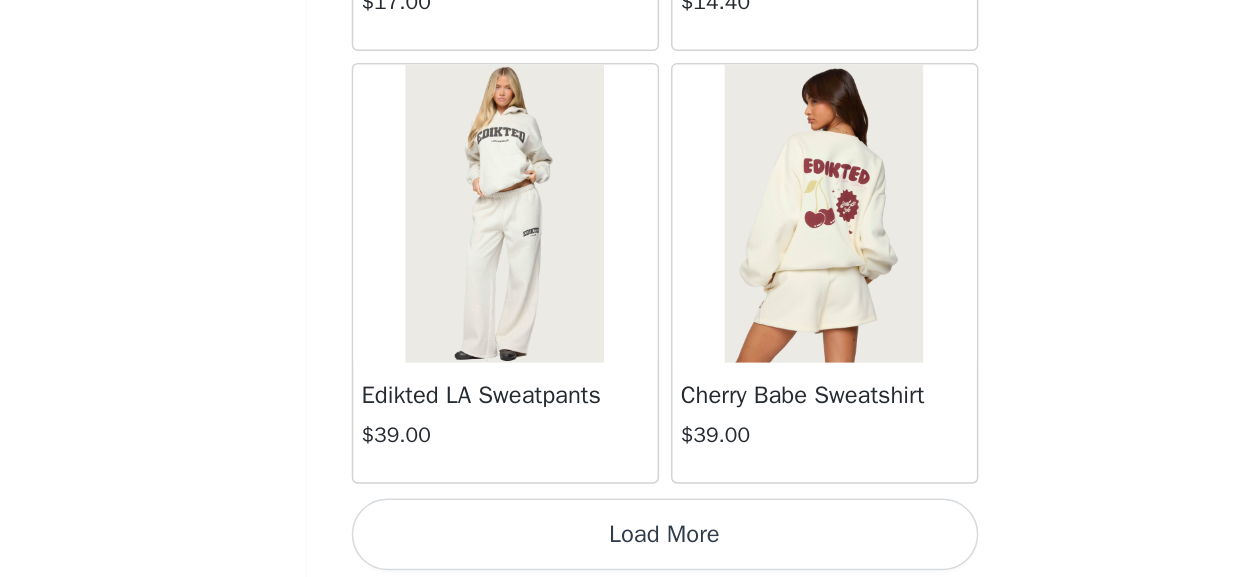 click on "Load More" at bounding box center (621, 548) 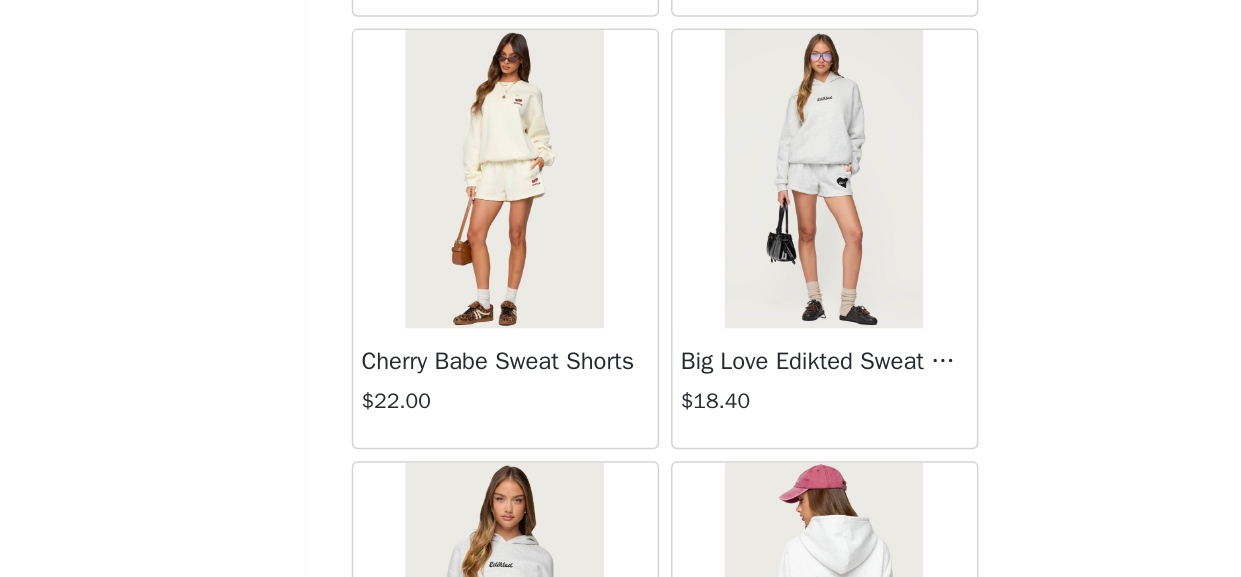 scroll, scrollTop: 5684, scrollLeft: 0, axis: vertical 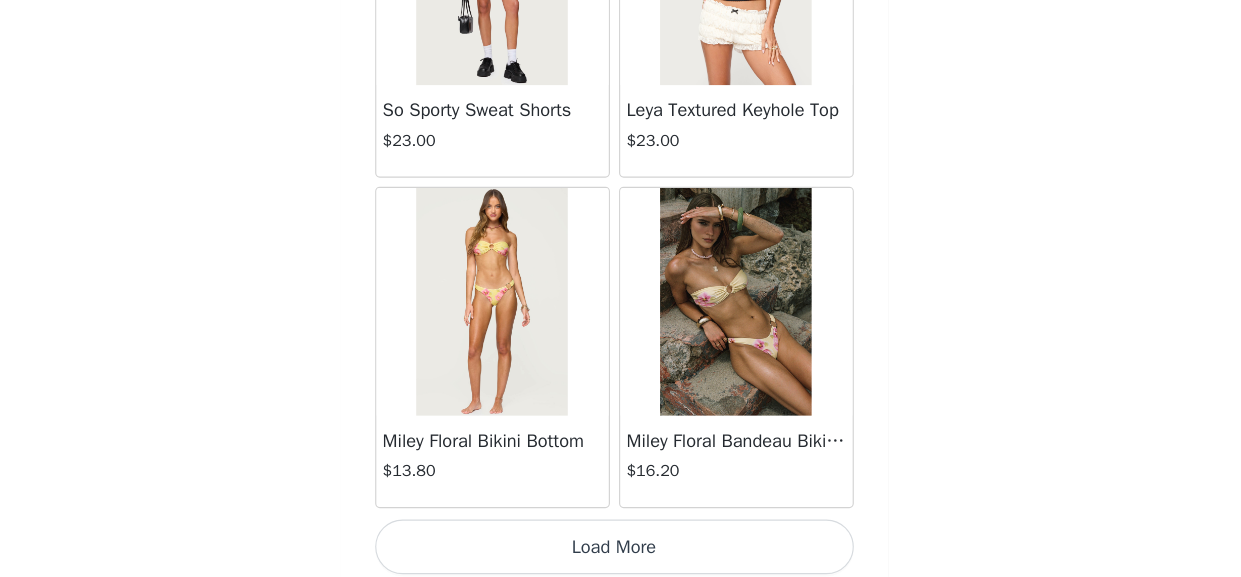 click on "Load More" at bounding box center [621, 550] 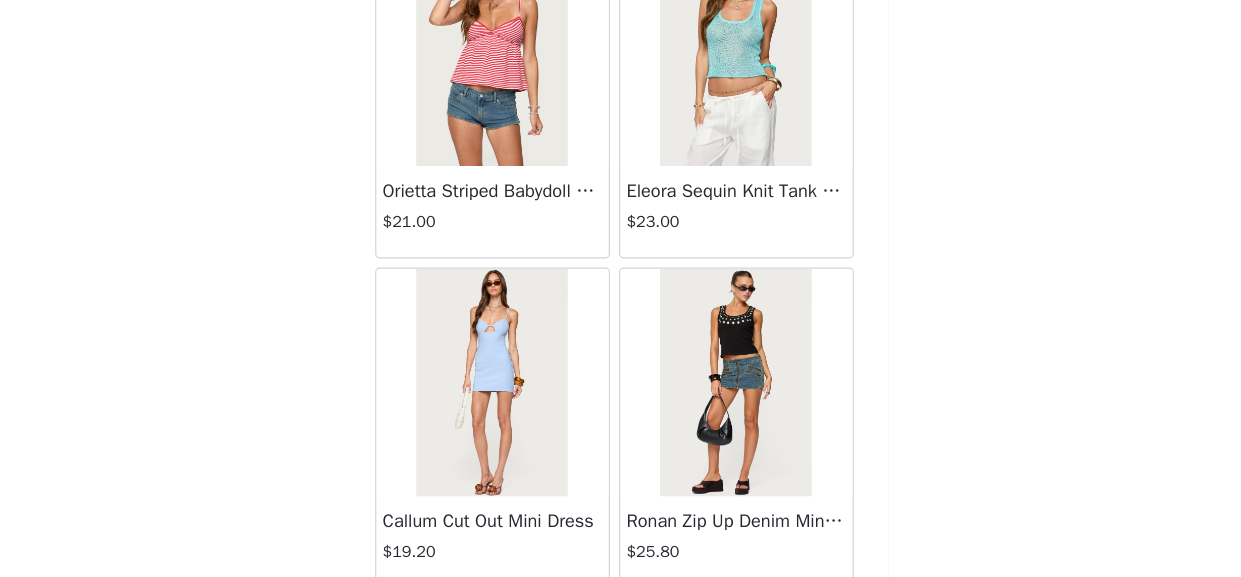 scroll, scrollTop: 11174, scrollLeft: 0, axis: vertical 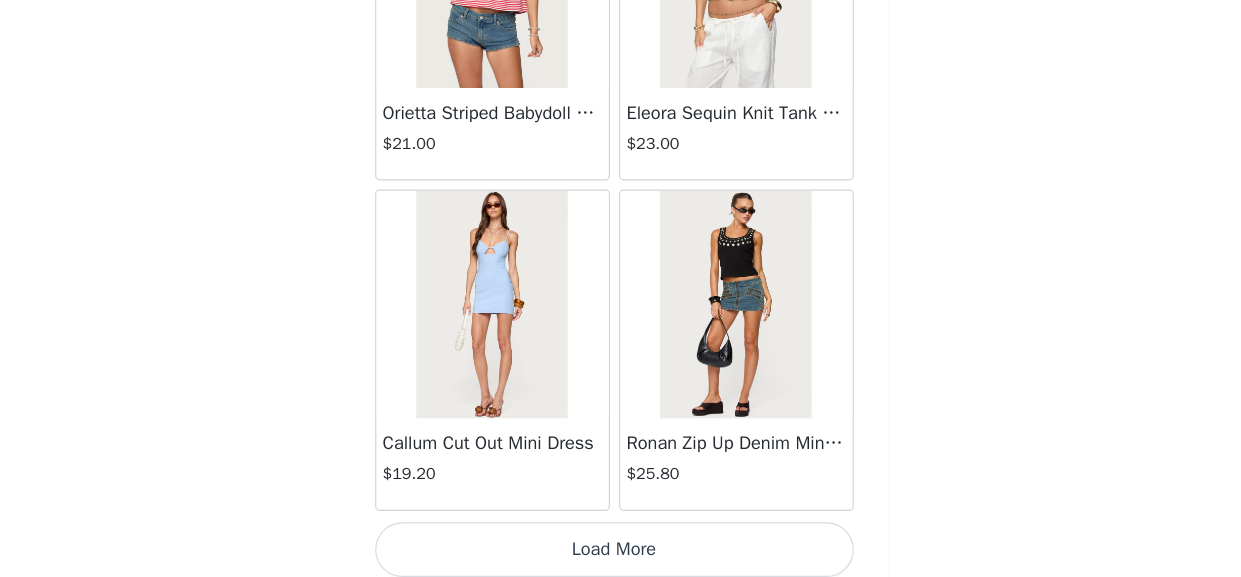 click on "Load More" at bounding box center (621, 552) 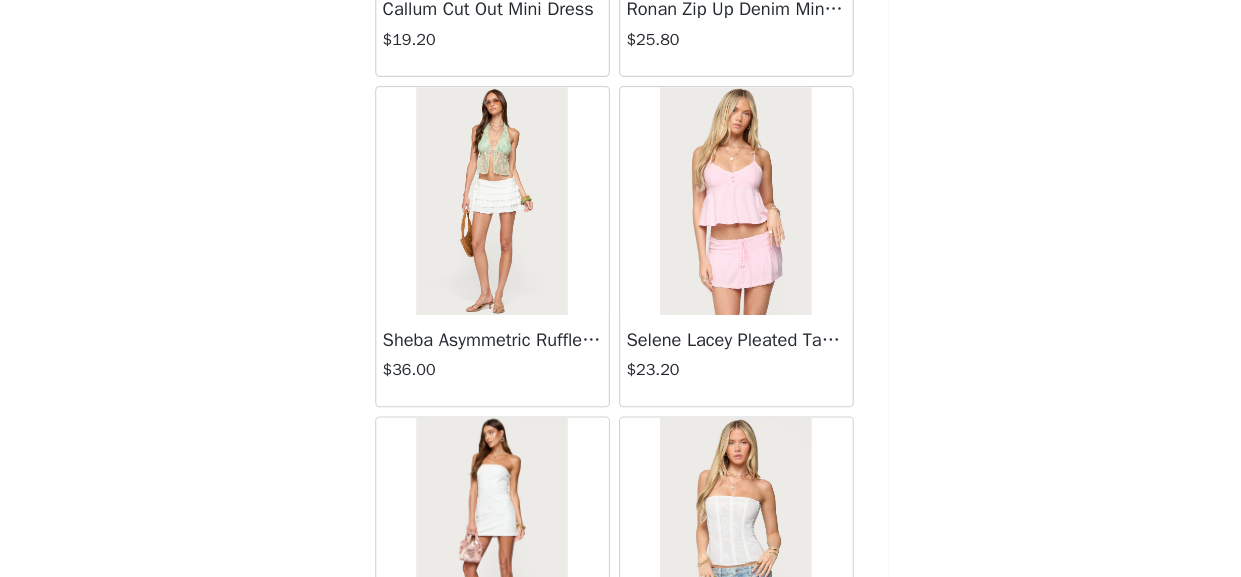 scroll, scrollTop: 11558, scrollLeft: 0, axis: vertical 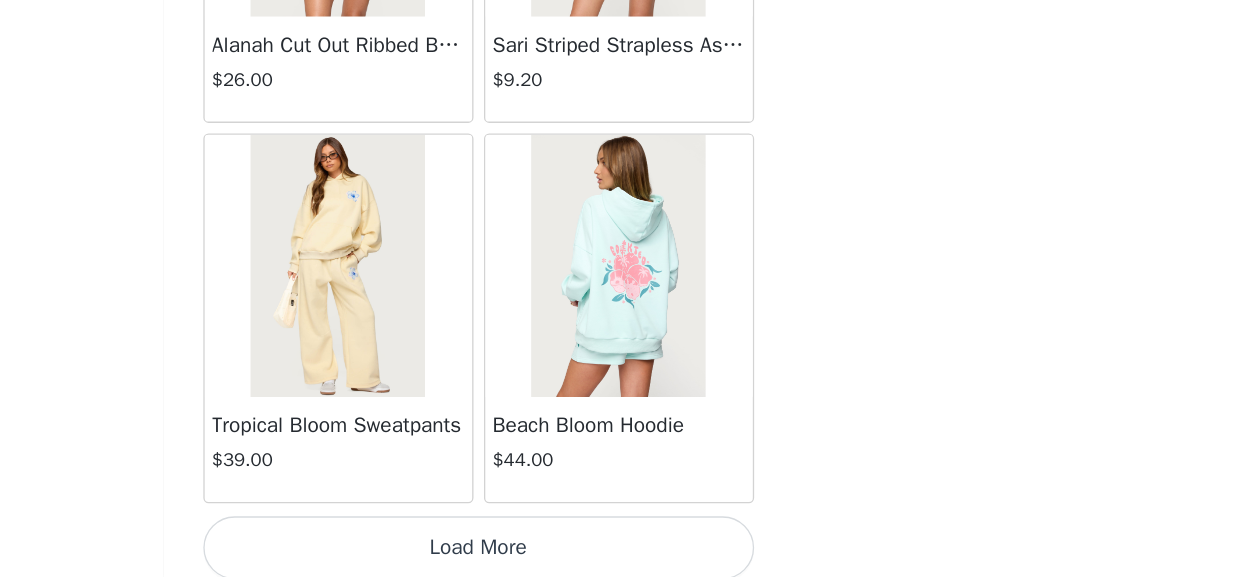 click on "Load More" at bounding box center [621, 554] 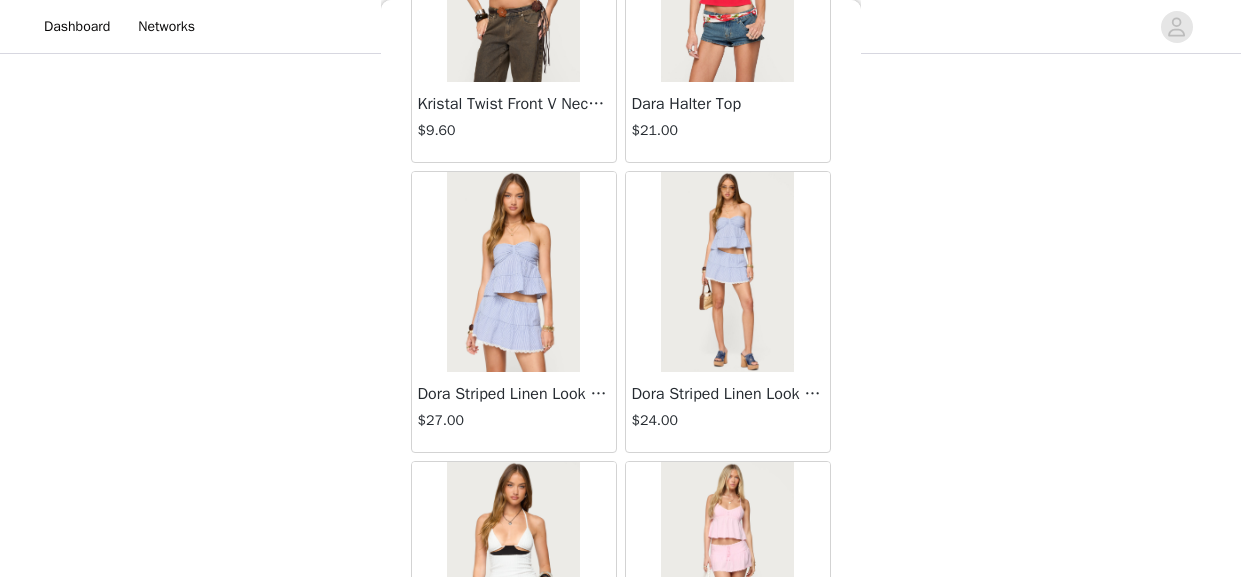 scroll, scrollTop: 15302, scrollLeft: 0, axis: vertical 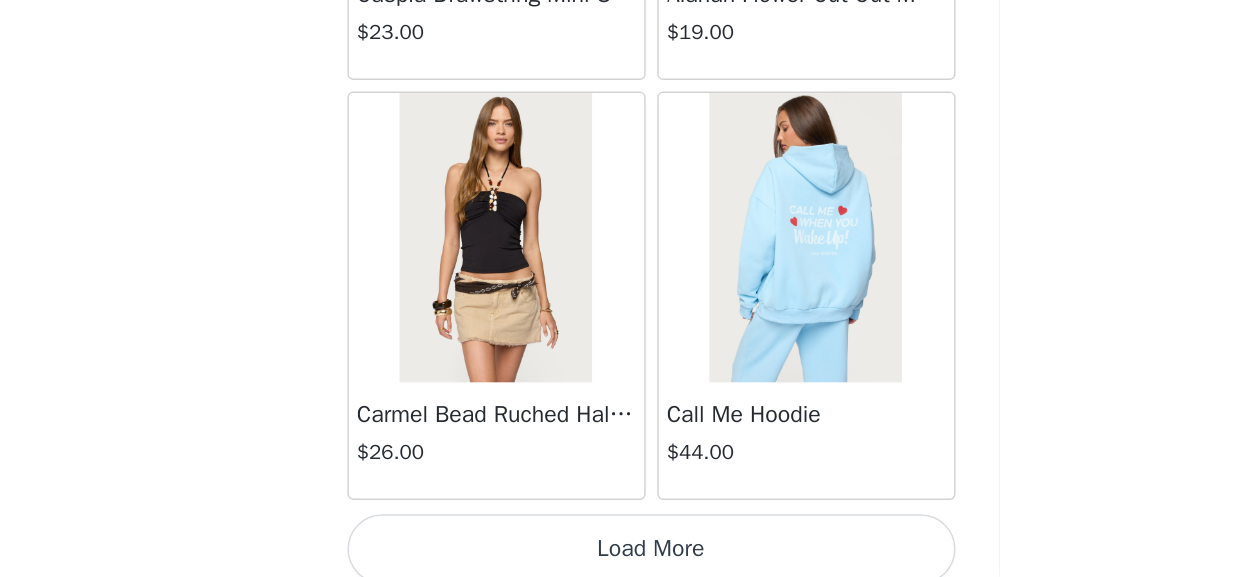 click on "Load More" at bounding box center (621, 557) 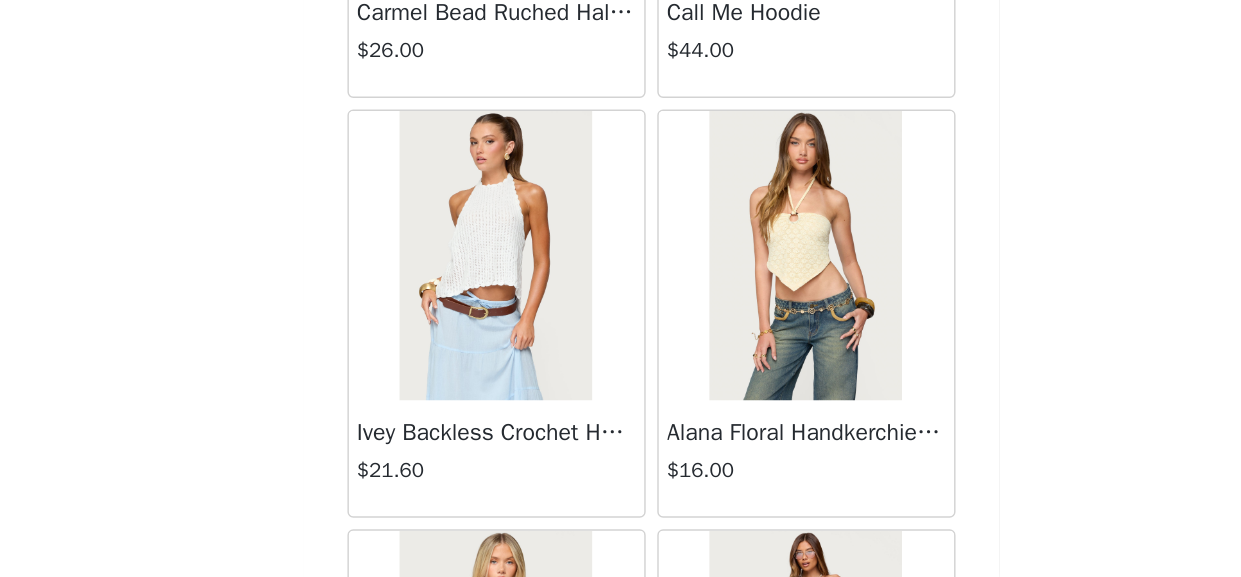 scroll, scrollTop: 17247, scrollLeft: 0, axis: vertical 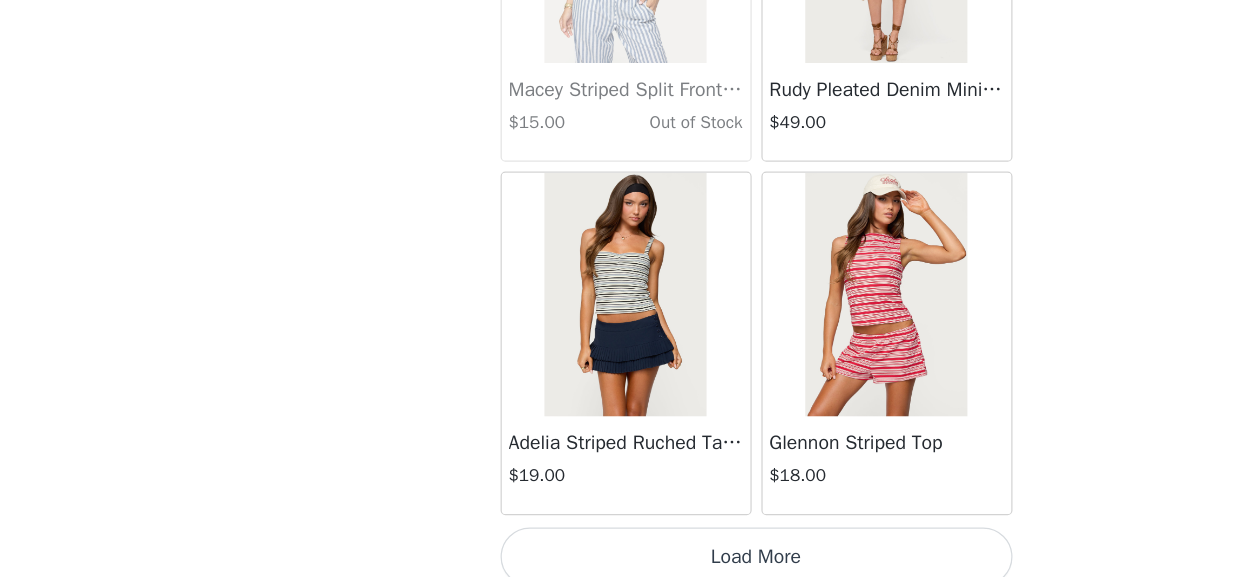 click on "Load More" at bounding box center (621, 559) 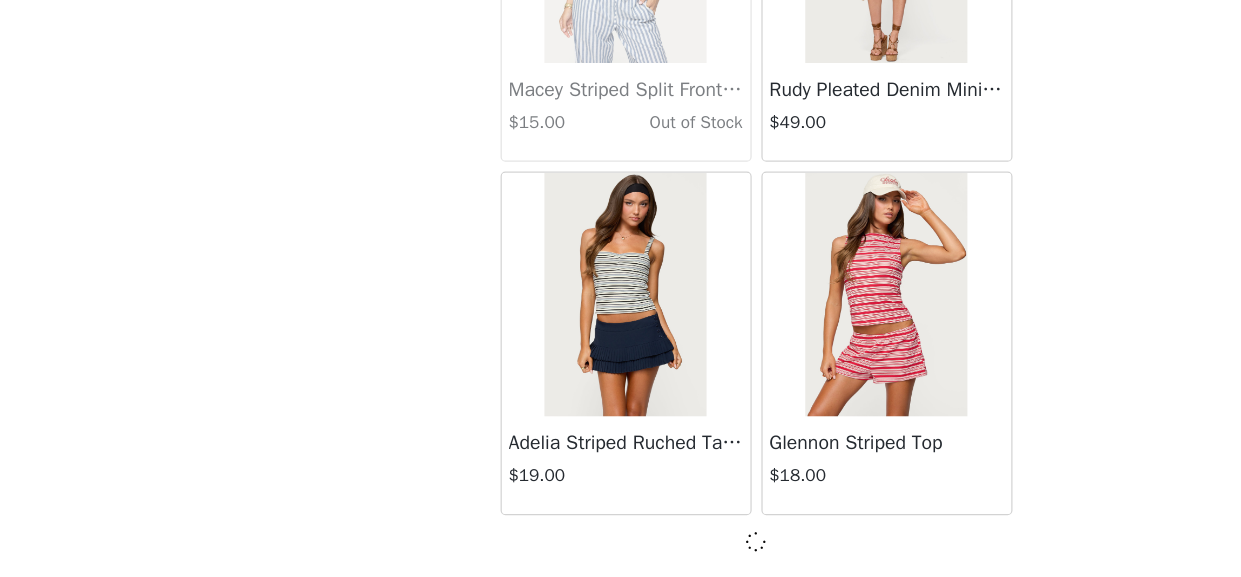 scroll, scrollTop: 19858, scrollLeft: 0, axis: vertical 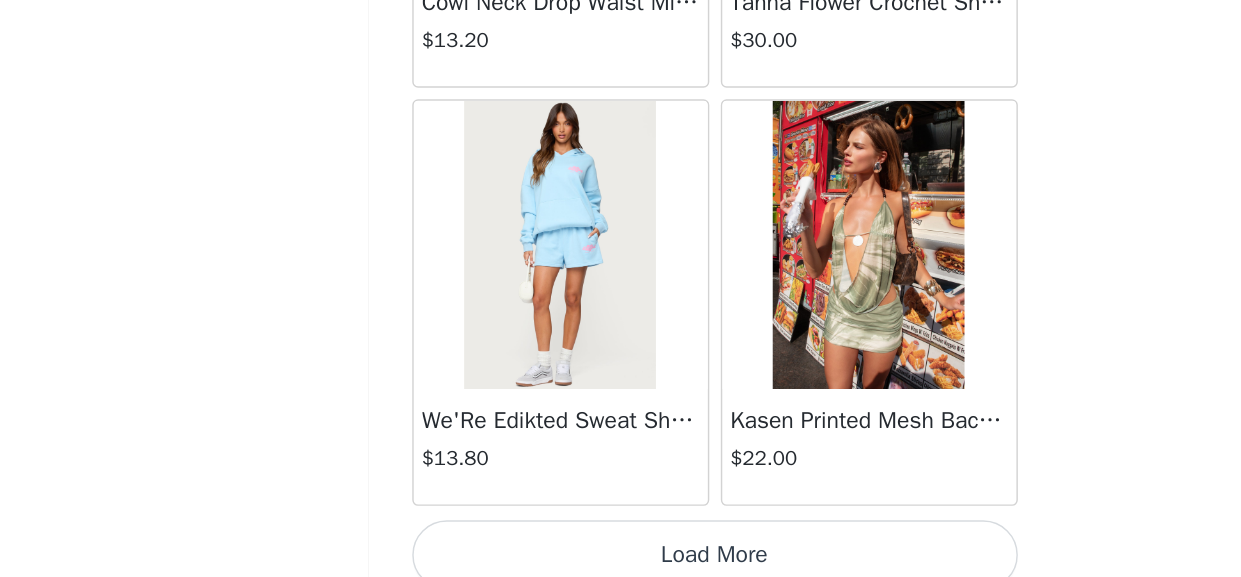 click on "Load More" at bounding box center (621, 561) 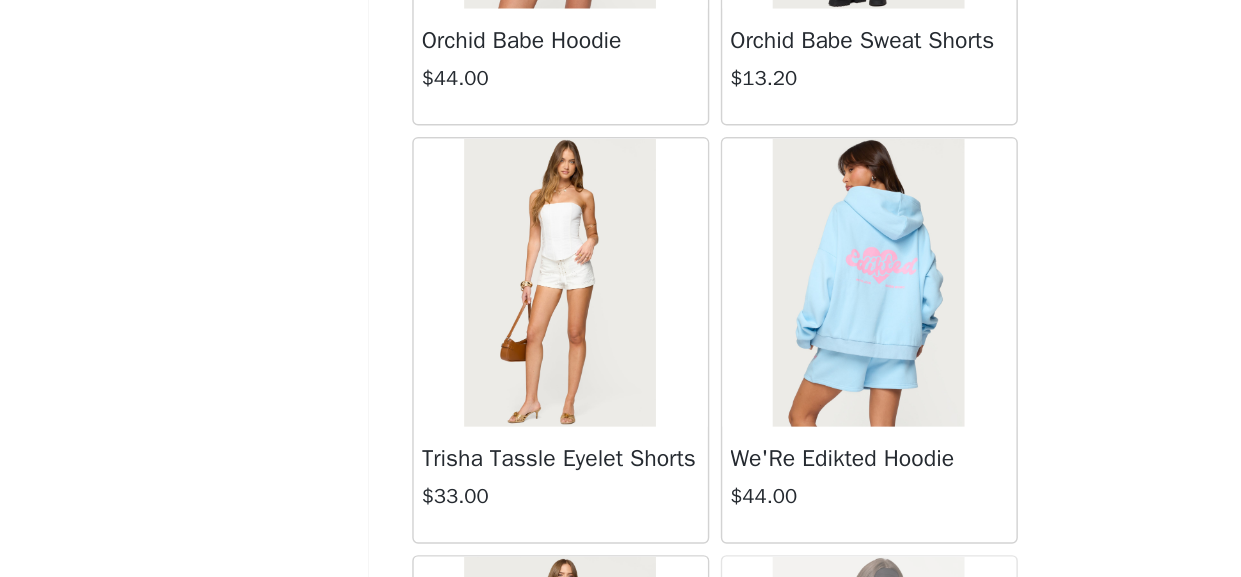 scroll, scrollTop: 24192, scrollLeft: 0, axis: vertical 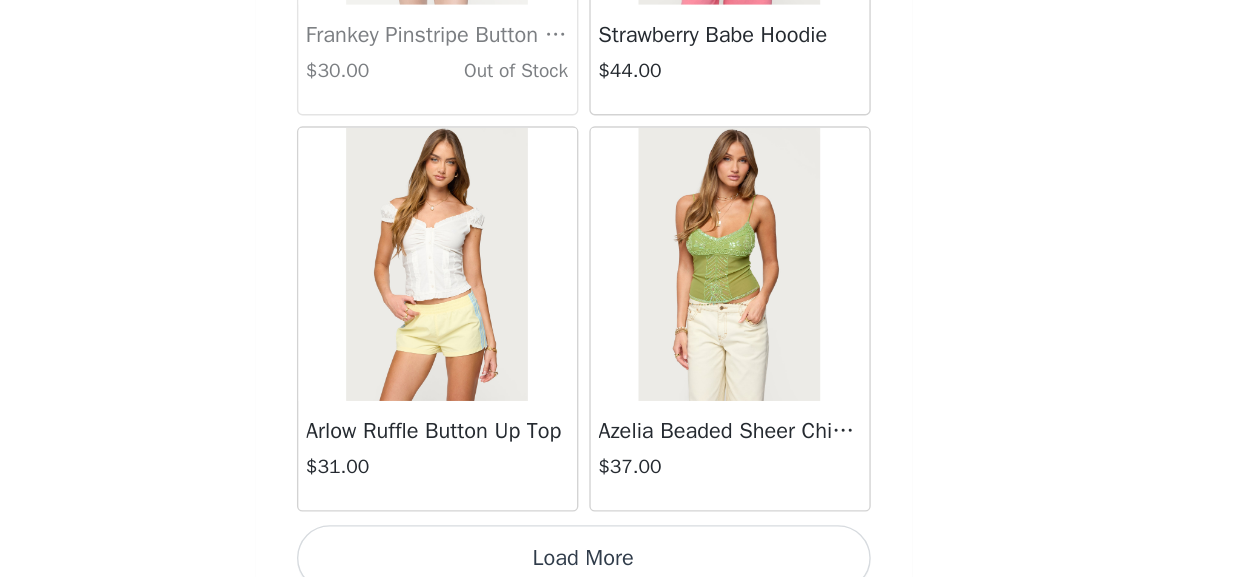 click on "Load More" at bounding box center (621, 563) 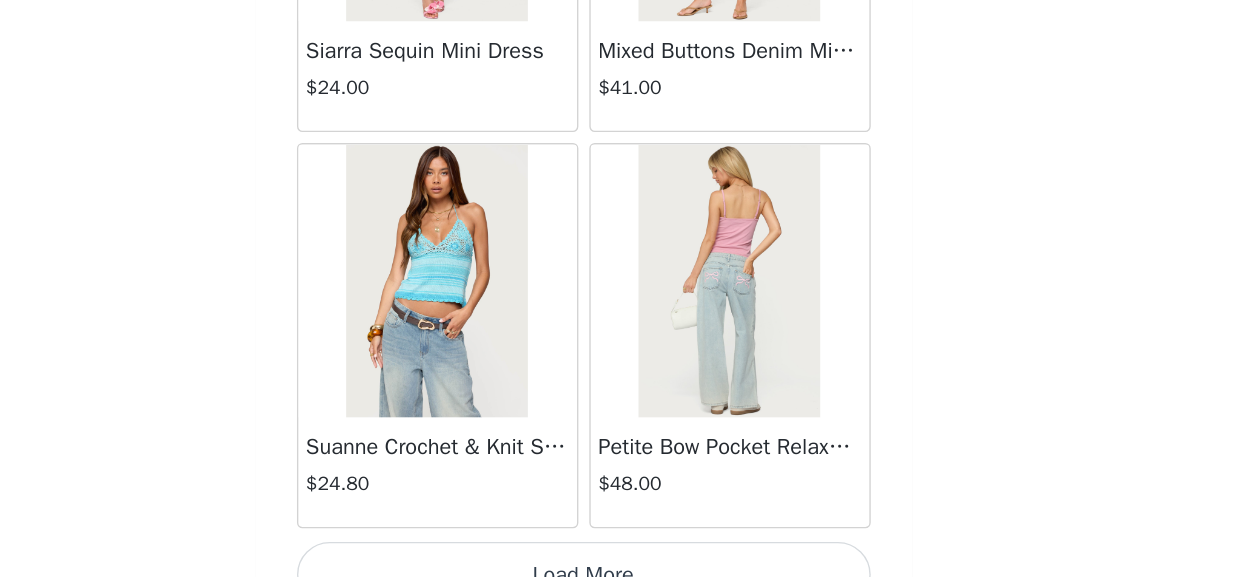 scroll, scrollTop: 28561, scrollLeft: 0, axis: vertical 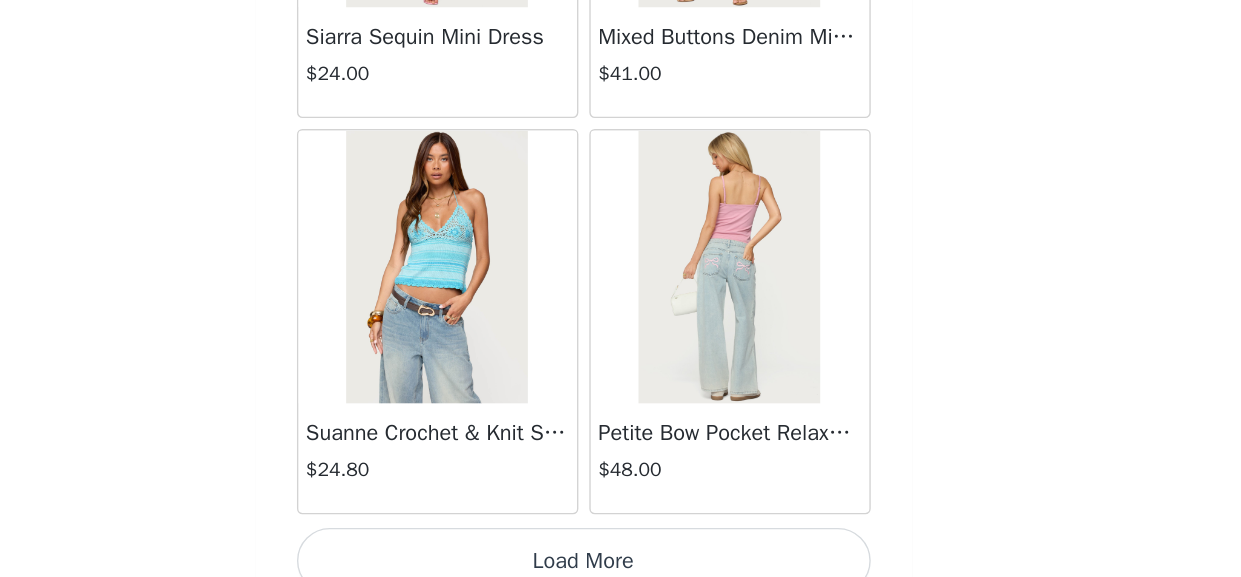 click on "Load More" at bounding box center (621, 565) 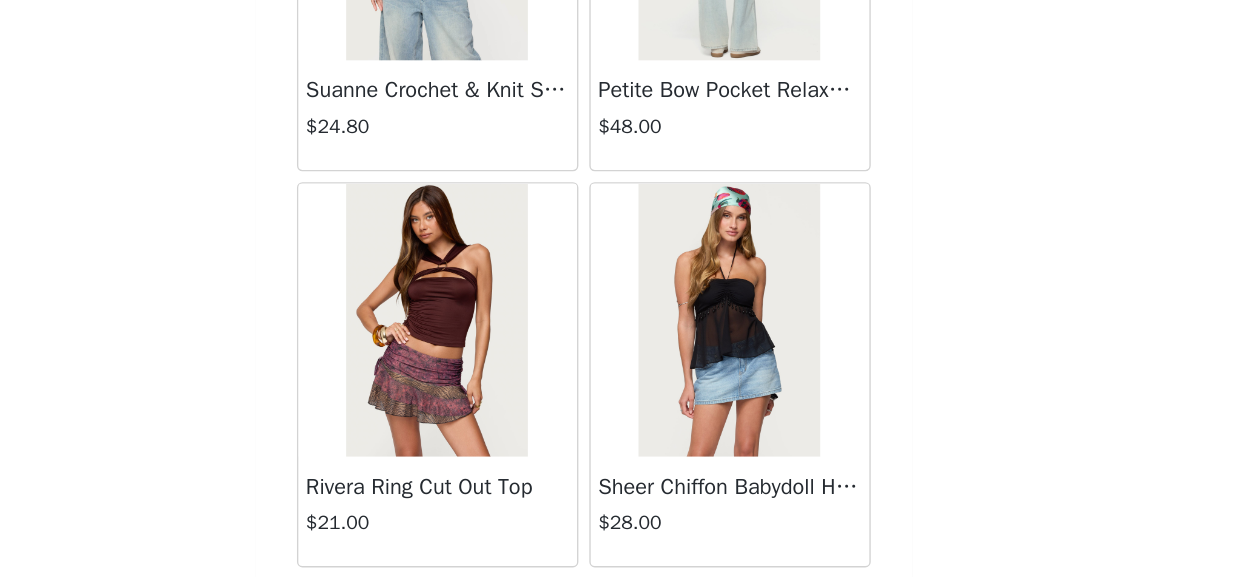 scroll, scrollTop: 28817, scrollLeft: 0, axis: vertical 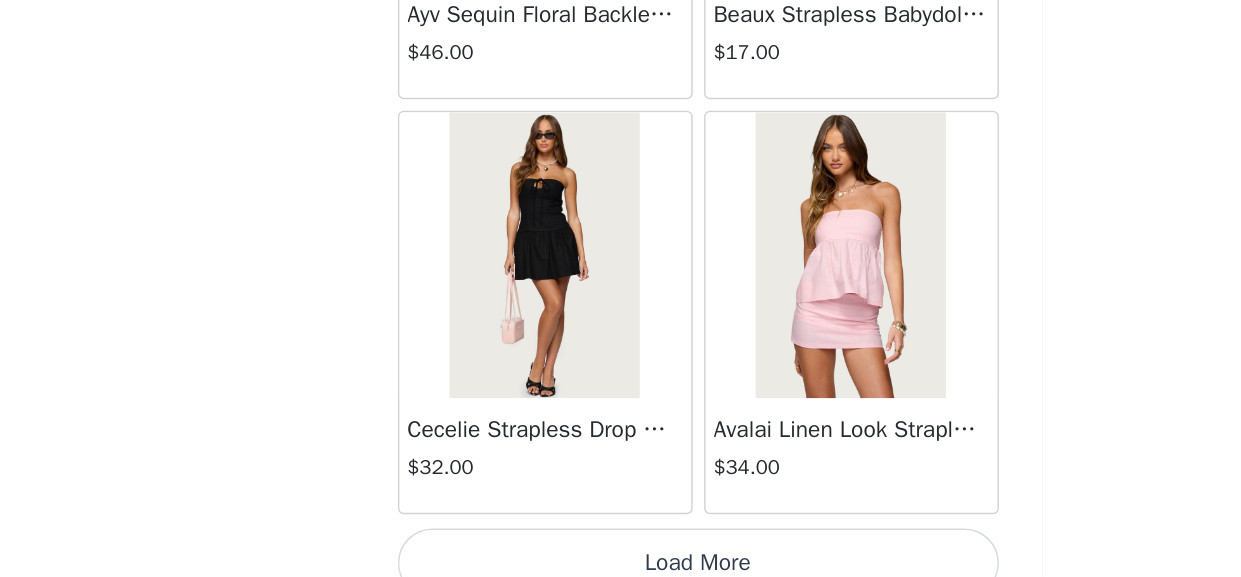 click on "Load More" at bounding box center (621, 567) 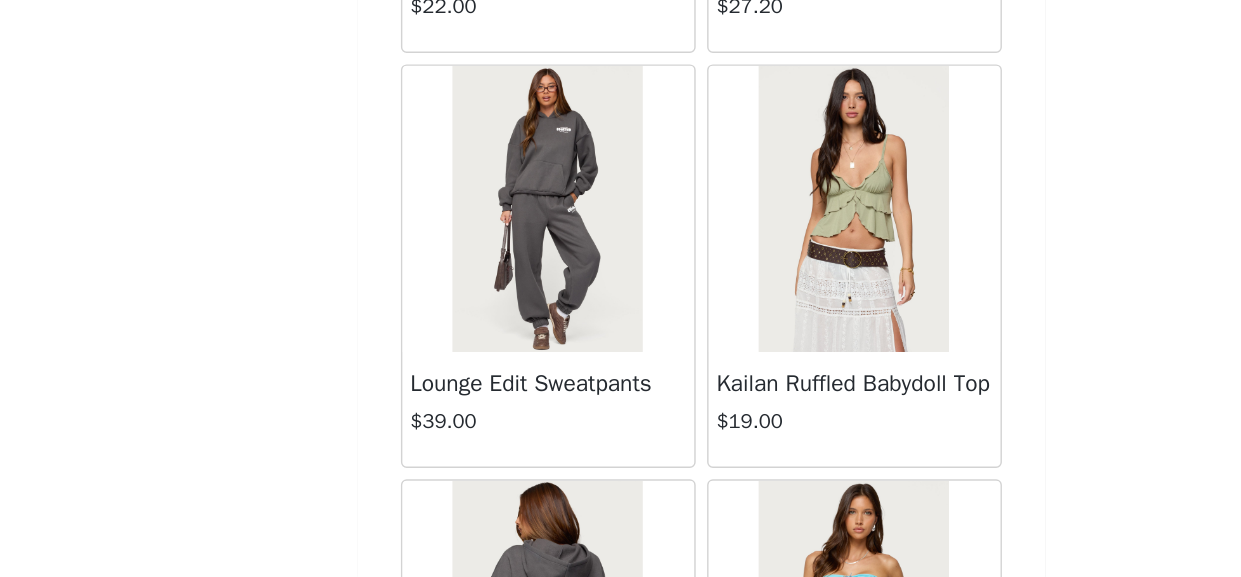 scroll, scrollTop: 34356, scrollLeft: 0, axis: vertical 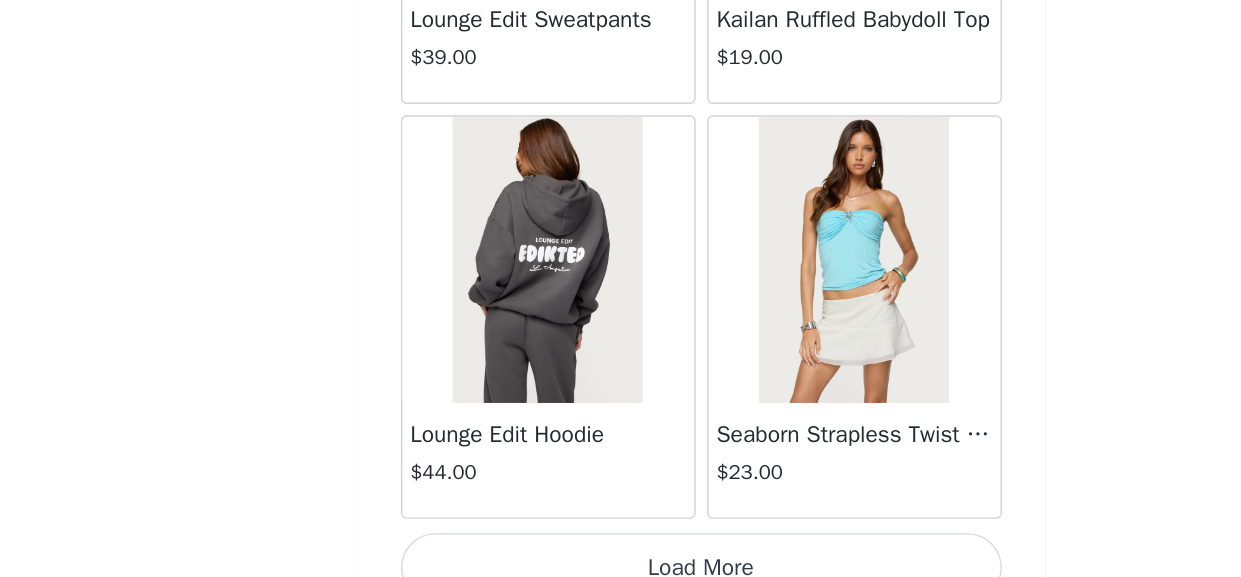 click on "Load More" at bounding box center (621, 570) 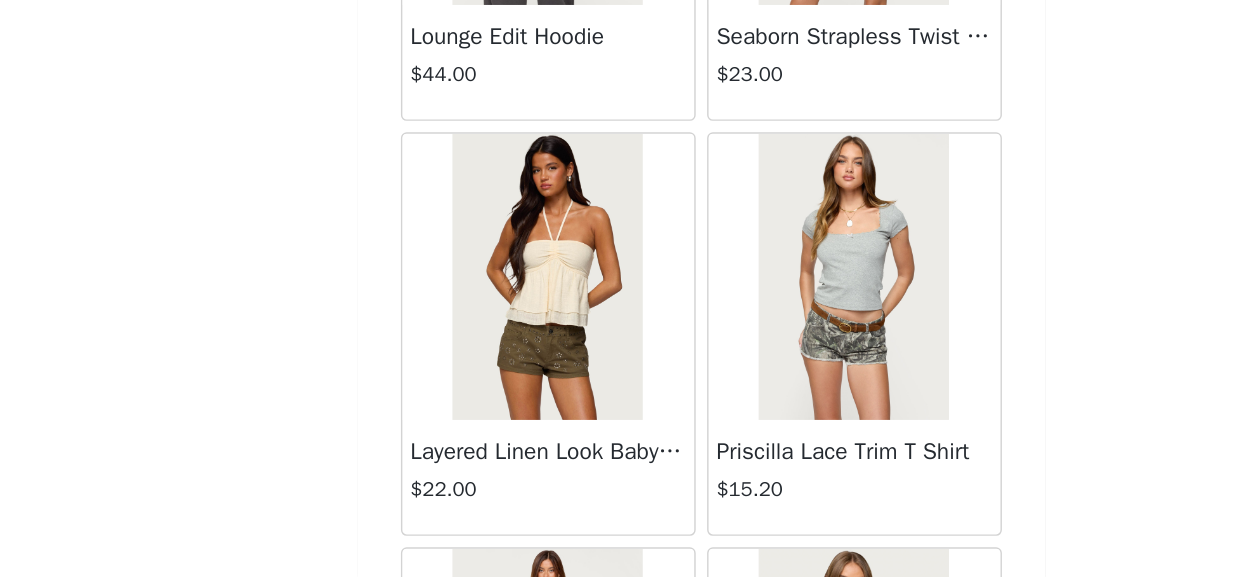 scroll, scrollTop: 34635, scrollLeft: 0, axis: vertical 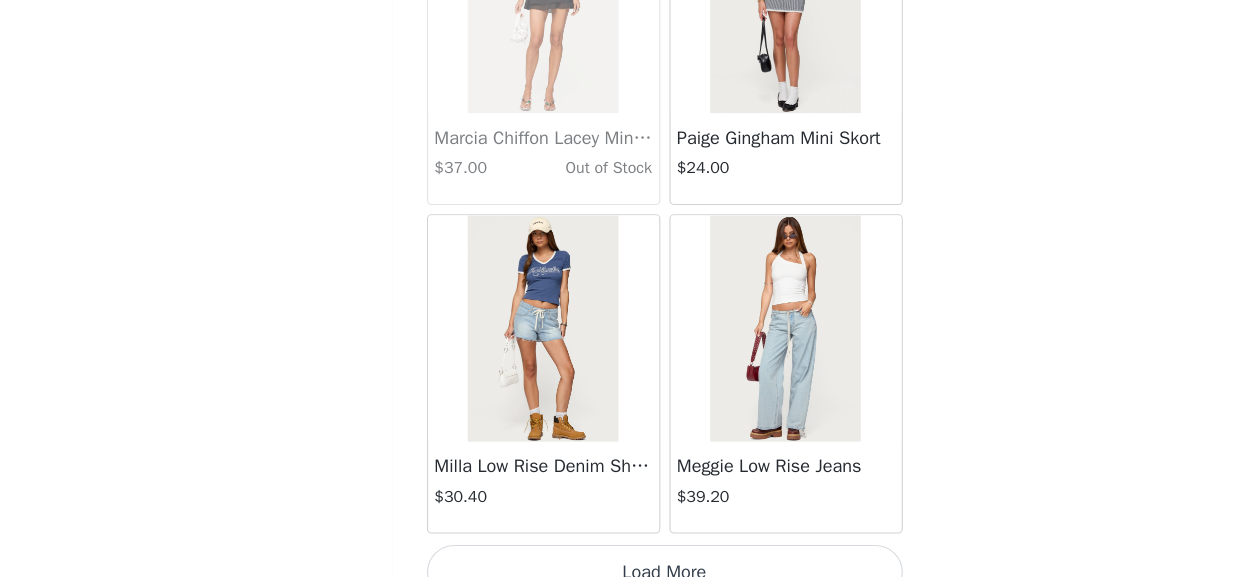click on "Load More" at bounding box center [621, 572] 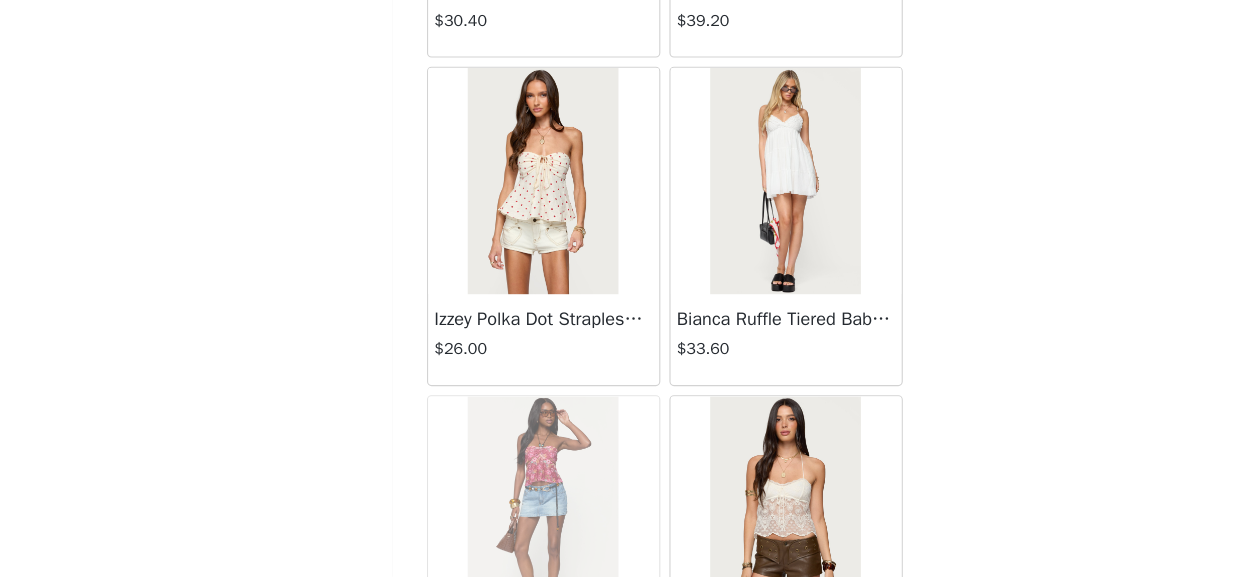 scroll, scrollTop: 37675, scrollLeft: 0, axis: vertical 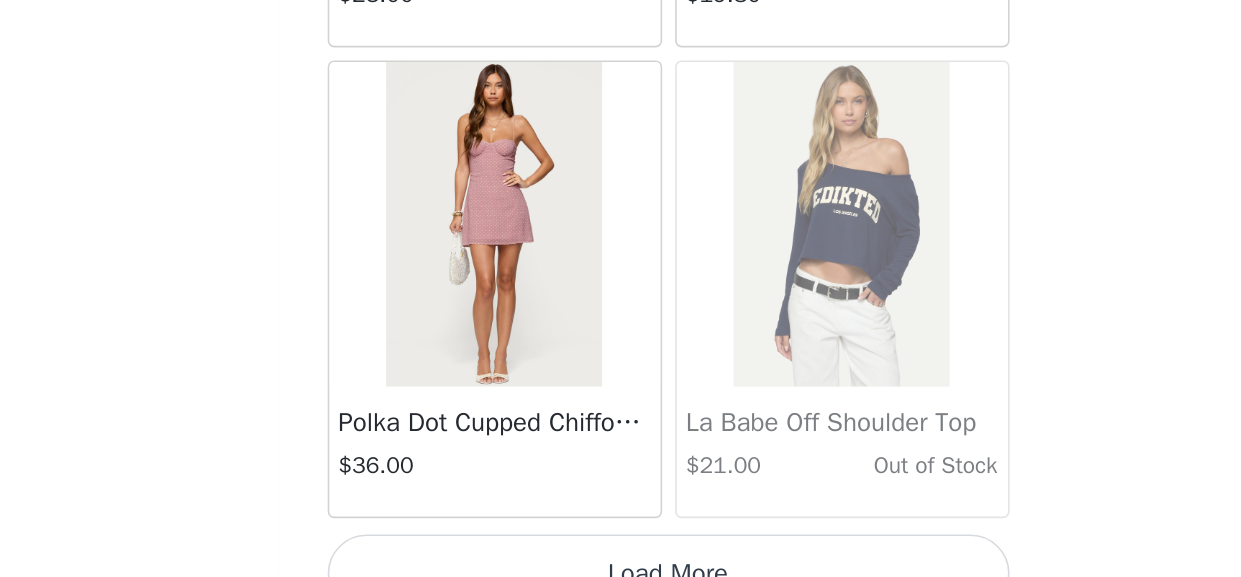 click on "Load More" at bounding box center (621, 574) 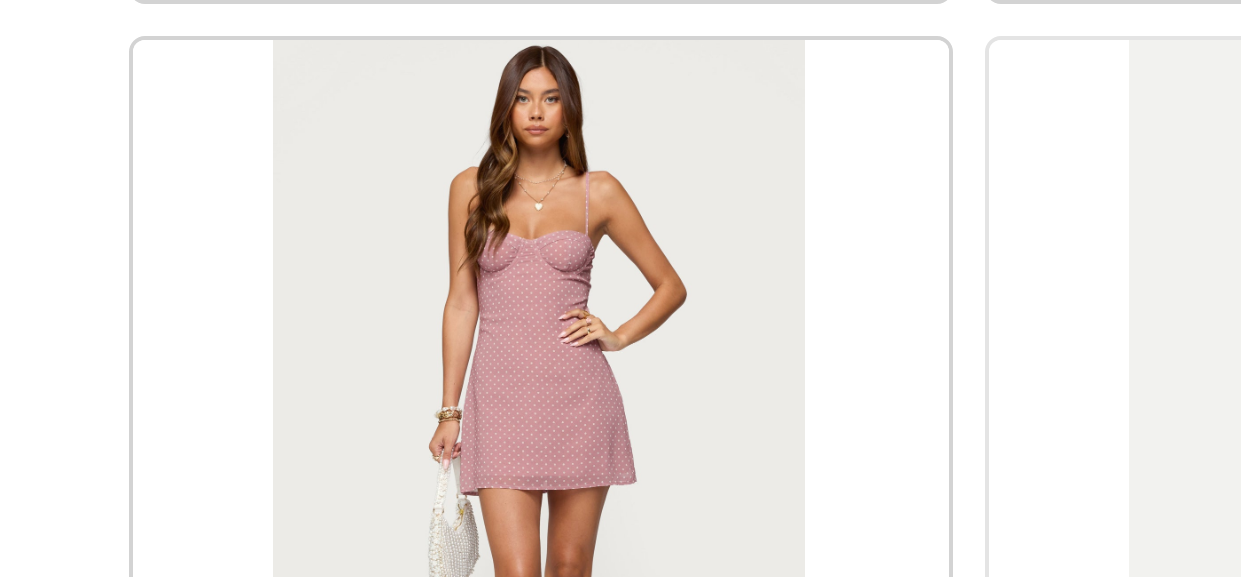scroll, scrollTop: 40152, scrollLeft: 0, axis: vertical 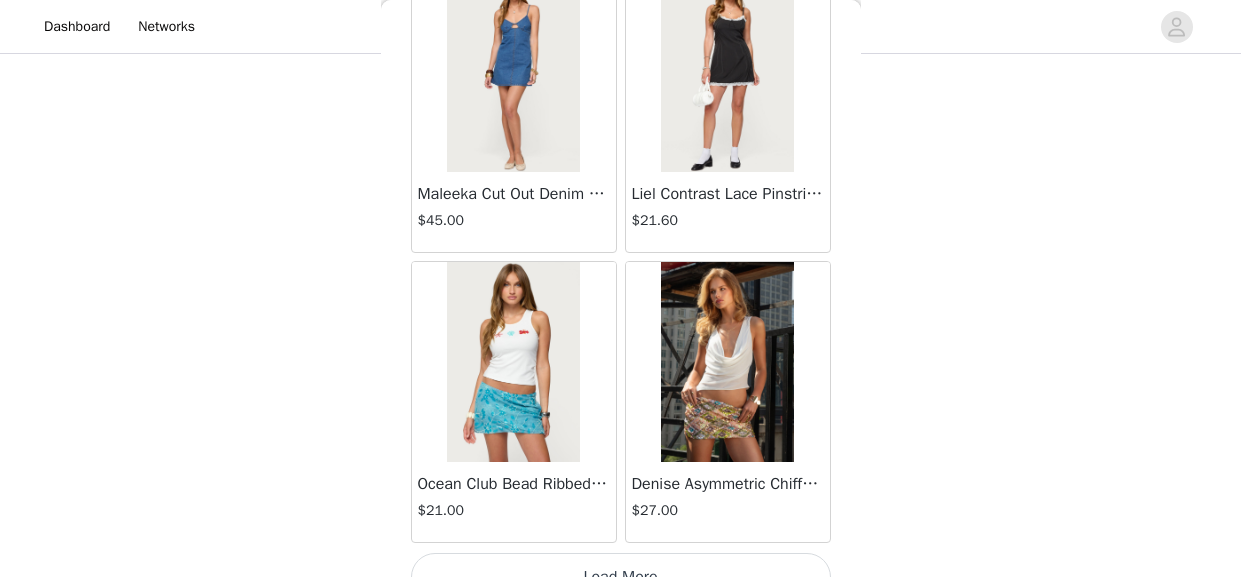 click on "Load More" at bounding box center (621, 577) 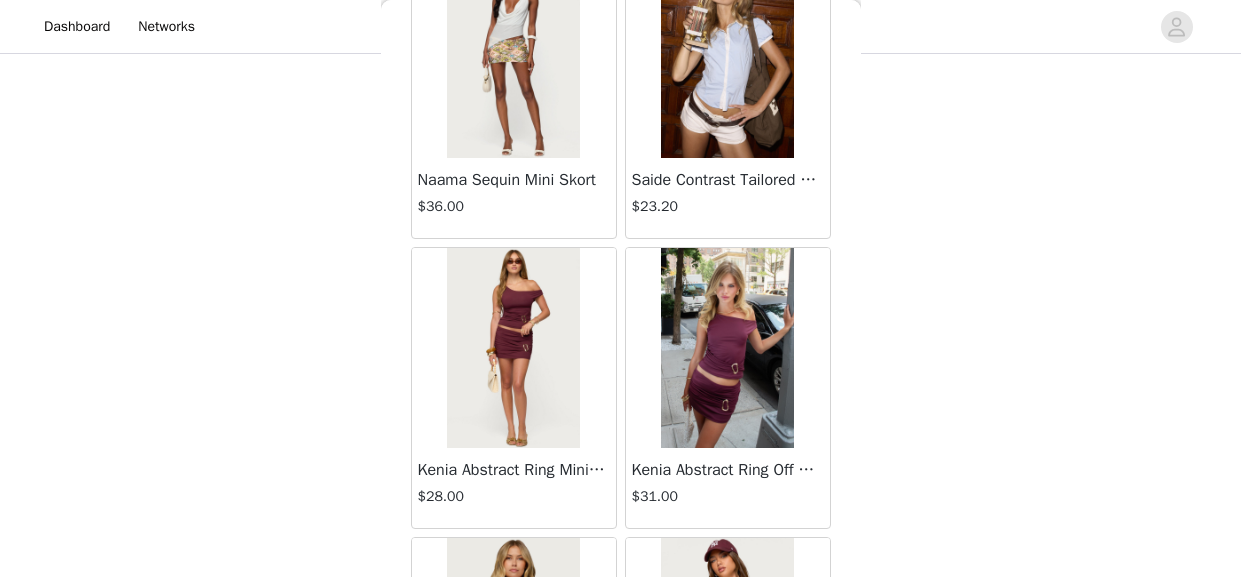 scroll, scrollTop: 43647, scrollLeft: 0, axis: vertical 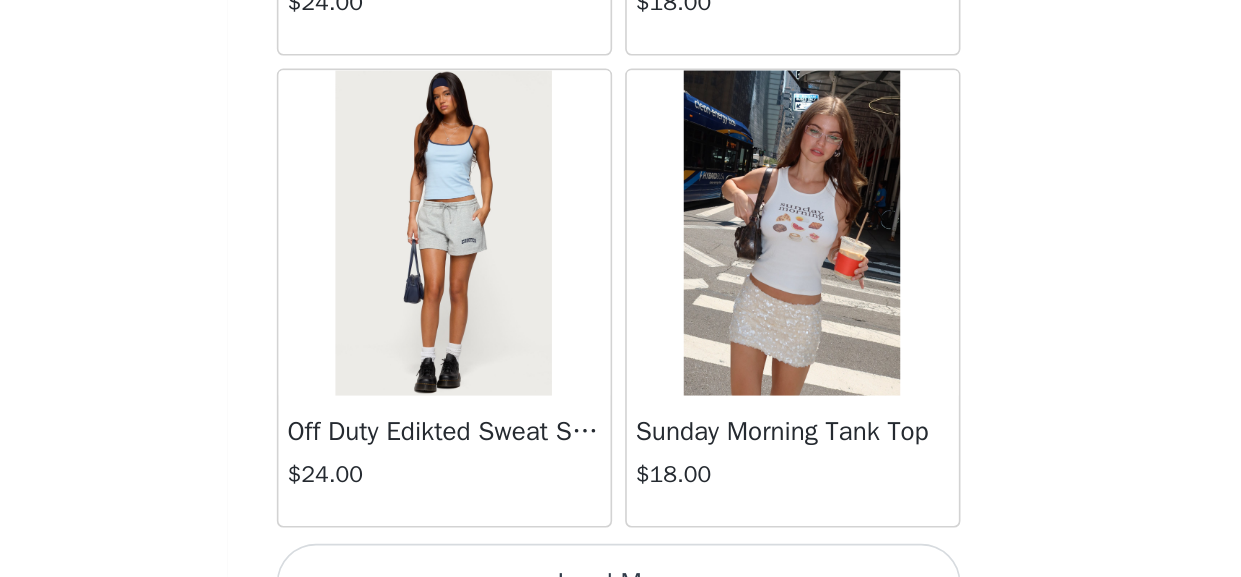 click on "Load More" at bounding box center [621, 579] 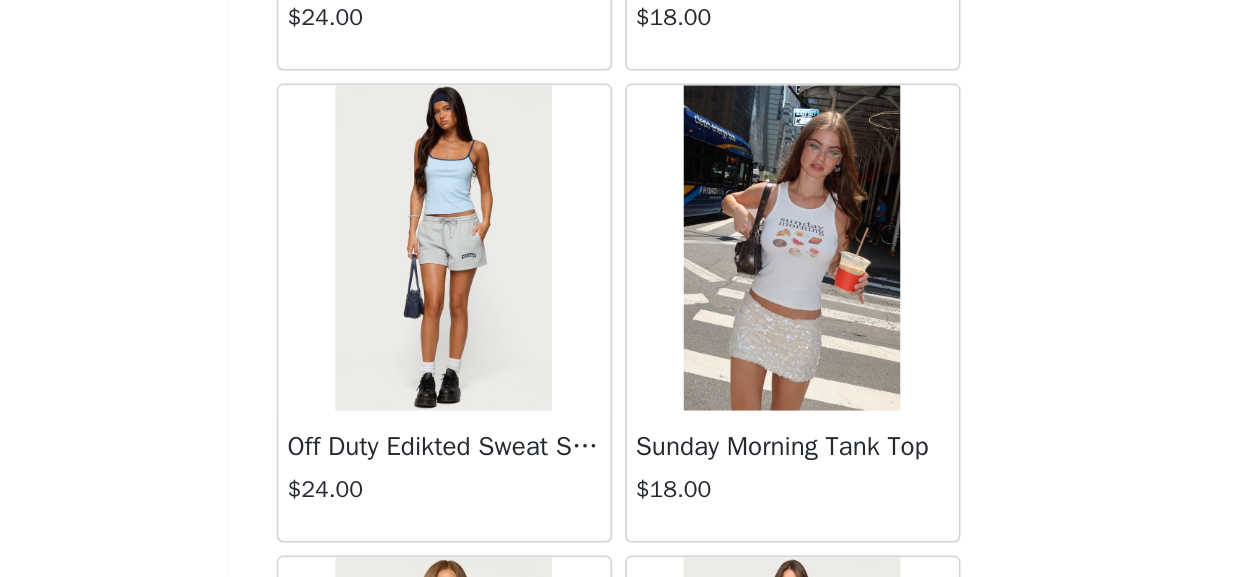 scroll, scrollTop: 45947, scrollLeft: 0, axis: vertical 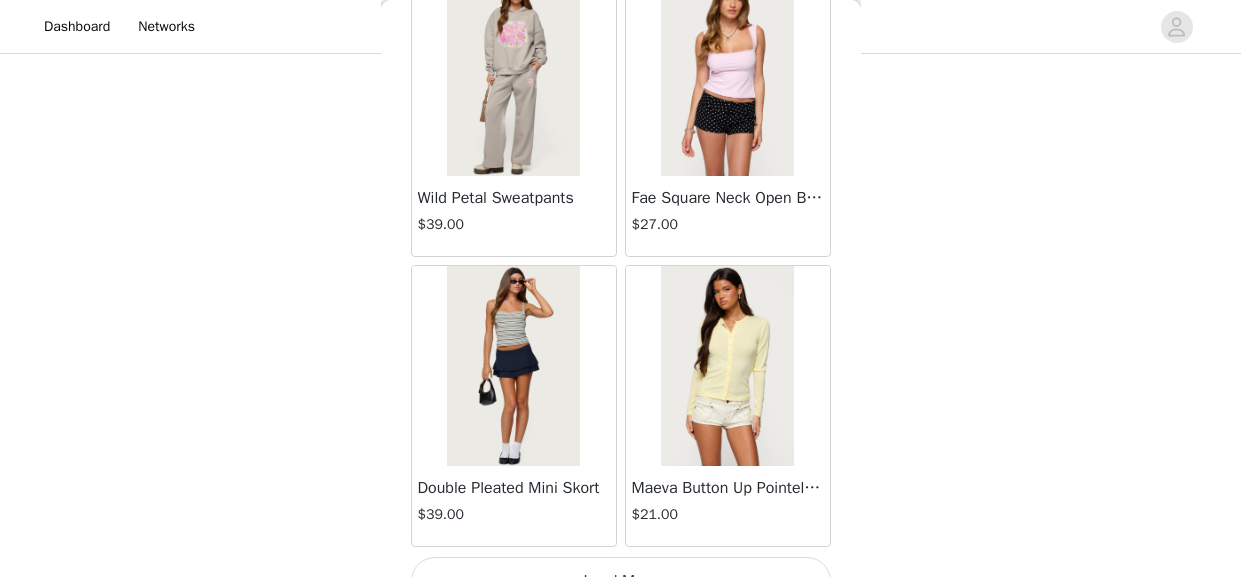 click on "Load More" at bounding box center (621, 581) 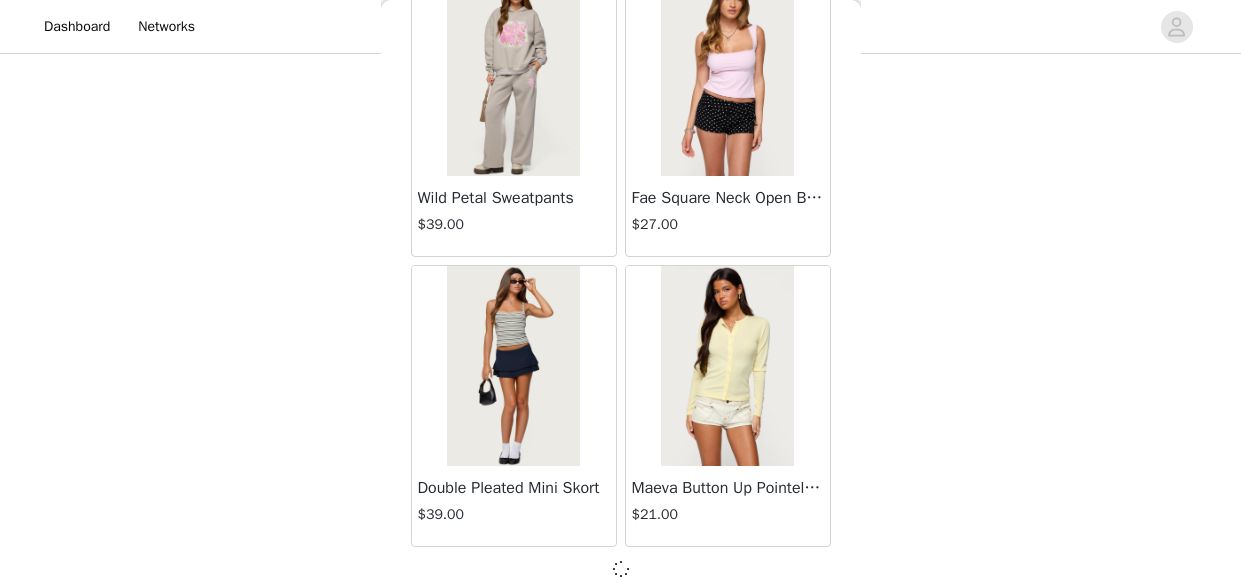 scroll, scrollTop: 48836, scrollLeft: 0, axis: vertical 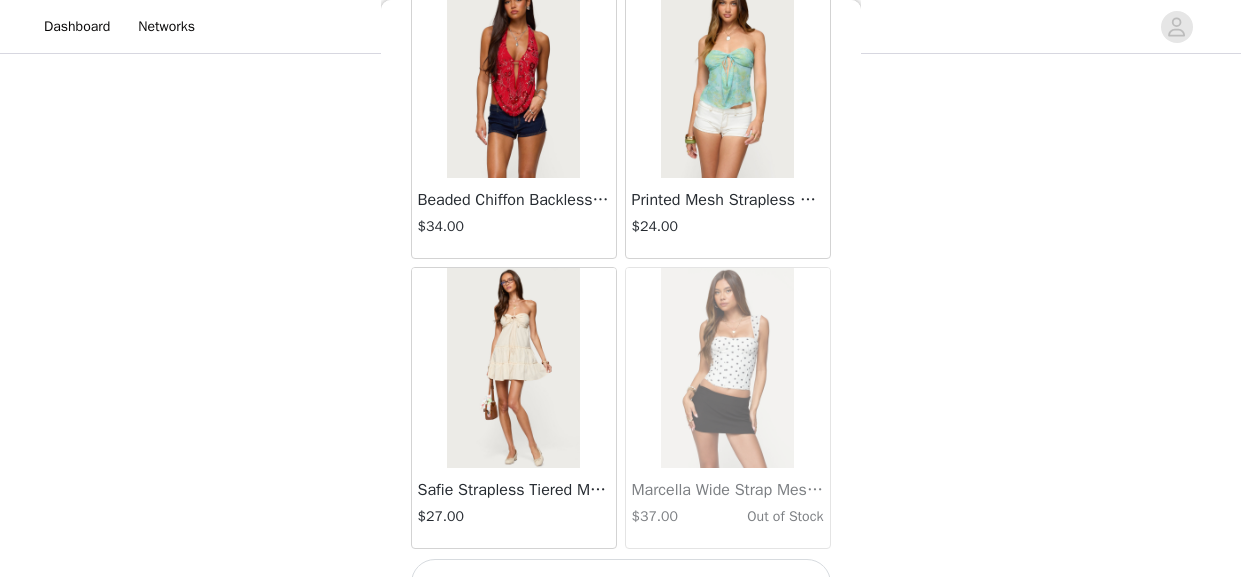 click on "Load More" at bounding box center (621, 583) 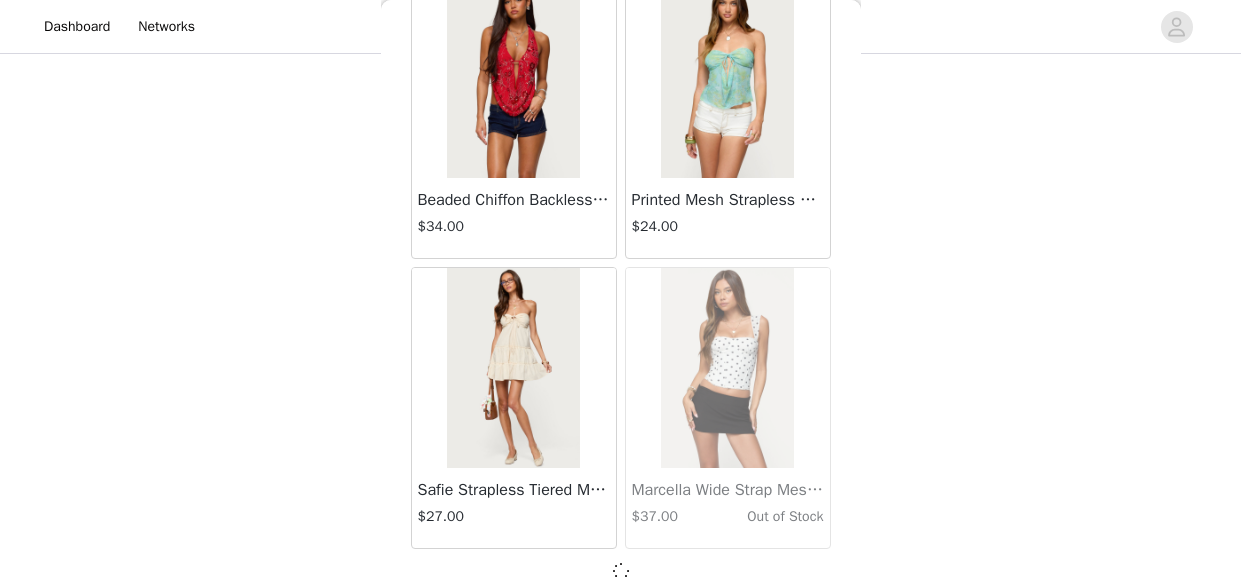 scroll, scrollTop: 51734, scrollLeft: 0, axis: vertical 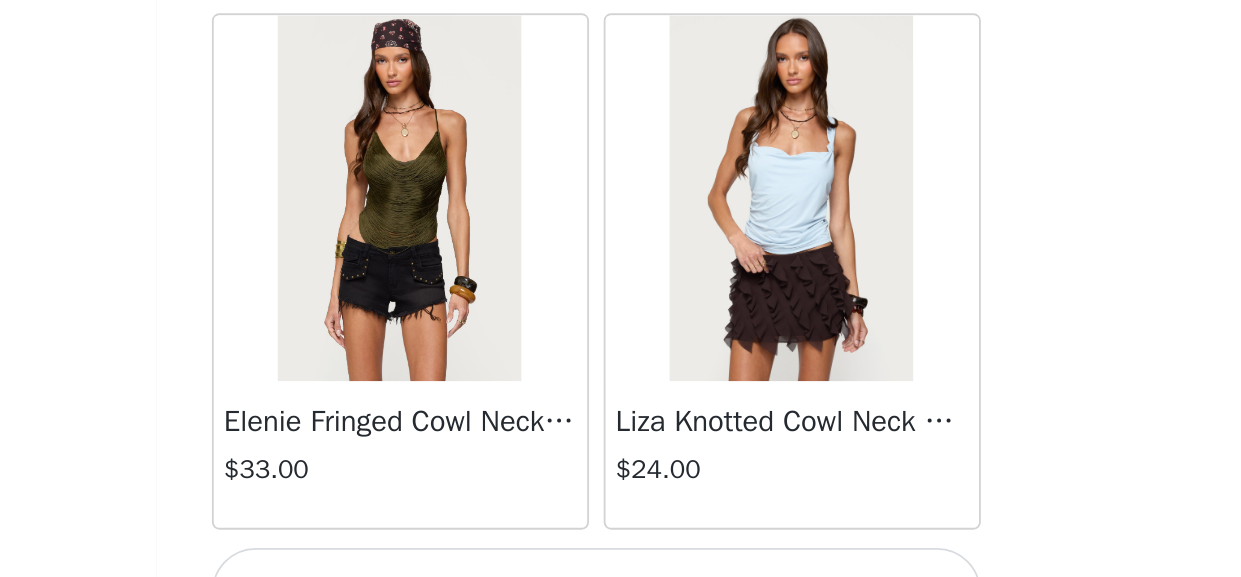 click on "Load More" at bounding box center (621, 585) 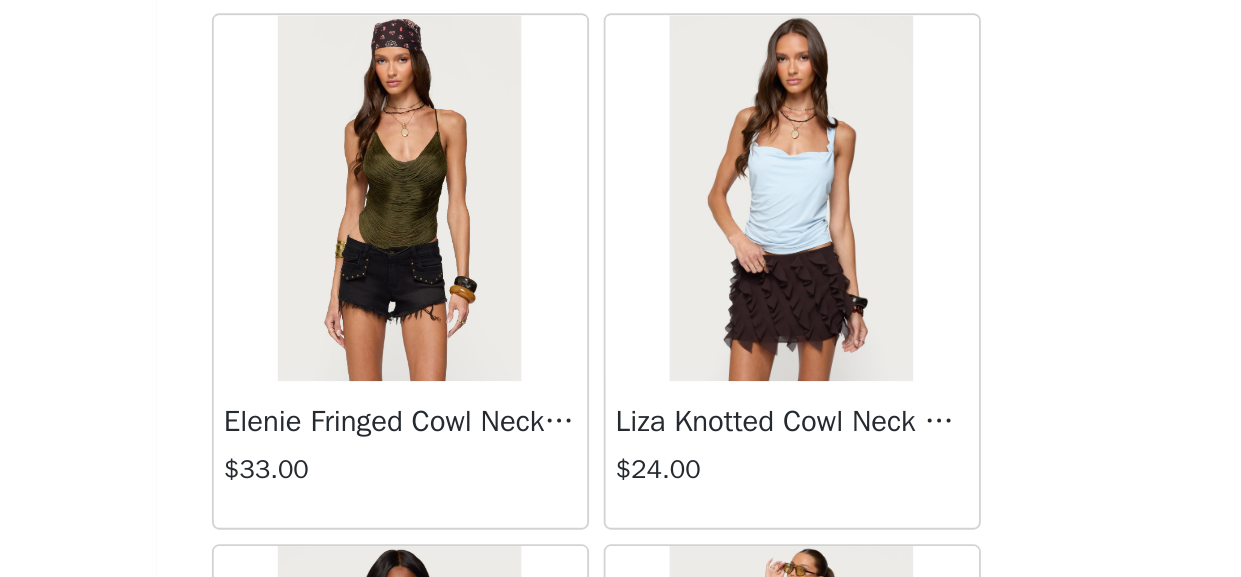 scroll, scrollTop: 54641, scrollLeft: 0, axis: vertical 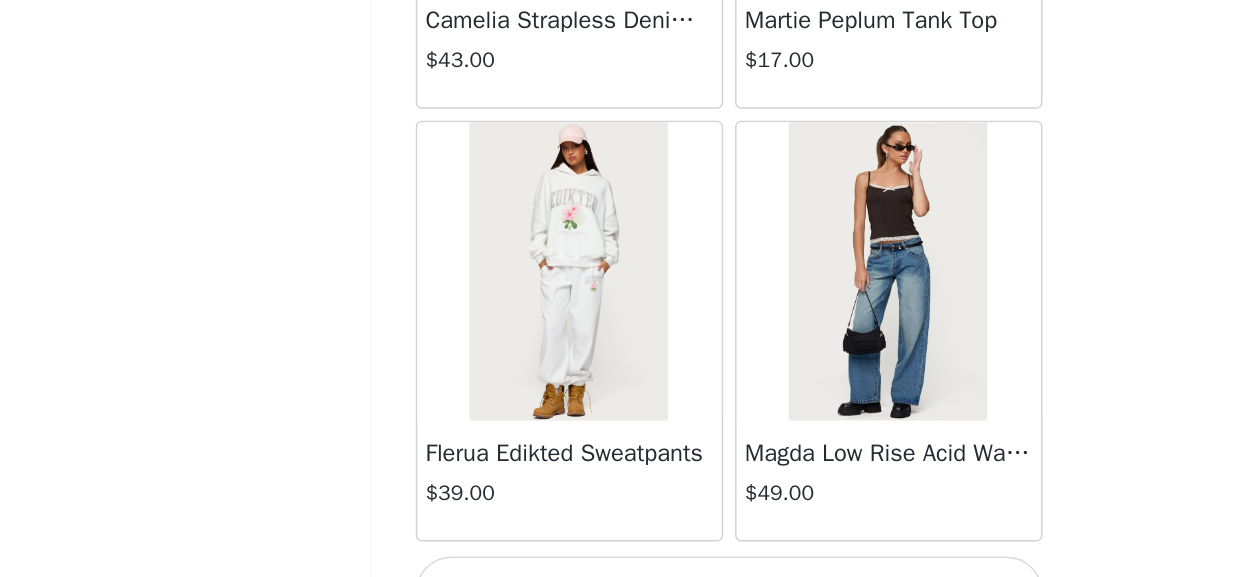 click on "Load More" at bounding box center [621, 587] 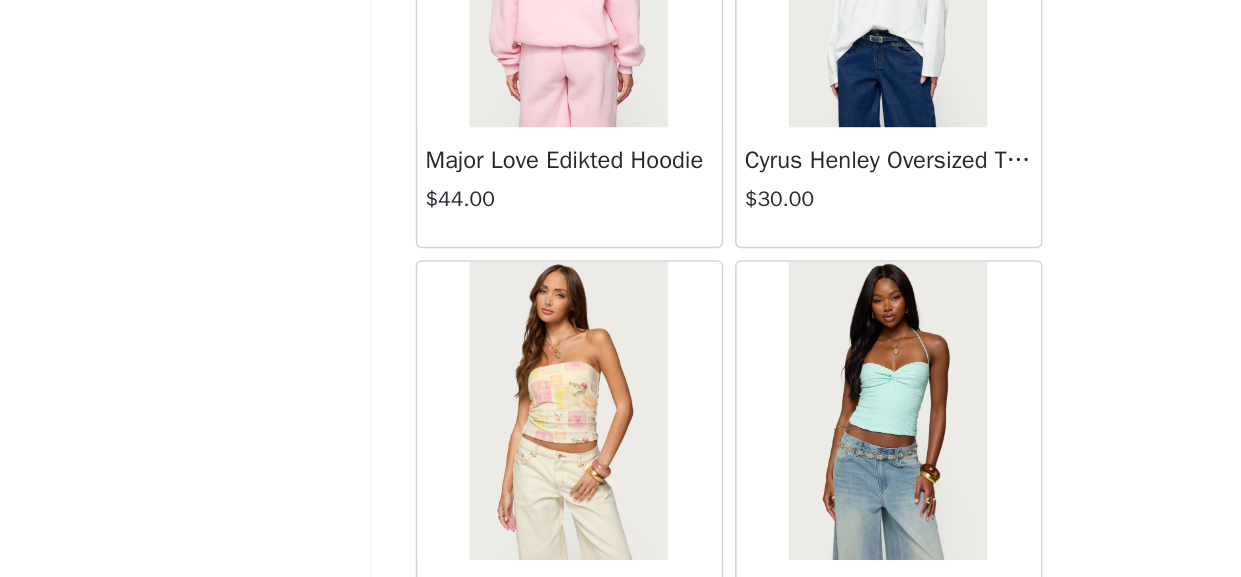 scroll, scrollTop: 58039, scrollLeft: 0, axis: vertical 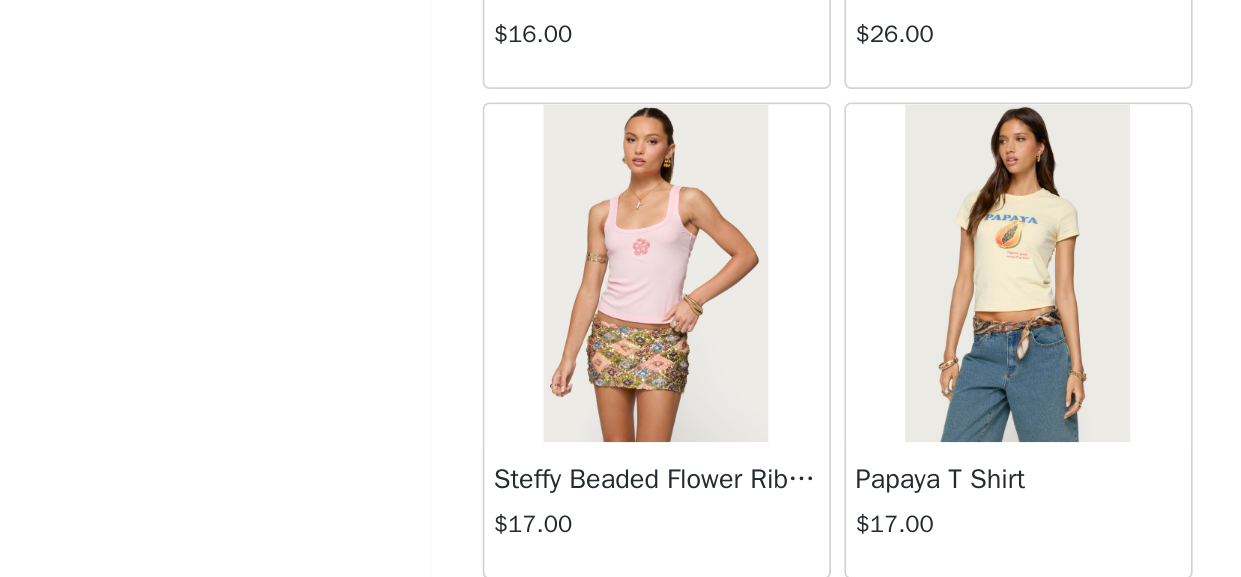 click on "Load More" at bounding box center (621, 589) 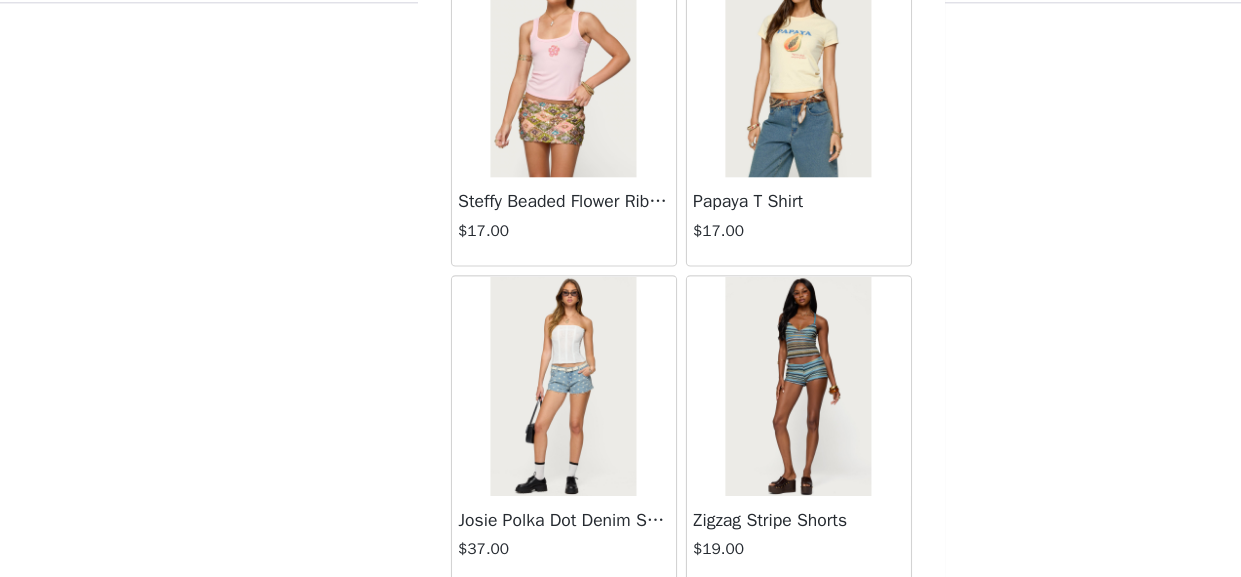 scroll, scrollTop: 60699, scrollLeft: 0, axis: vertical 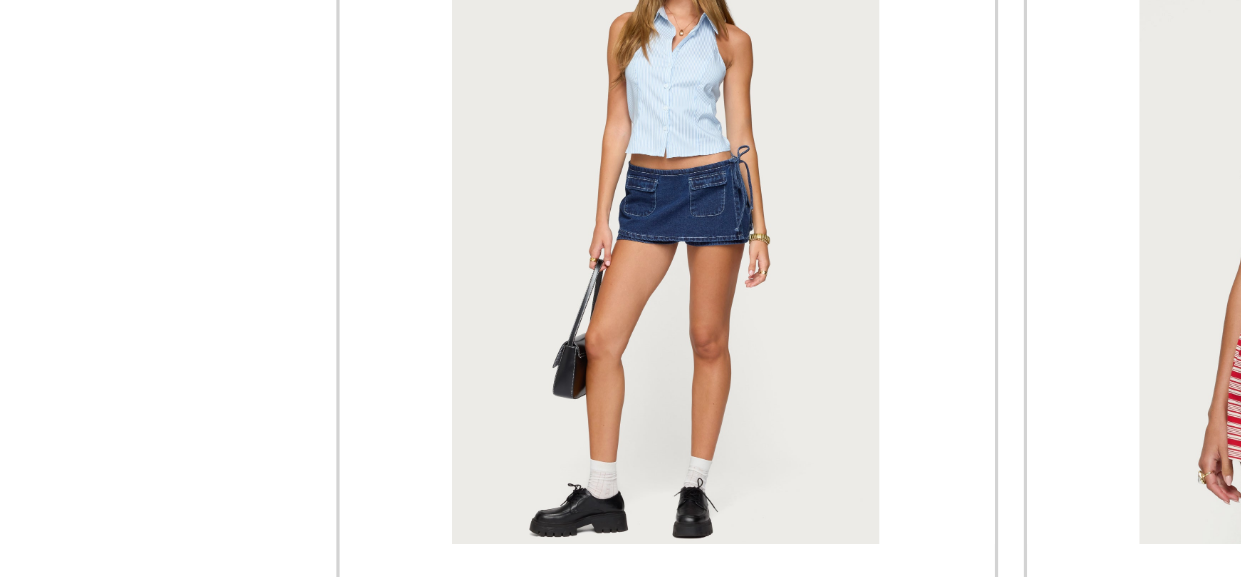 click at bounding box center [513, 350] 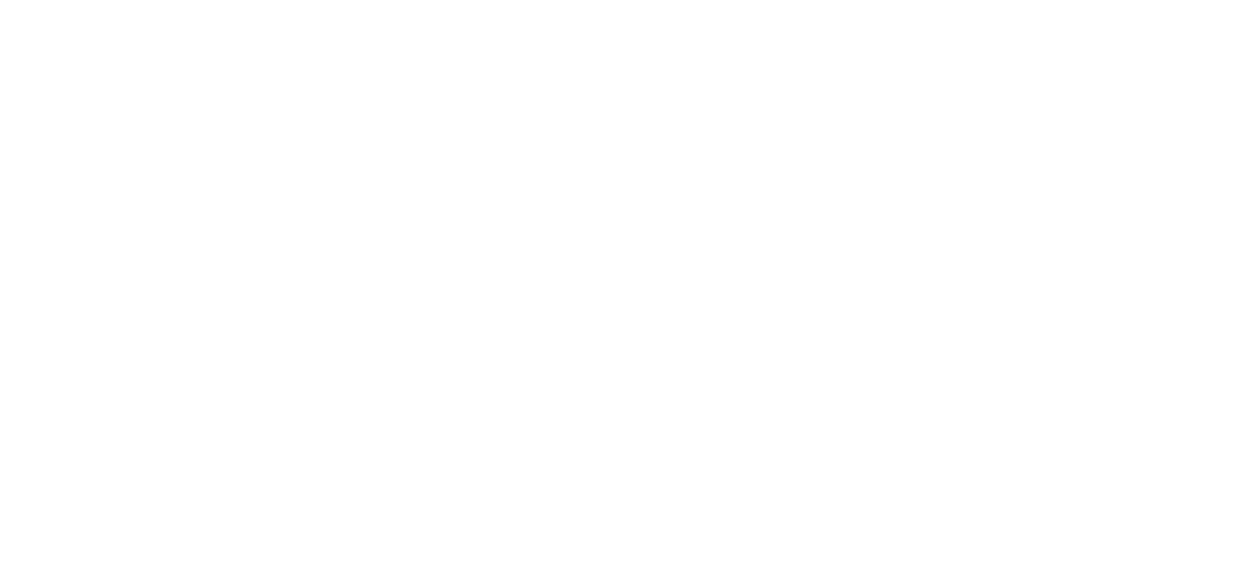 scroll, scrollTop: 397, scrollLeft: 0, axis: vertical 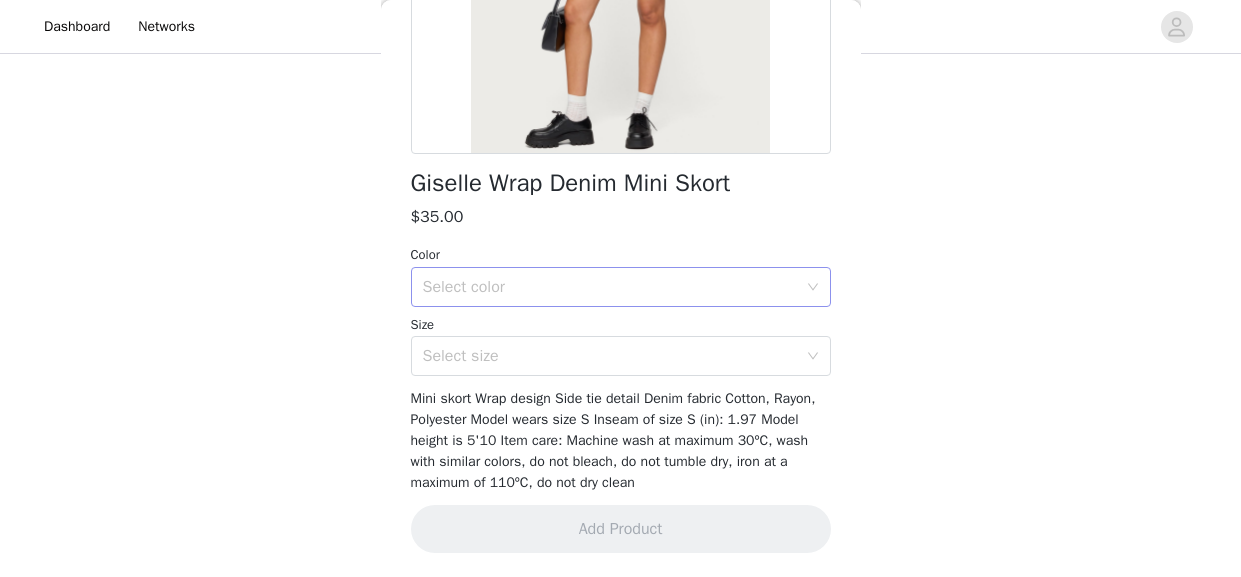 click on "Select color" at bounding box center [610, 287] 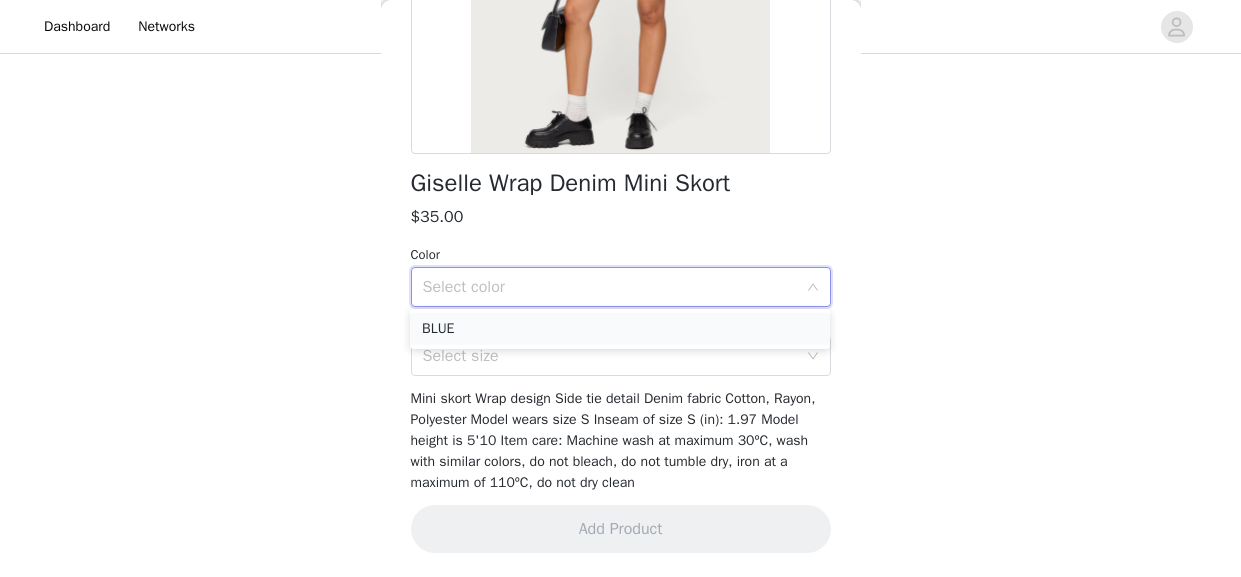 click on "BLUE" at bounding box center (620, 329) 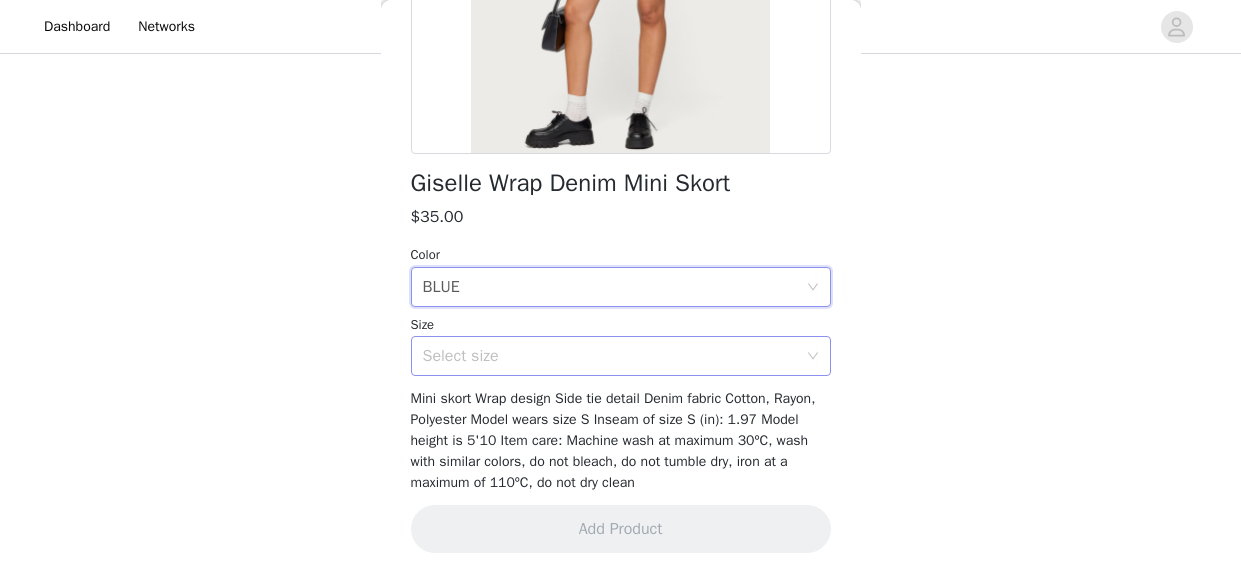 click on "Select size" at bounding box center [610, 356] 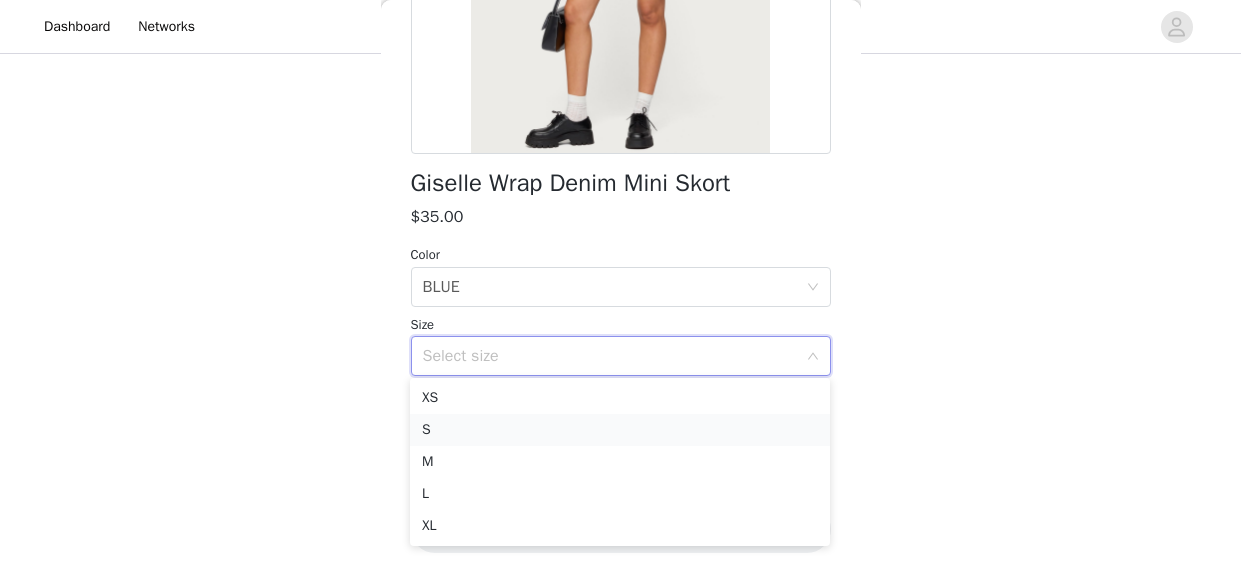 click on "S" at bounding box center (620, 430) 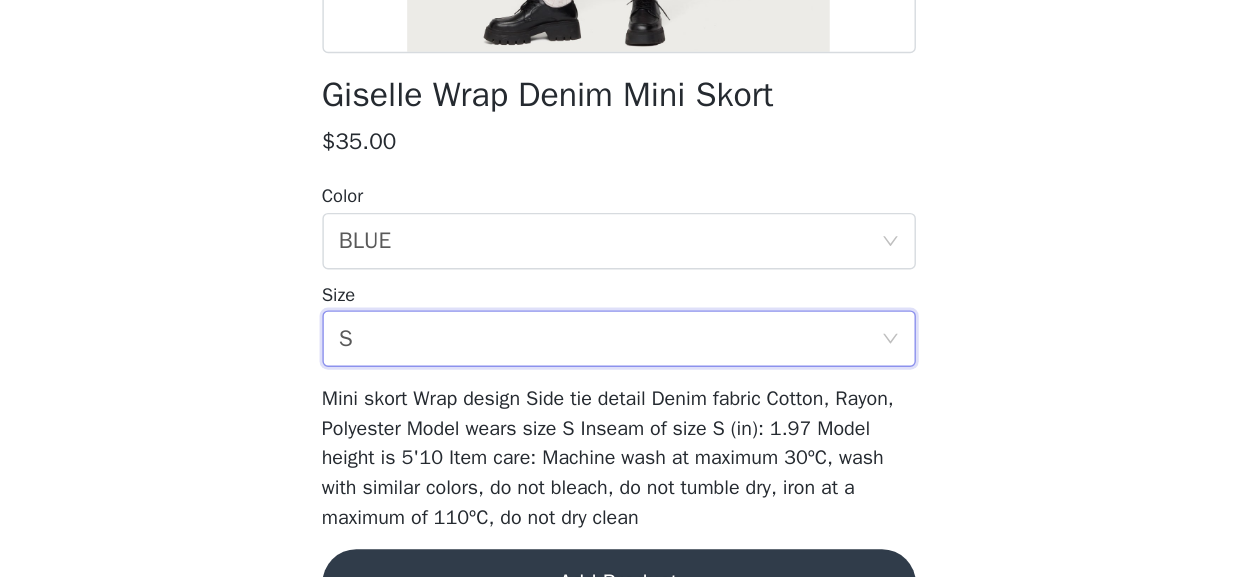 scroll, scrollTop: 685, scrollLeft: 0, axis: vertical 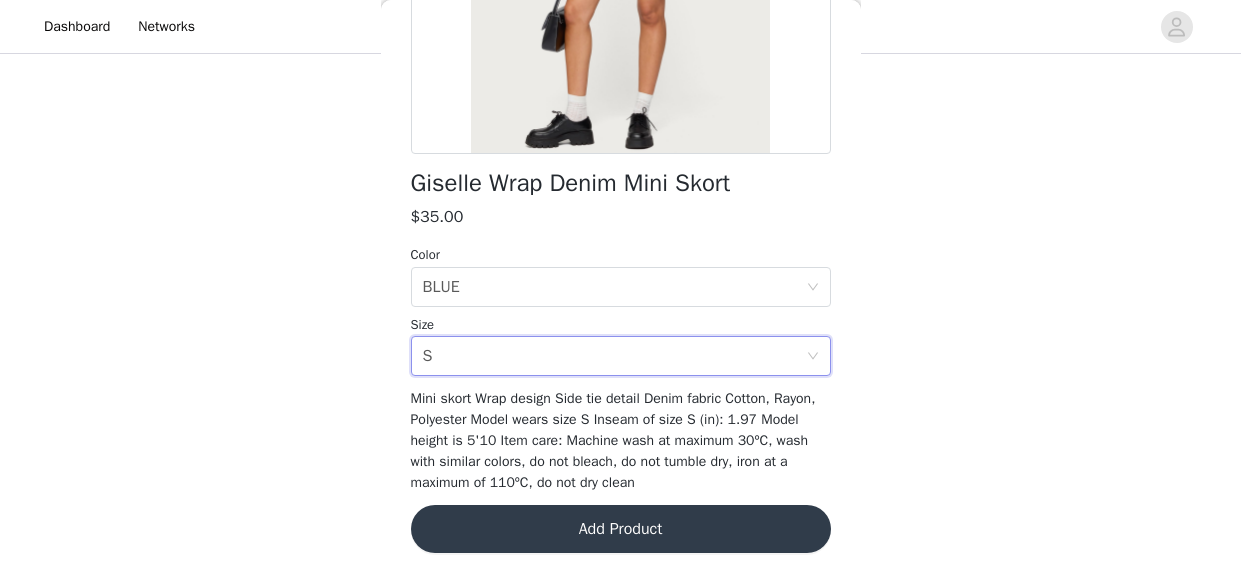 click on "Add Product" at bounding box center (621, 529) 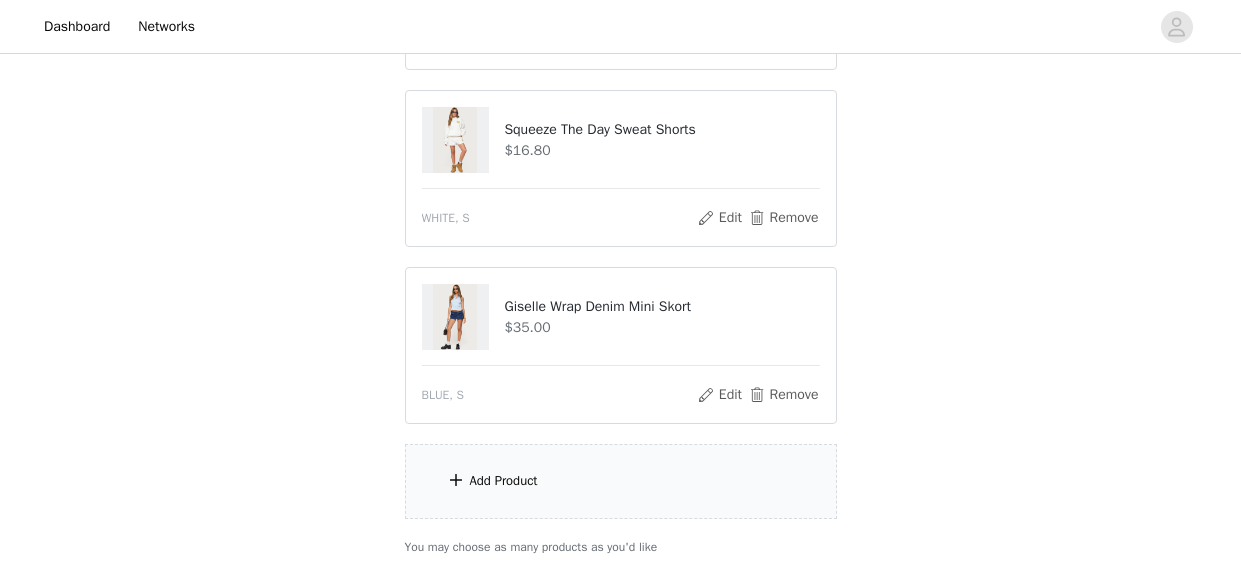 scroll, scrollTop: 863, scrollLeft: 0, axis: vertical 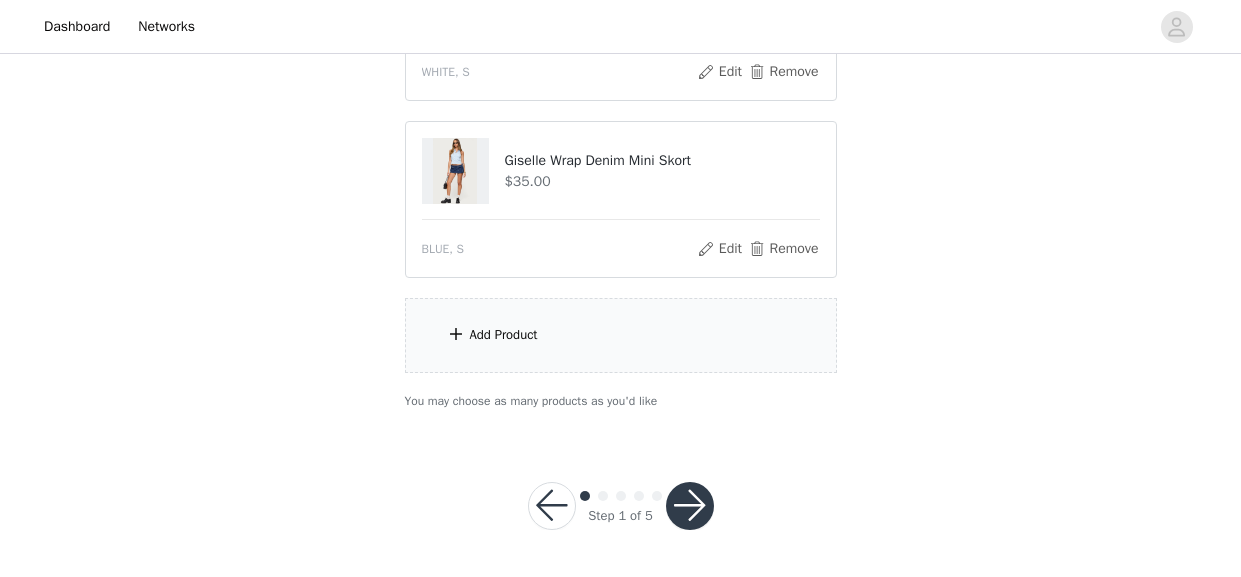 click on "Add Product" at bounding box center (621, 335) 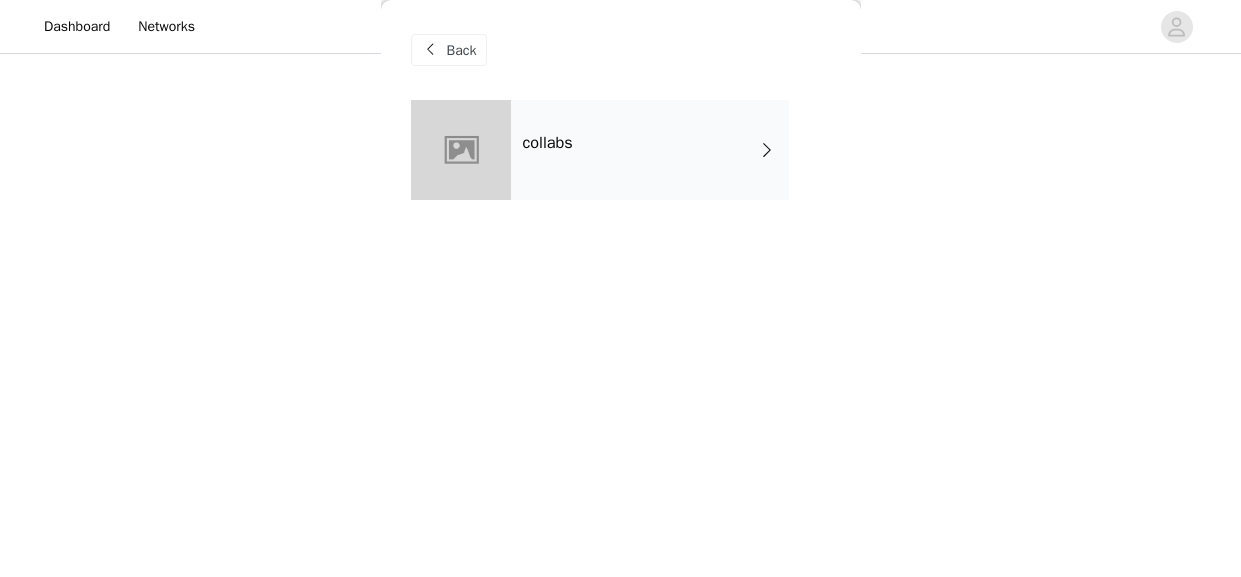 click on "collabs" at bounding box center [650, 150] 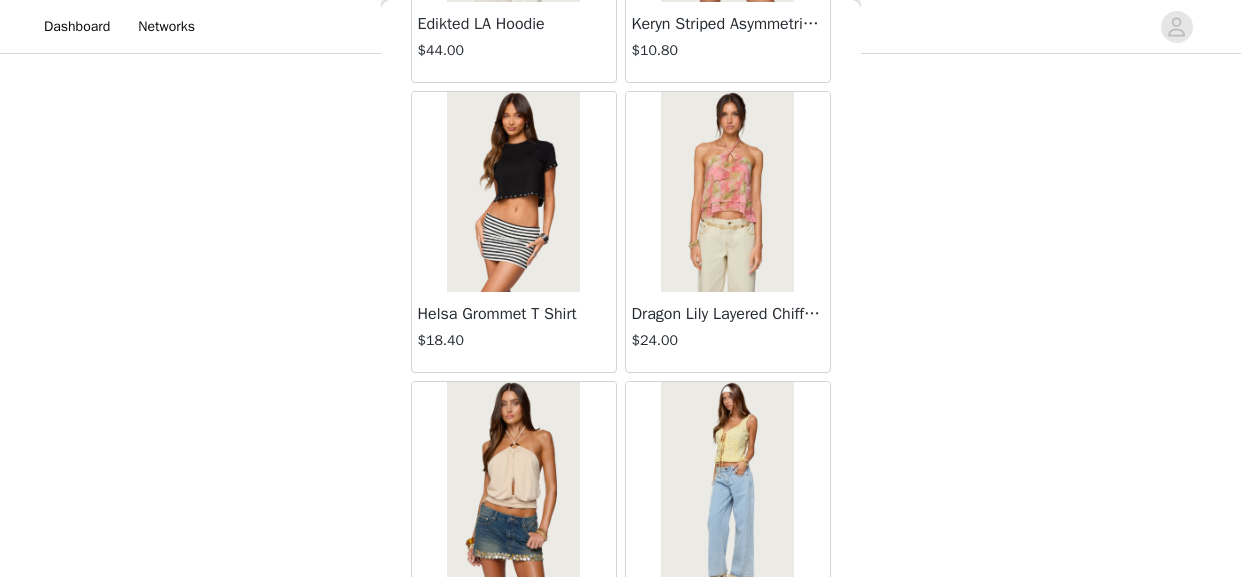 scroll, scrollTop: 2481, scrollLeft: 0, axis: vertical 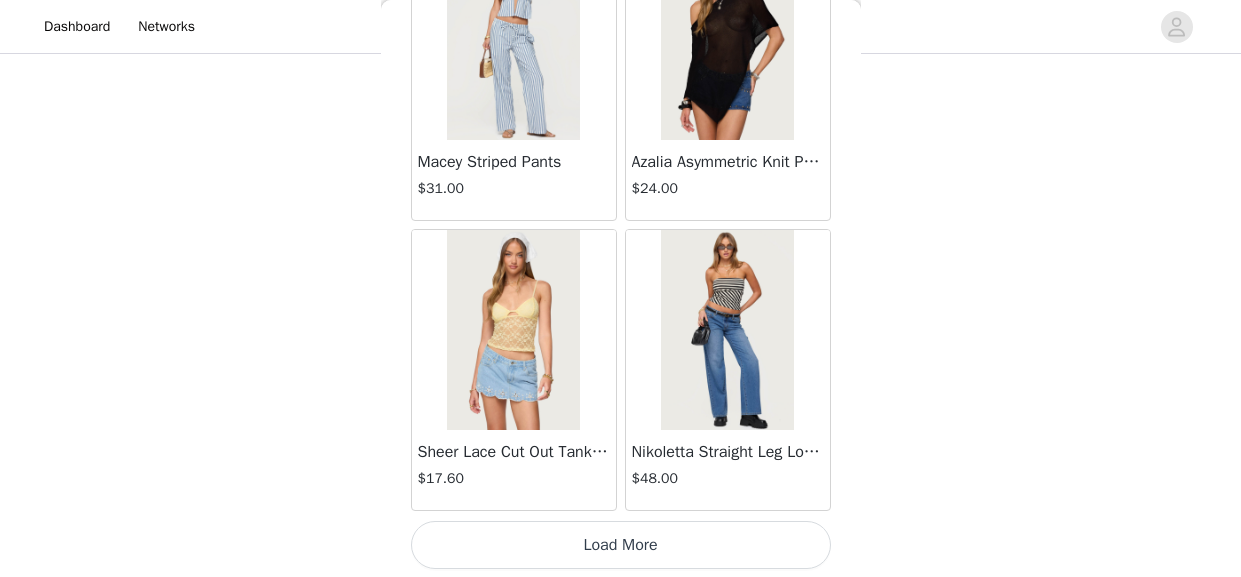 click on "Load More" at bounding box center (621, 545) 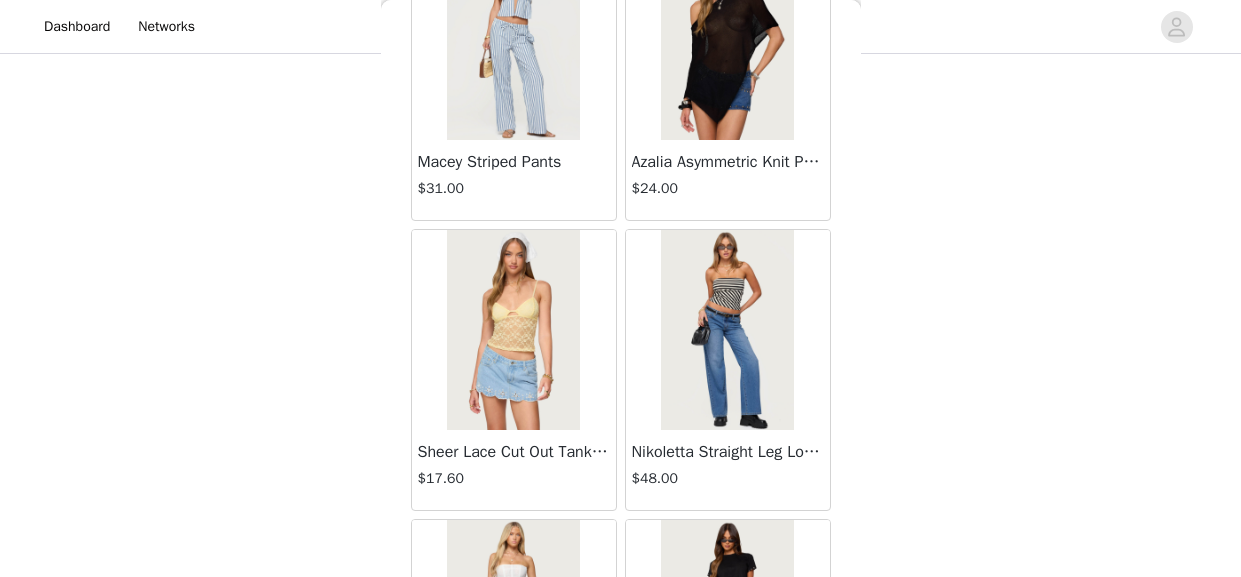 scroll, scrollTop: 5378, scrollLeft: 0, axis: vertical 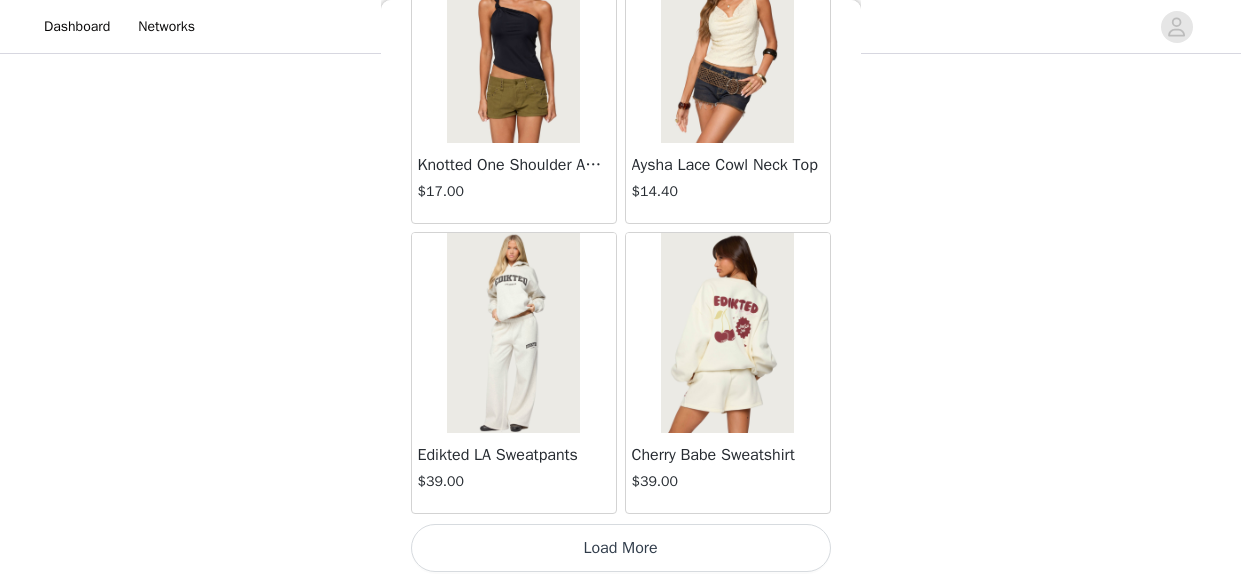 click on "Load More" at bounding box center [621, 548] 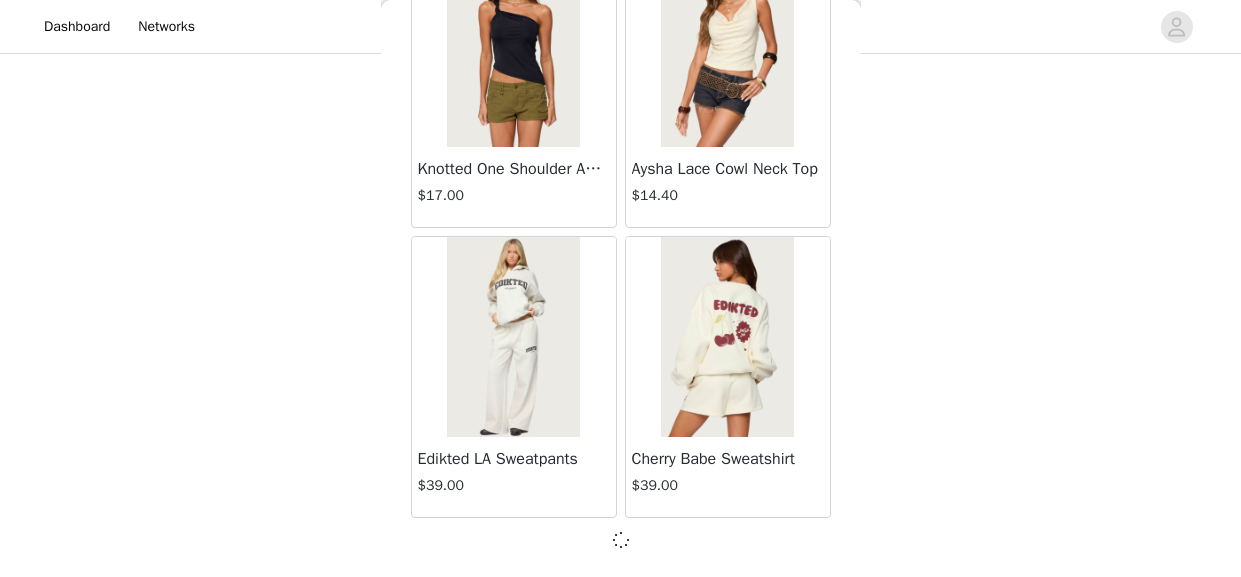 scroll, scrollTop: 5370, scrollLeft: 0, axis: vertical 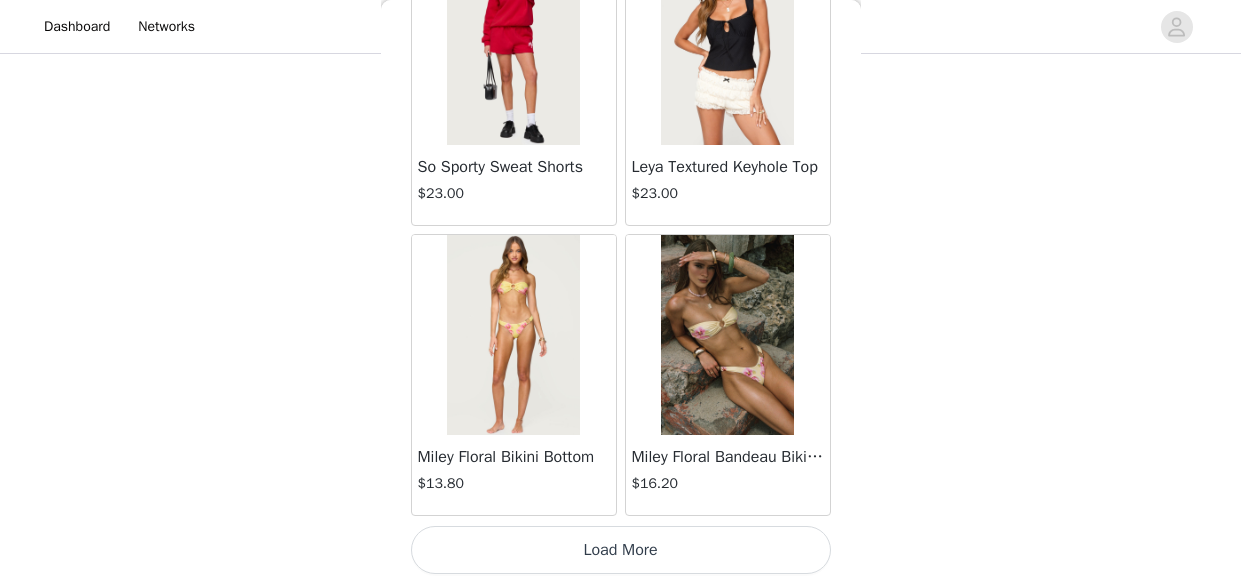 click on "Load More" at bounding box center [621, 550] 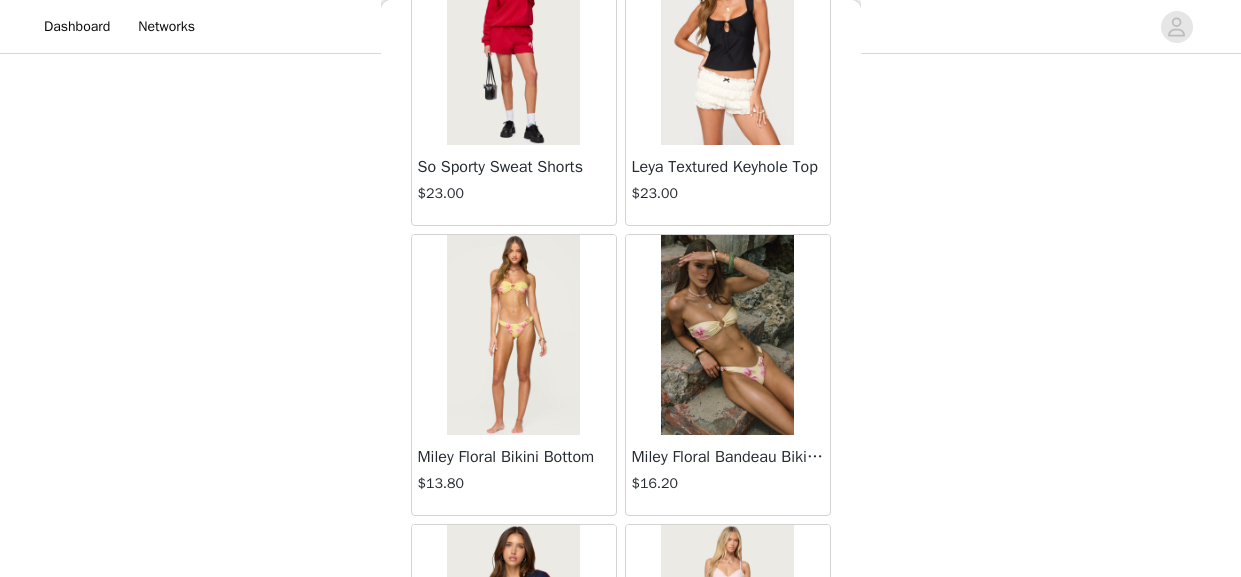 scroll, scrollTop: 11174, scrollLeft: 0, axis: vertical 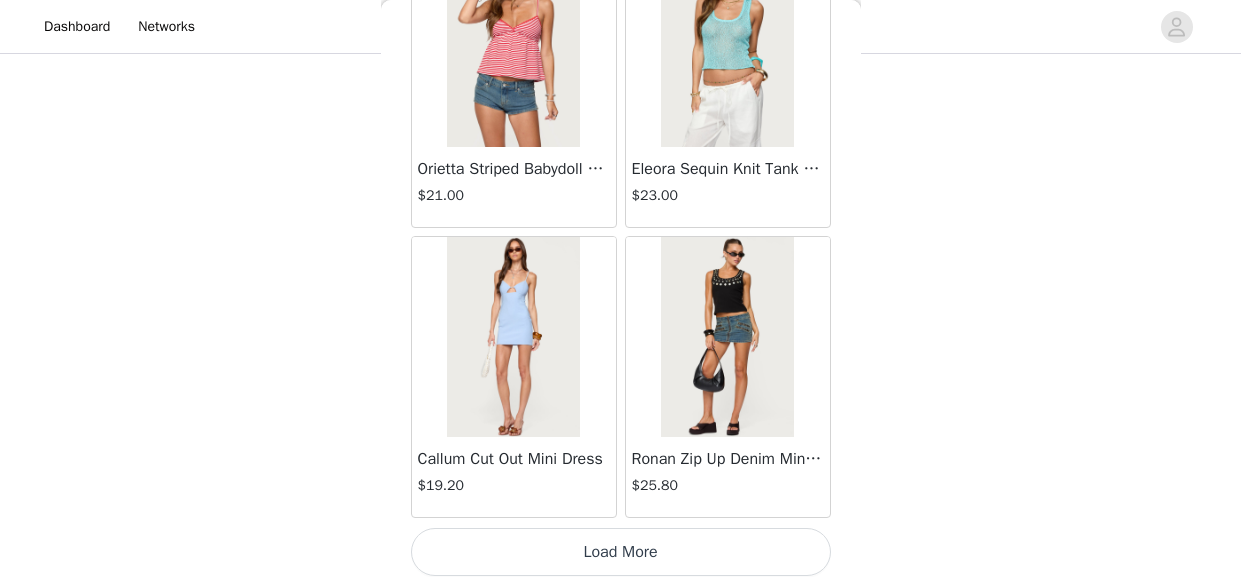click on "Load More" at bounding box center [621, 552] 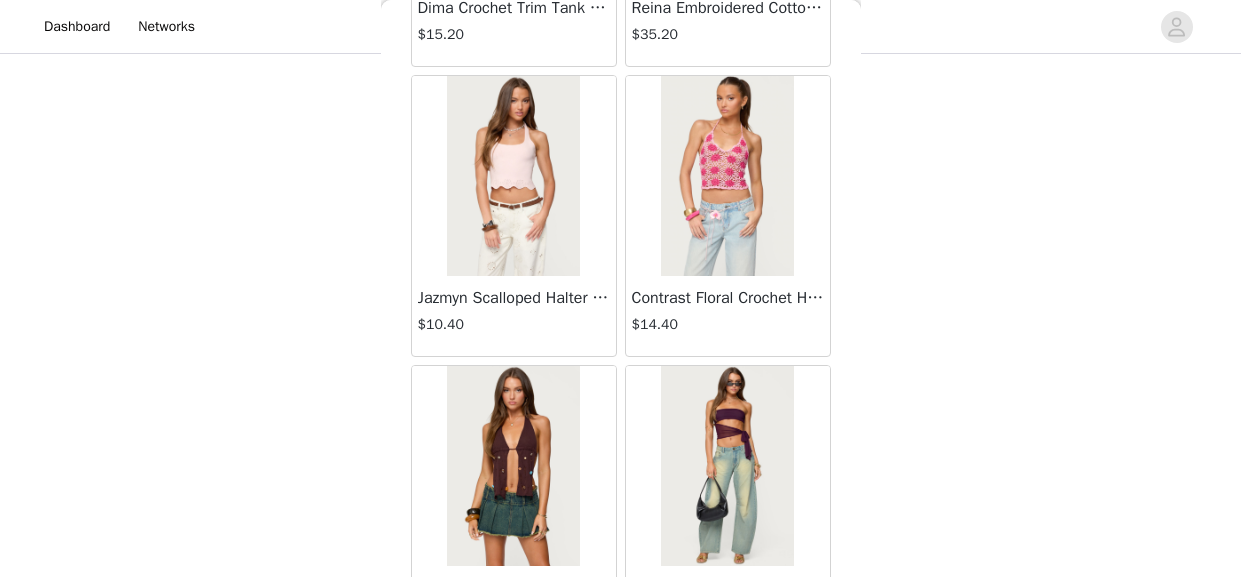 scroll, scrollTop: 14072, scrollLeft: 0, axis: vertical 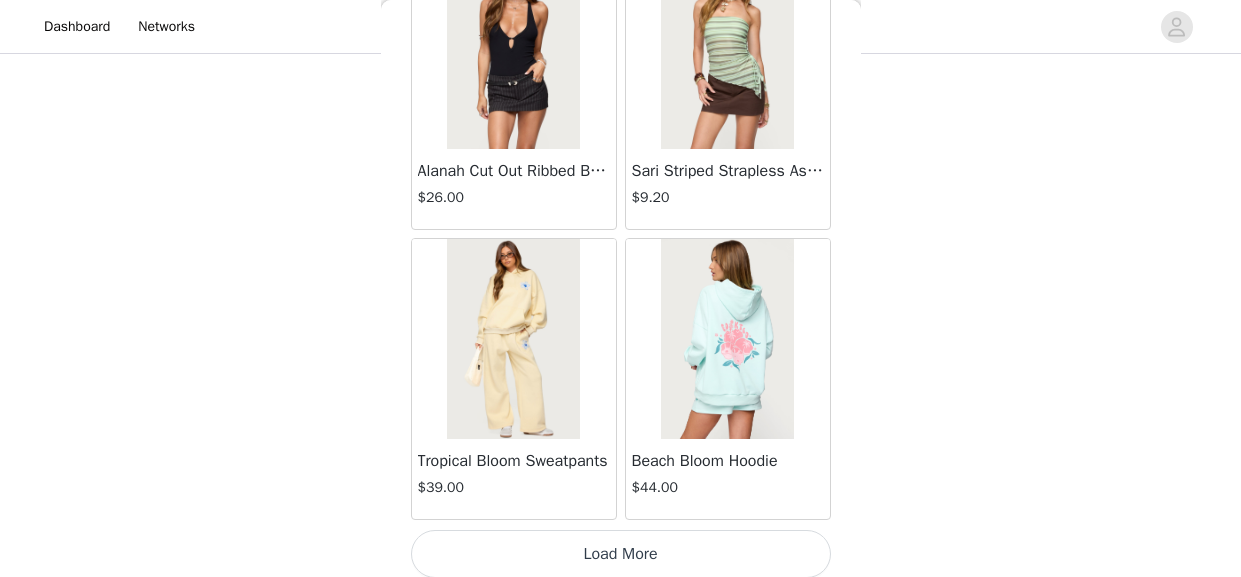 click on "Load More" at bounding box center (621, 554) 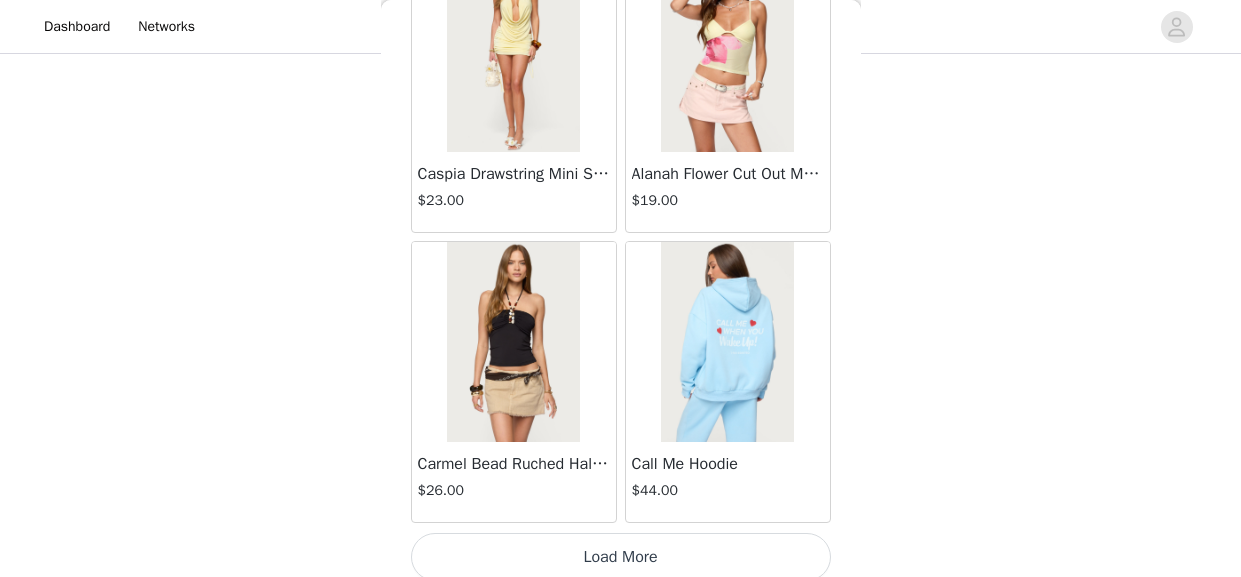click on "Load More" at bounding box center [621, 557] 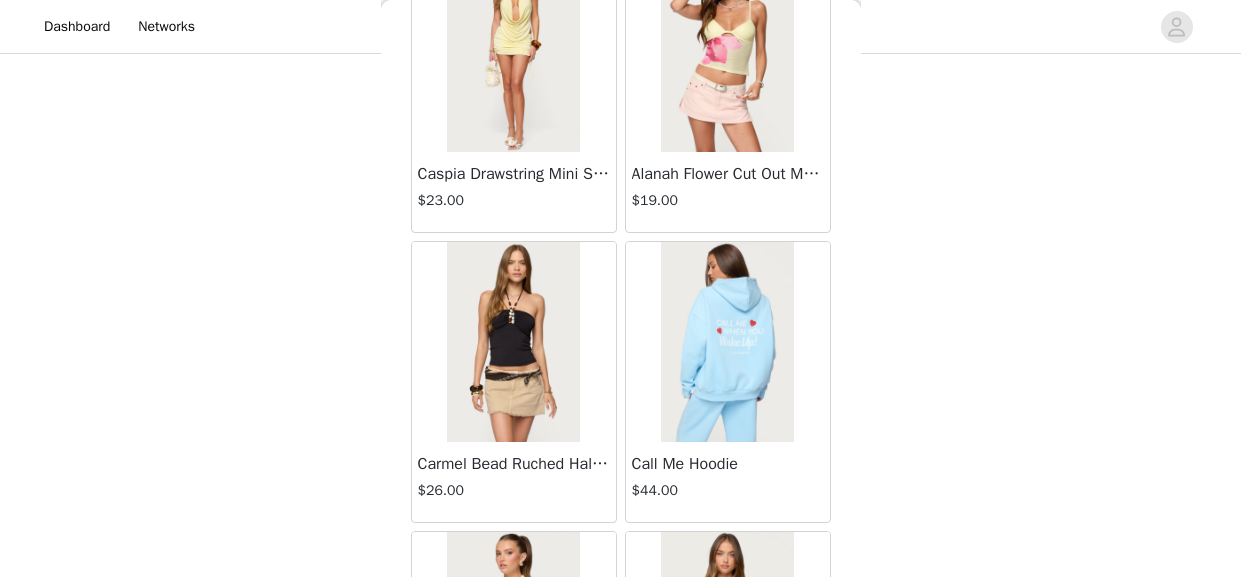 scroll, scrollTop: 19867, scrollLeft: 0, axis: vertical 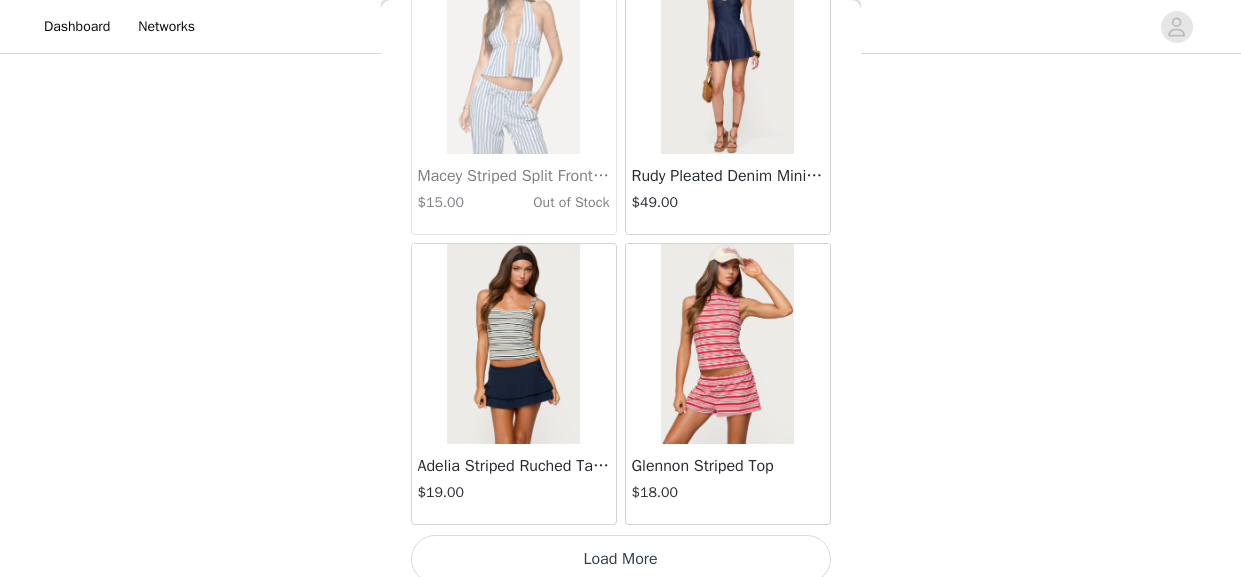 click on "Load More" at bounding box center (621, 559) 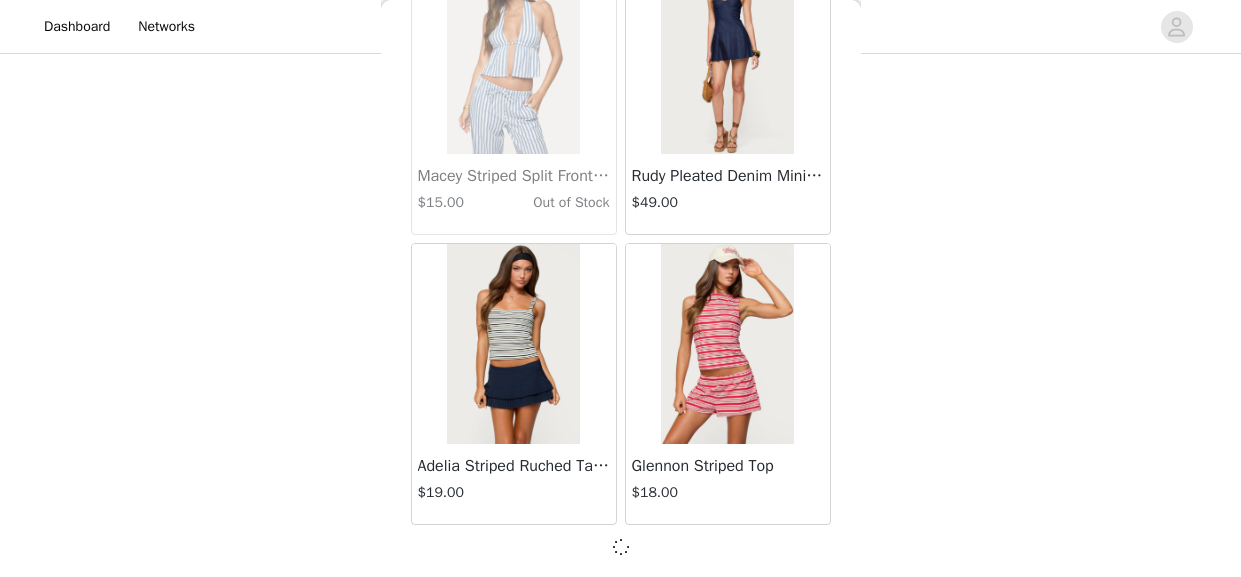 scroll, scrollTop: 19858, scrollLeft: 0, axis: vertical 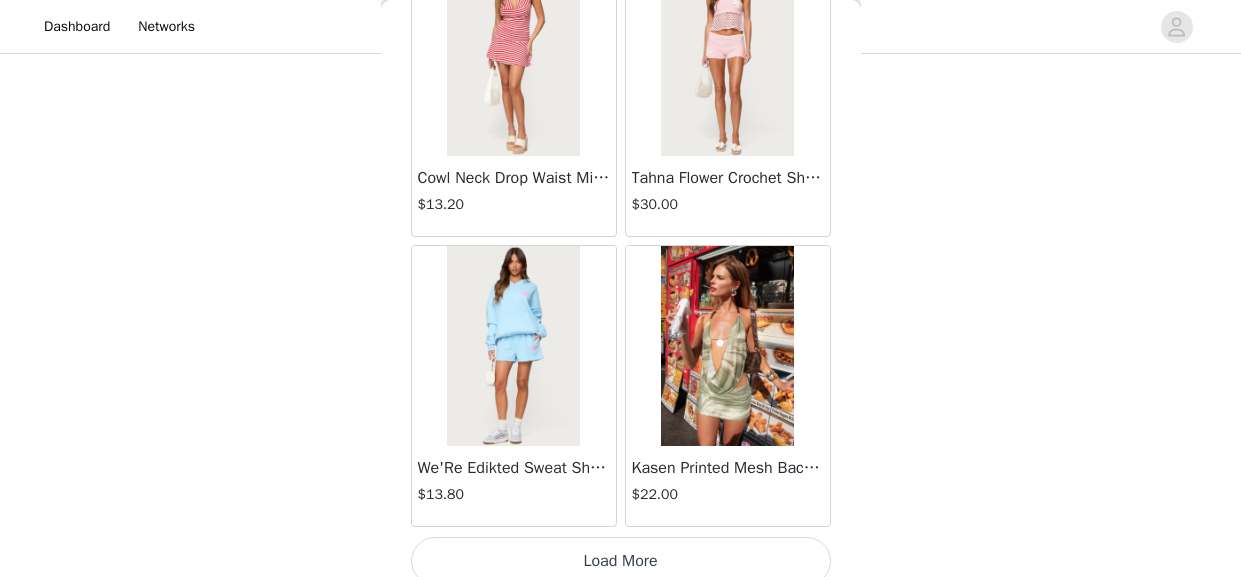 click on "Load More" at bounding box center [621, 561] 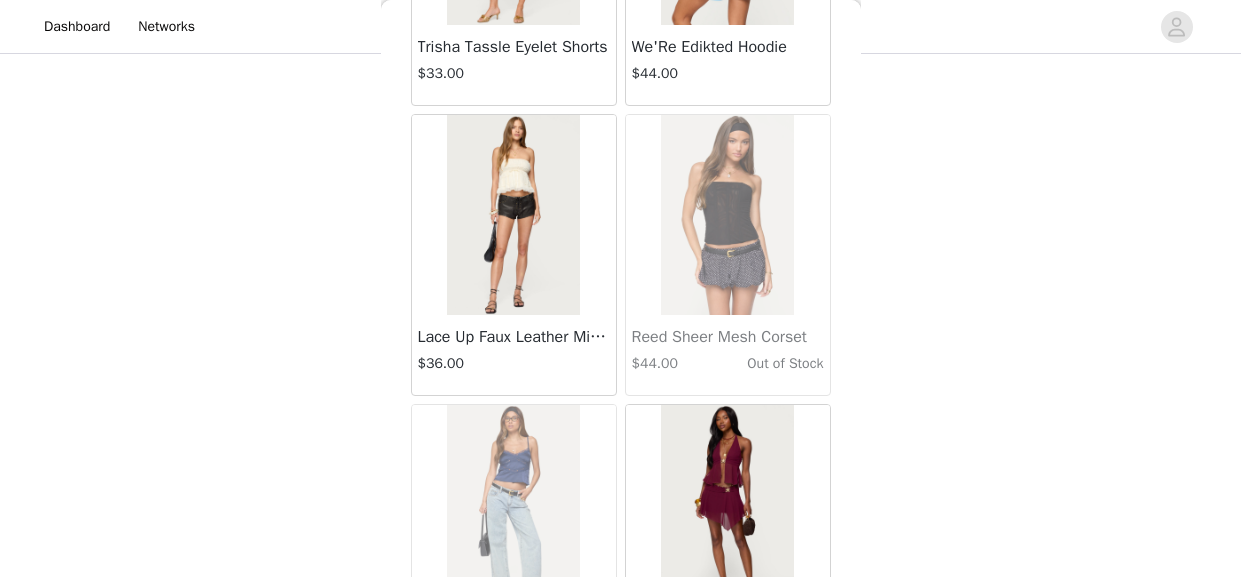 scroll, scrollTop: 25663, scrollLeft: 0, axis: vertical 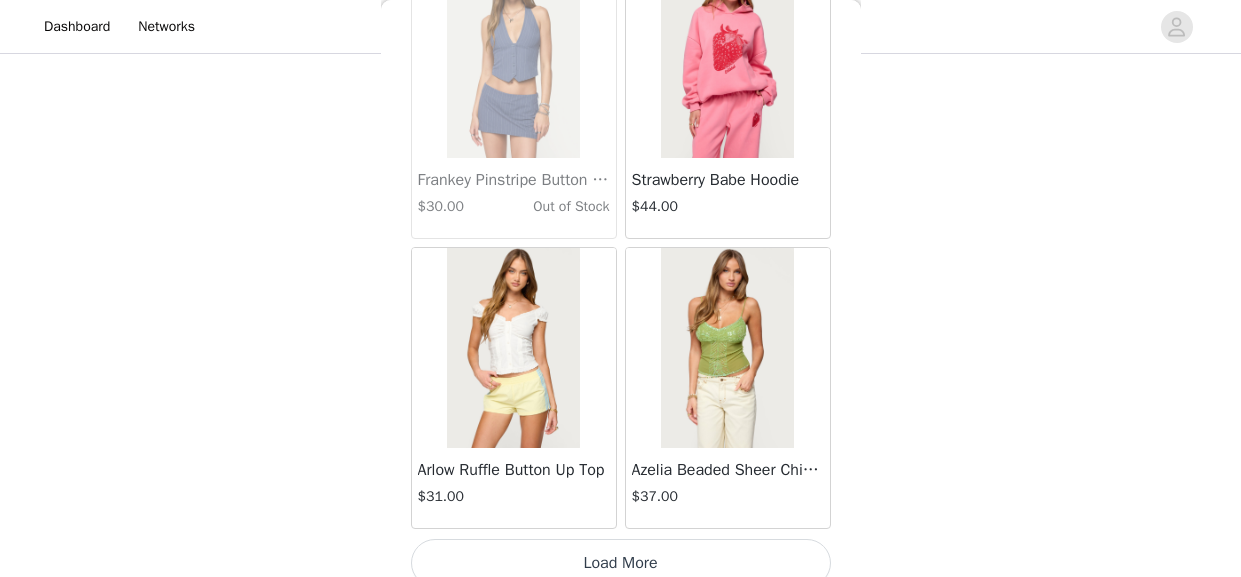 click on "Load More" at bounding box center [621, 563] 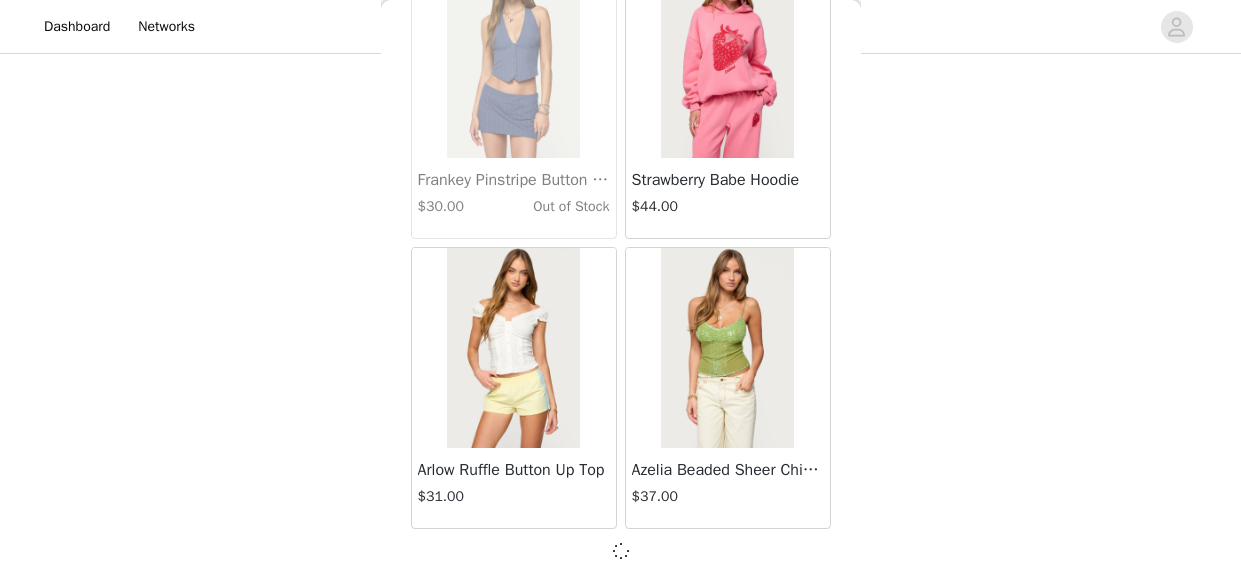 scroll, scrollTop: 25653, scrollLeft: 0, axis: vertical 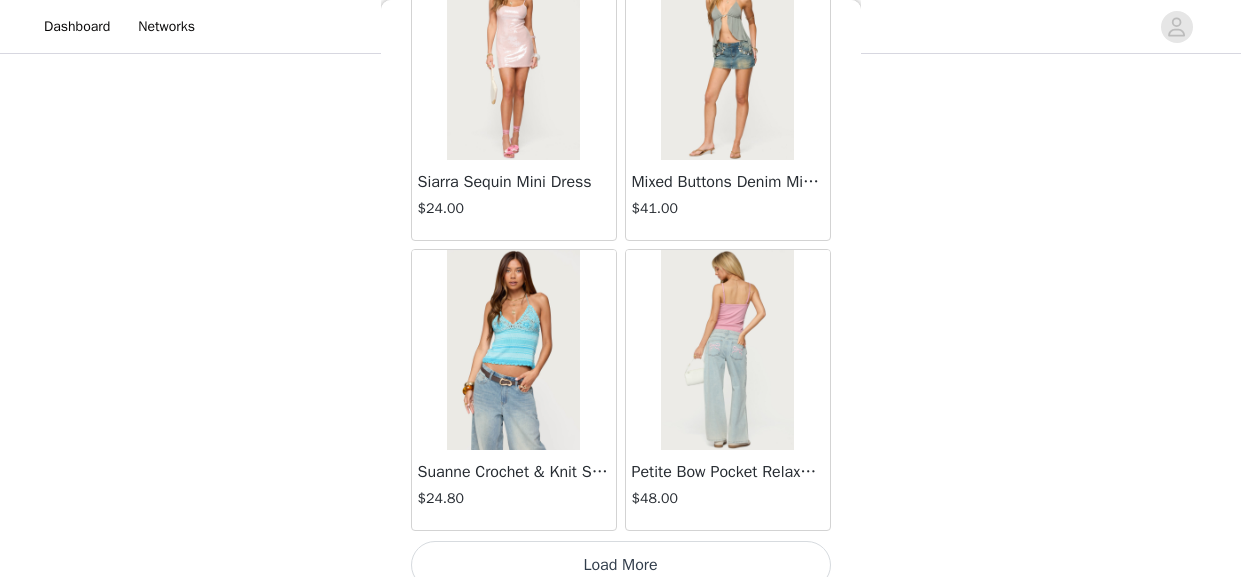click on "Load More" at bounding box center (621, 565) 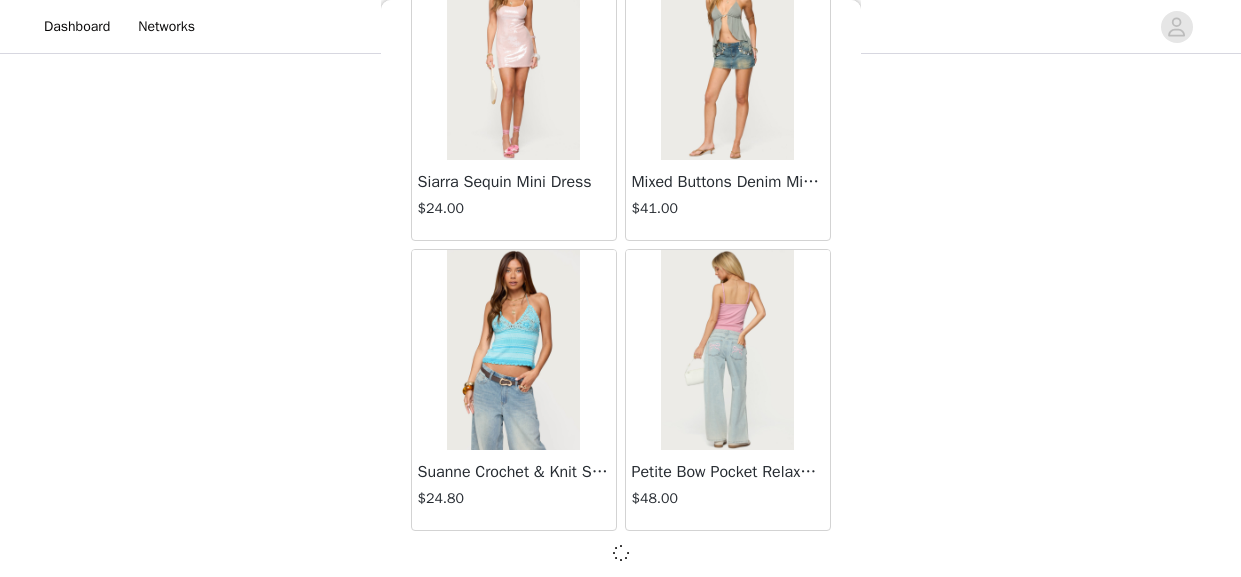 scroll, scrollTop: 28552, scrollLeft: 0, axis: vertical 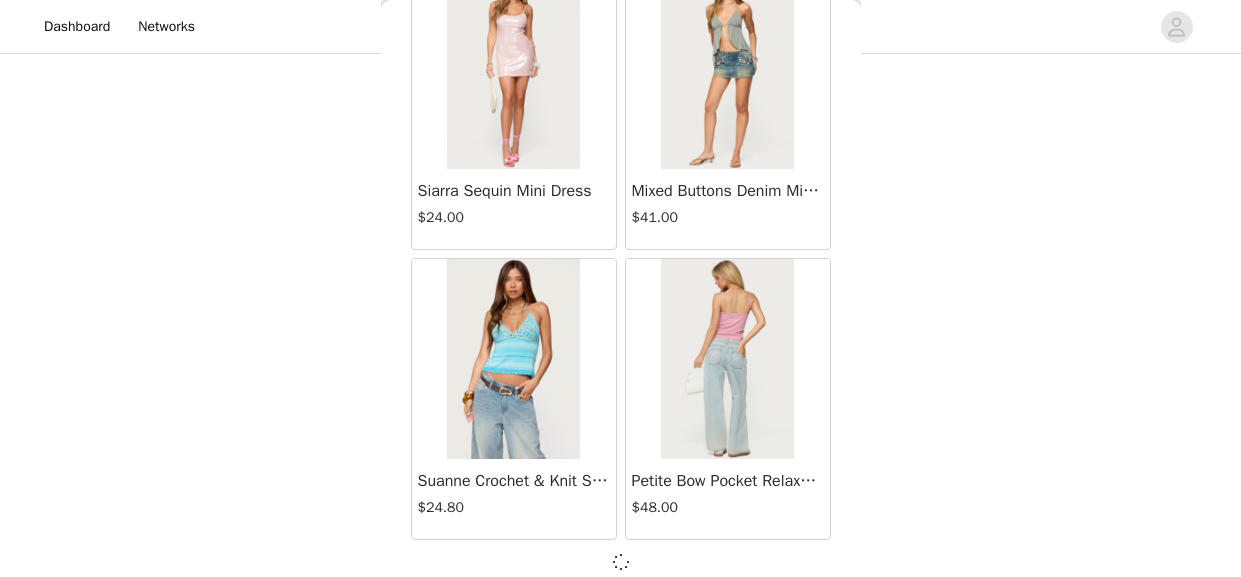 click on "Back       Jaynee Halter Top   $7.60       Tropical Fruits Graphic T Shirt   $19.00   Out of Stock     Patti Floral Mini Dress   $27.20       Starrie Panel Stitch Low Rise Jeans   $53.00       Fringe Sequin Crochet Poncho   $39.00       Macee Gingham Romper   $34.00       Malena Asymmetric Halter Top   $9.20       Clementina Eyelet Bodysuit   $18.40       Edikted LA Hoodie   $44.00       Keryn Striped Asymmetric Top   $10.80       Helsa Grommet T Shirt   $18.40       Dragon Lily Layered Chiffon Halter top   $24.00       Khalia Backless Cut Out Halter Top   $22.00       Floral Split Low Rise Jeans   $42.40       Aiva Backless Plunge Neck Halter Top   $14.40       Halsey Ruffle Tank Top   $24.00       Macey Striped Pants   $31.00       Azalia Asymmetric Knit Poncho   $24.00       Sheer Lace Cut Out Tank Top   $17.60       Nikoletta Straight Leg Low Rise Jeans   $48.00       Teela Lacey Low Rise Carpenter Jeans   $41.60       Rylan Striped Fold Over Mini Skort   $17.60       Rachey Backless Ruched Top   $15.20" at bounding box center (621, 288) 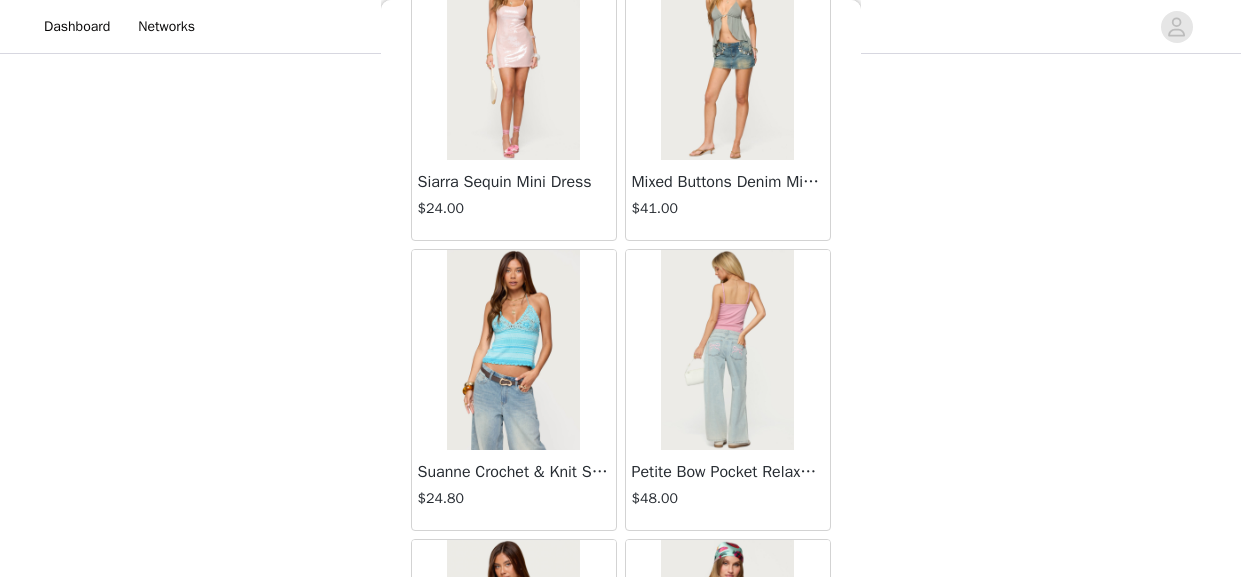 scroll, scrollTop: 31459, scrollLeft: 0, axis: vertical 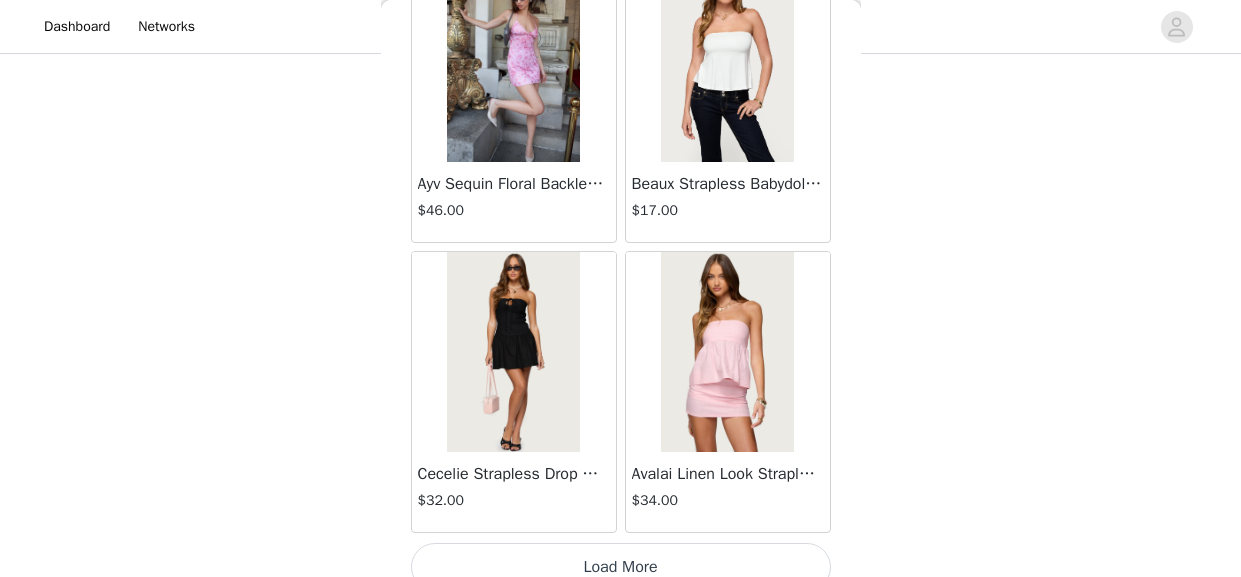click on "Load More" at bounding box center (621, 567) 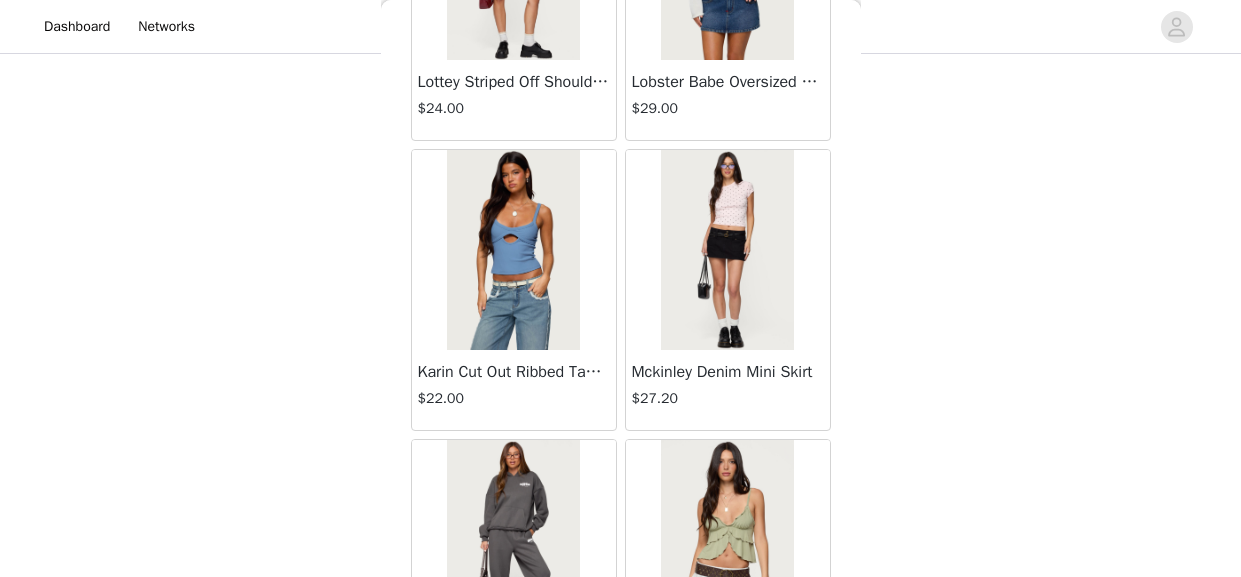 scroll, scrollTop: 34356, scrollLeft: 0, axis: vertical 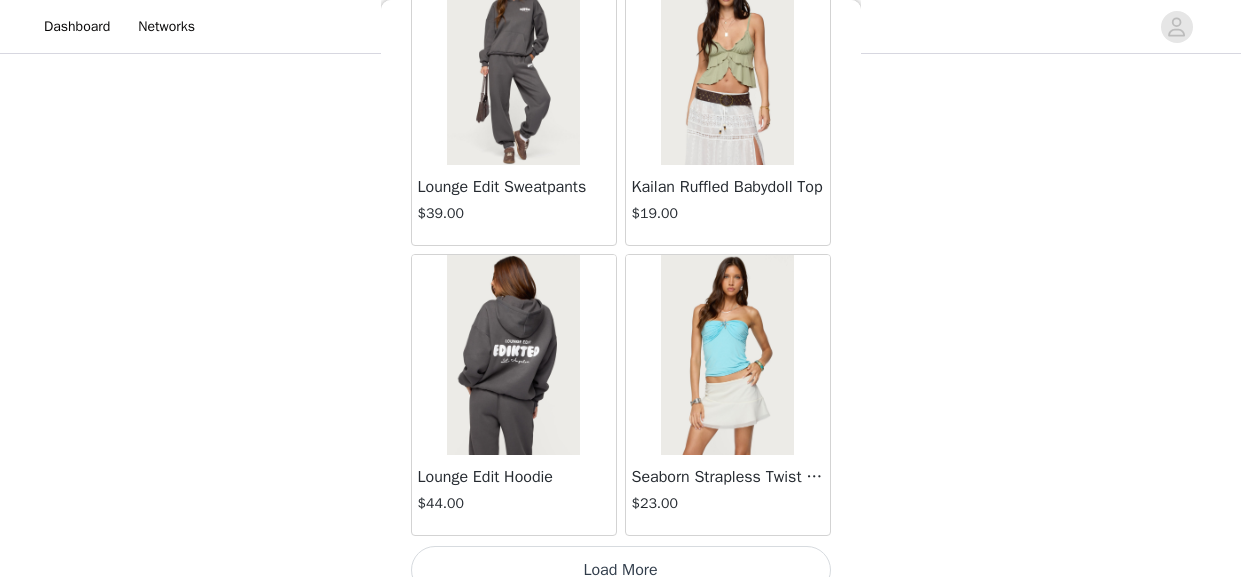 click on "Load More" at bounding box center [621, 570] 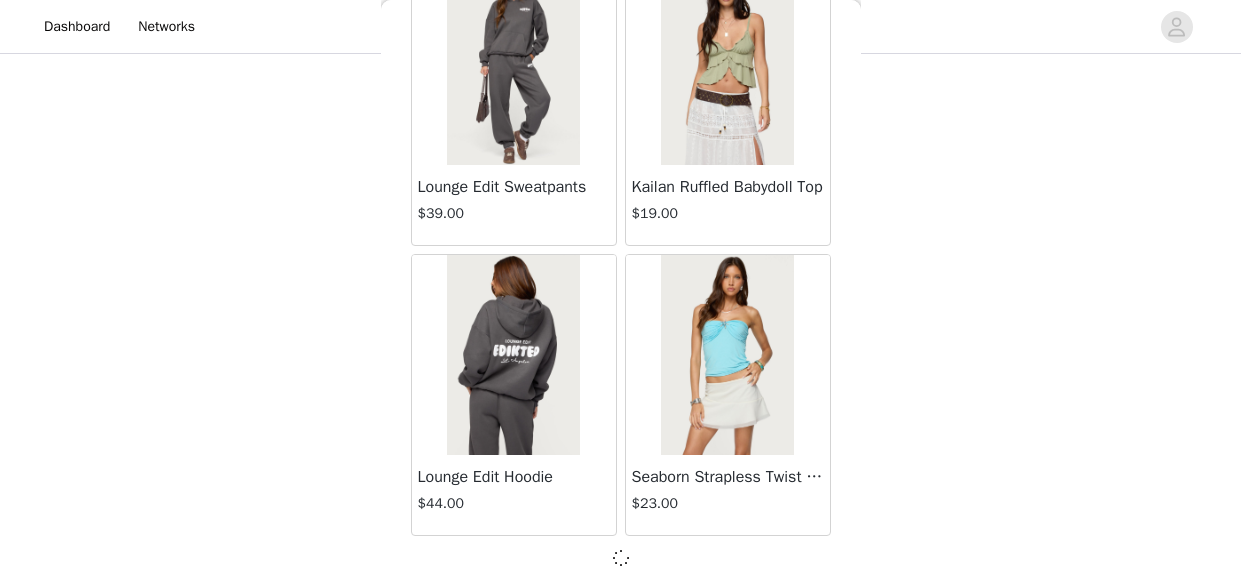 scroll, scrollTop: 34347, scrollLeft: 0, axis: vertical 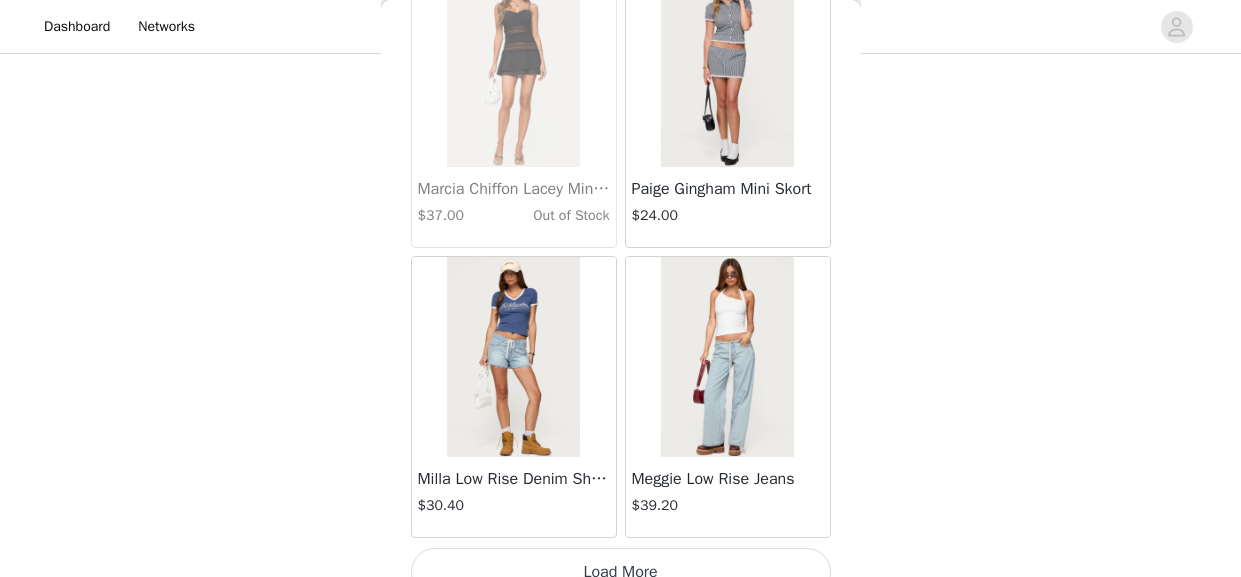 click on "Load More" at bounding box center (621, 572) 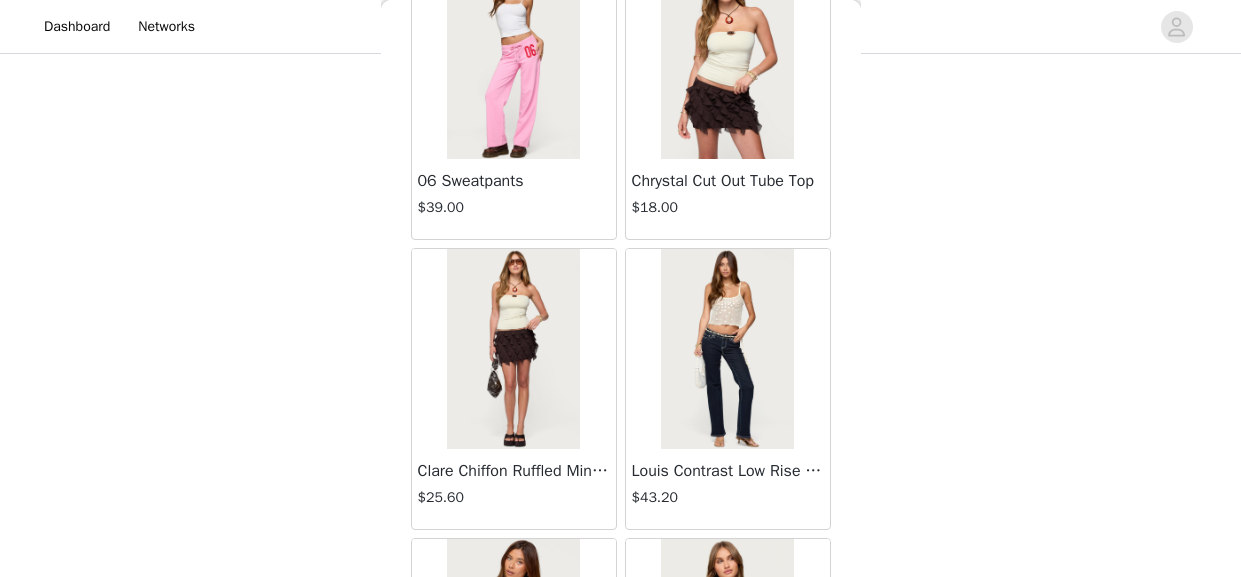 scroll, scrollTop: 40152, scrollLeft: 0, axis: vertical 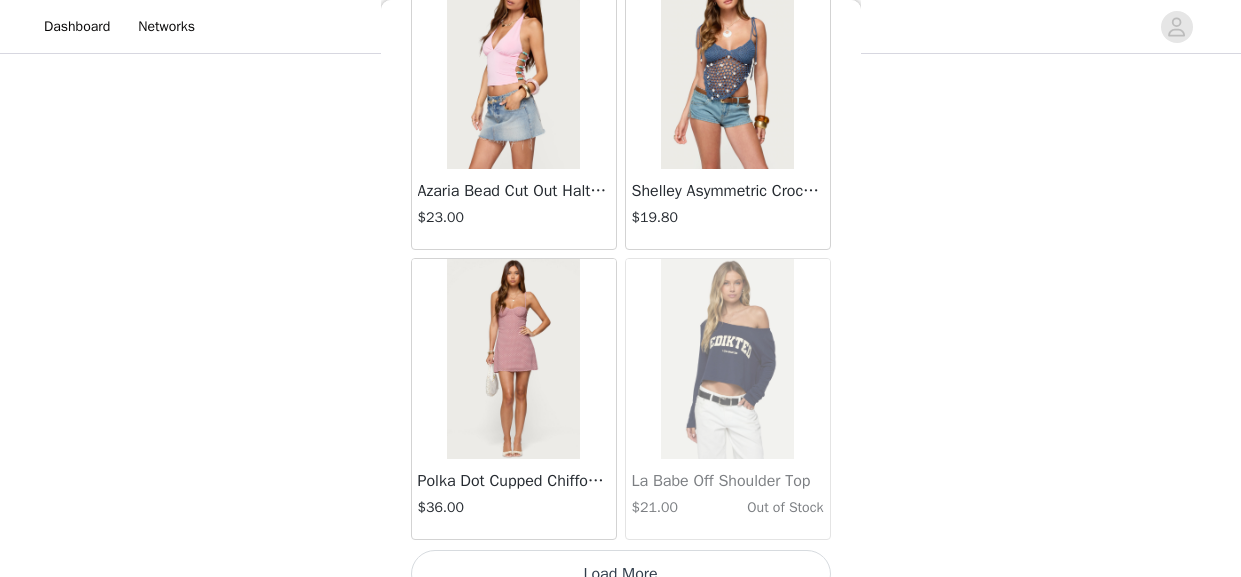 click on "Load More" at bounding box center (621, 574) 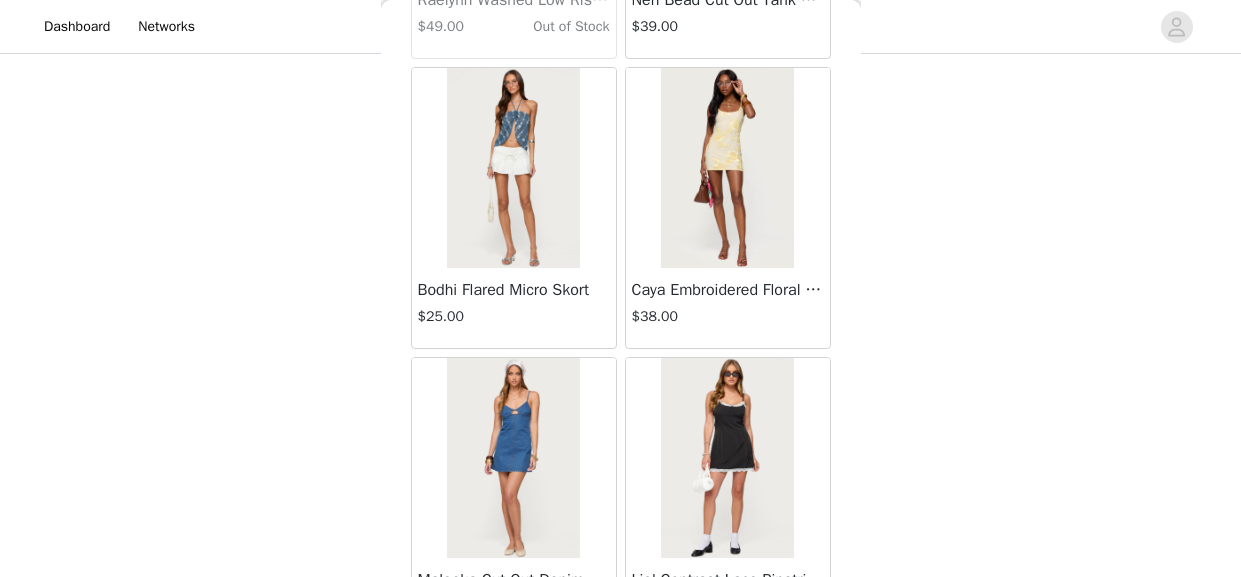 scroll, scrollTop: 43049, scrollLeft: 0, axis: vertical 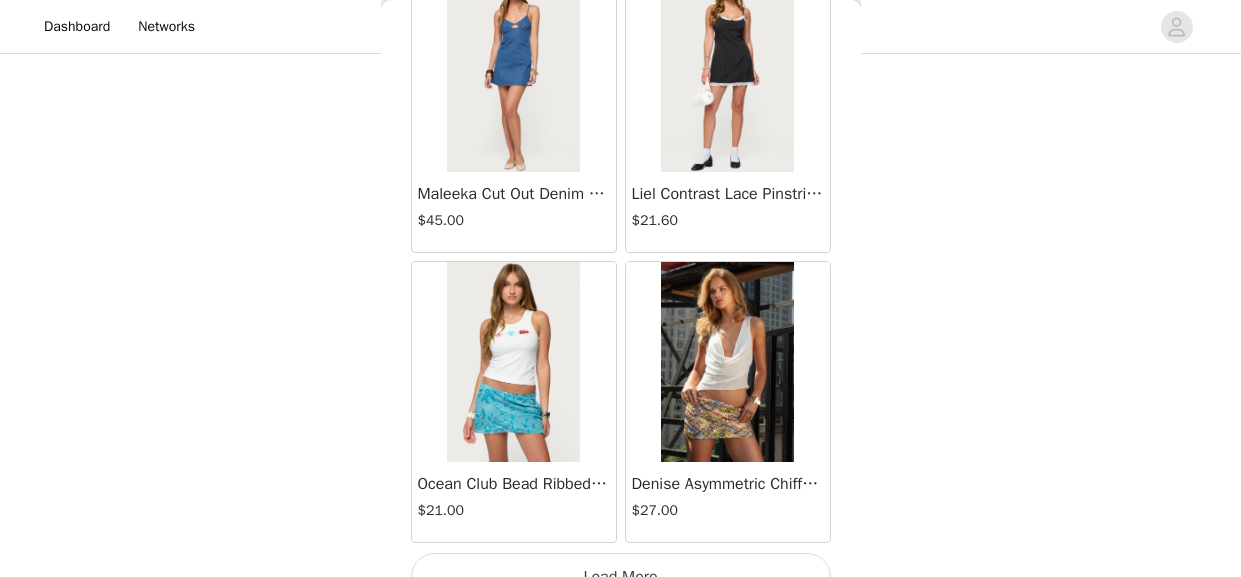 click on "Load More" at bounding box center [621, 577] 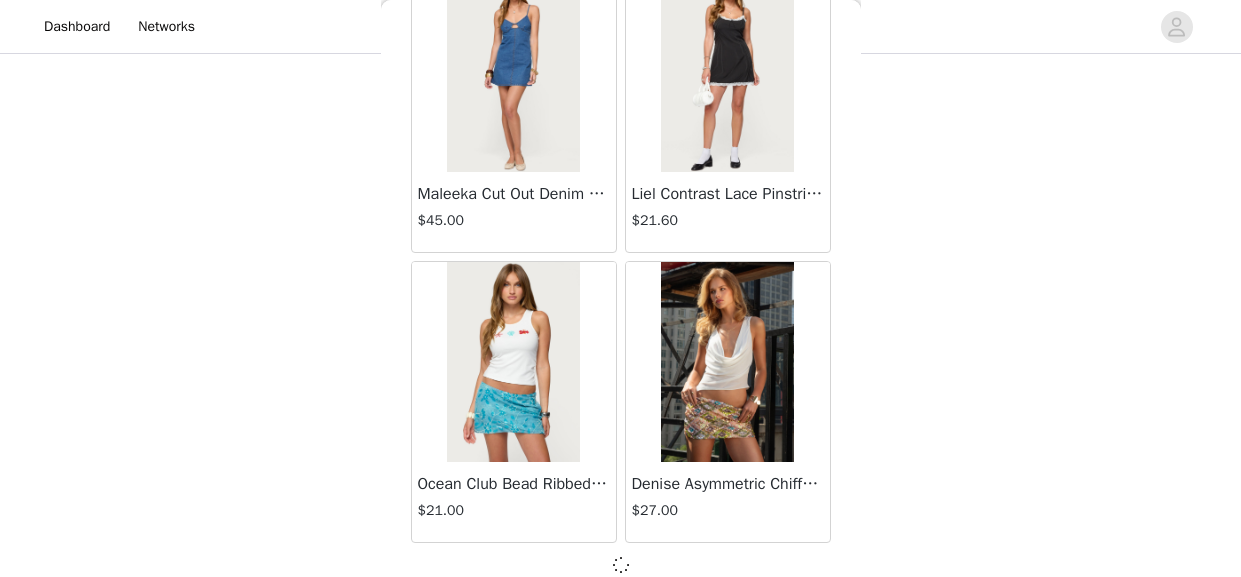 scroll, scrollTop: 43041, scrollLeft: 0, axis: vertical 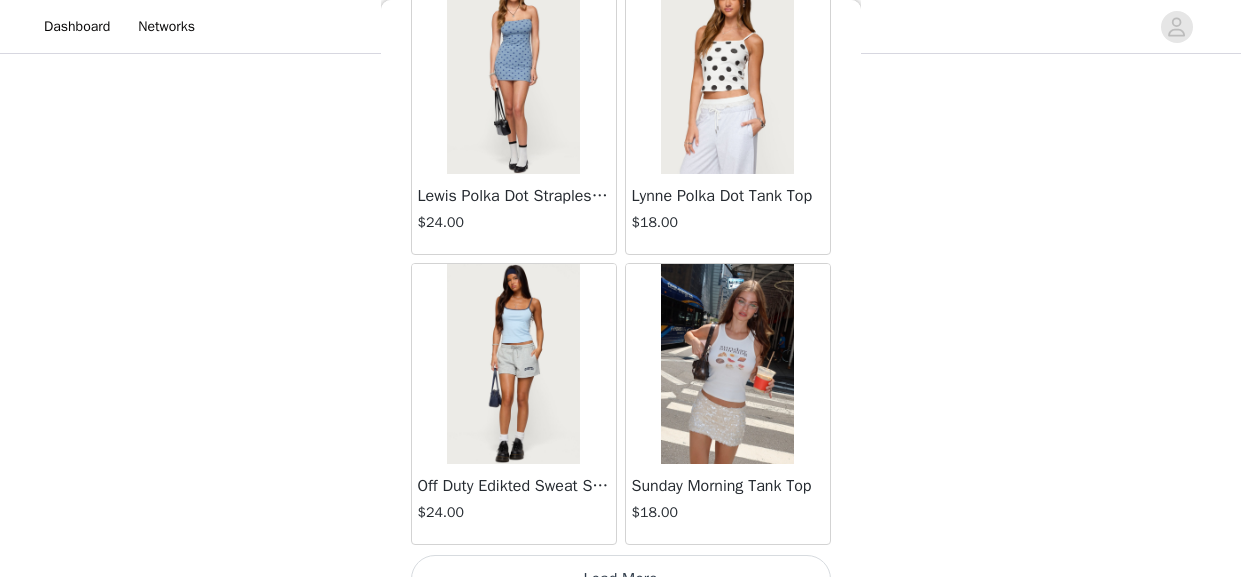 click on "Load More" at bounding box center [621, 579] 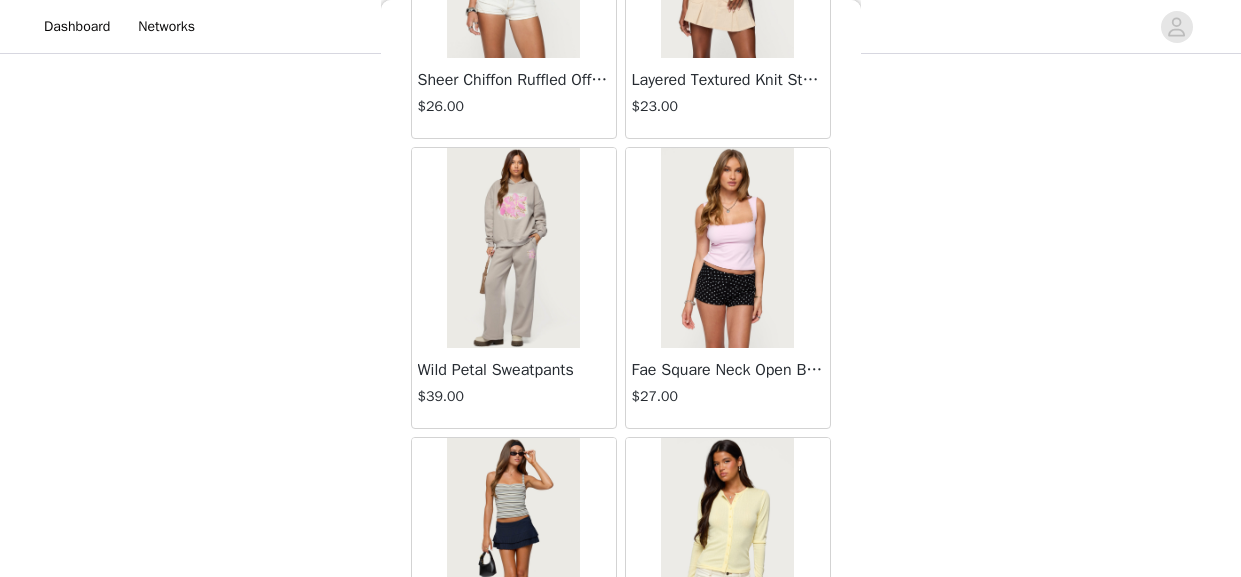 scroll, scrollTop: 48845, scrollLeft: 0, axis: vertical 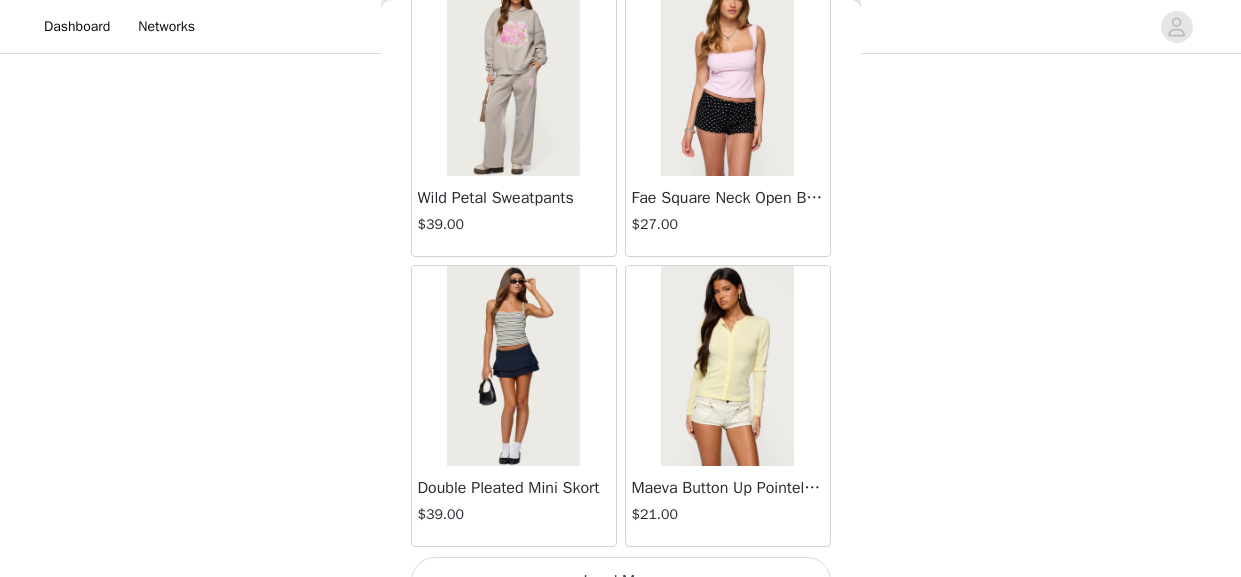click on "Load More" at bounding box center [621, 581] 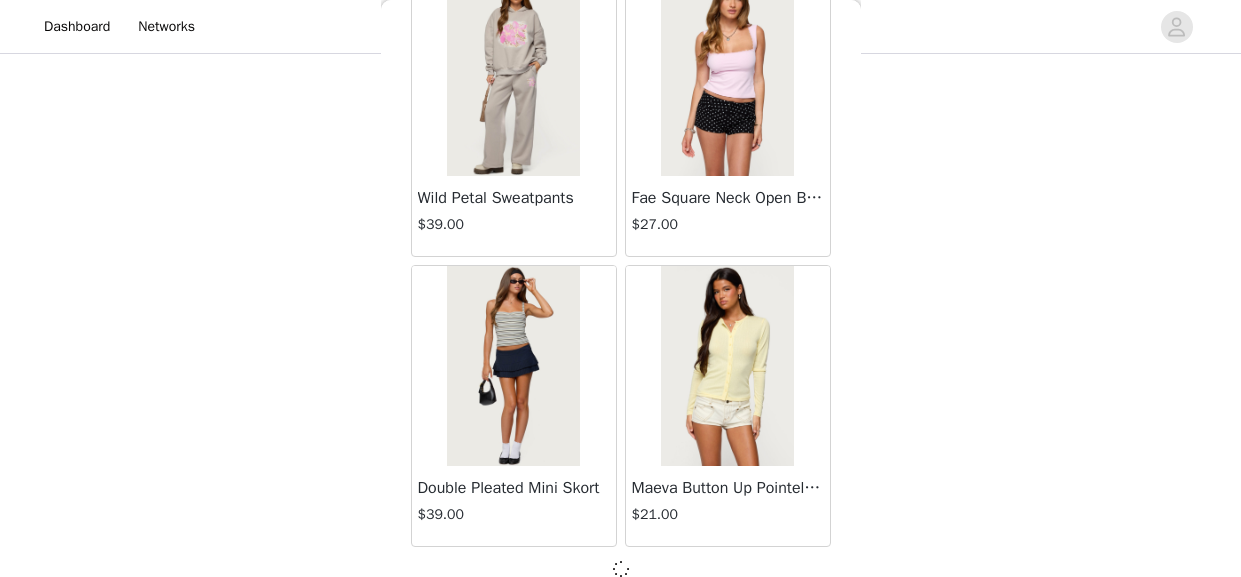scroll, scrollTop: 48836, scrollLeft: 0, axis: vertical 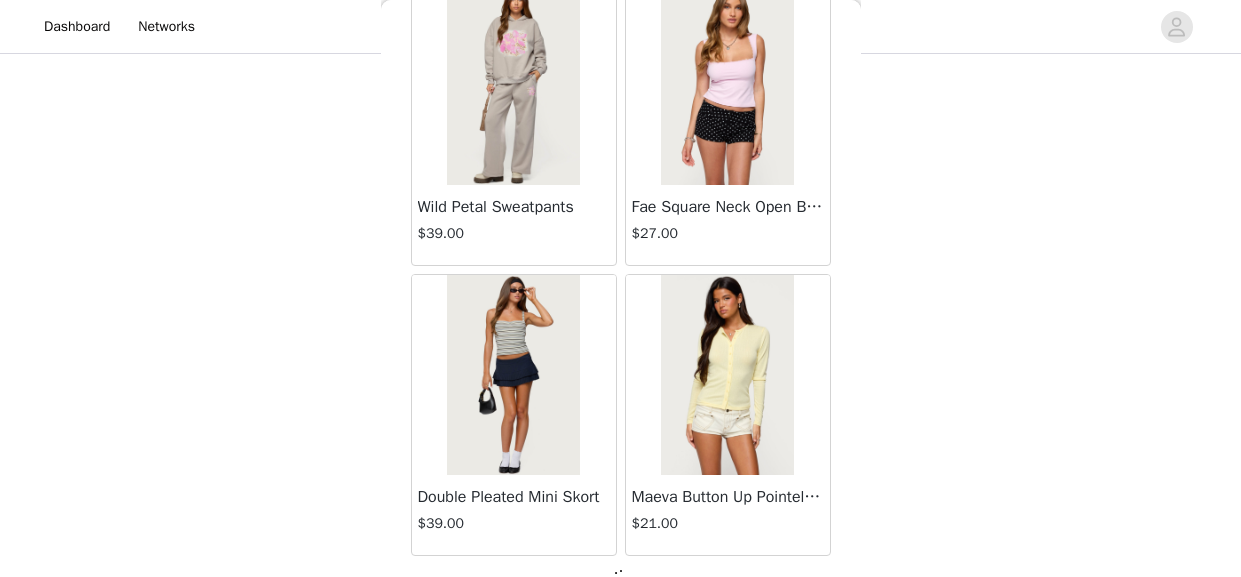 click on "Back       Jaynee Halter Top   $7.60       Tropical Fruits Graphic T Shirt   $19.00   Out of Stock     Patti Floral Mini Dress   $27.20       Starrie Panel Stitch Low Rise Jeans   $53.00       Fringe Sequin Crochet Poncho   $39.00       Macee Gingham Romper   $34.00       Malena Asymmetric Halter Top   $9.20       Clementina Eyelet Bodysuit   $18.40       Edikted LA Hoodie   $44.00       Keryn Striped Asymmetric Top   $10.80       Helsa Grommet T Shirt   $18.40       Dragon Lily Layered Chiffon Halter top   $24.00       Khalia Backless Cut Out Halter Top   $22.00       Floral Split Low Rise Jeans   $42.40       Aiva Backless Plunge Neck Halter Top   $14.40       Halsey Ruffle Tank Top   $24.00       Macey Striped Pants   $31.00       Azalia Asymmetric Knit Poncho   $24.00       Sheer Lace Cut Out Tank Top   $17.60       Nikoletta Straight Leg Low Rise Jeans   $48.00       Teela Lacey Low Rise Carpenter Jeans   $41.60       Rylan Striped Fold Over Mini Skort   $17.60       Rachey Backless Ruched Top   $15.20" at bounding box center (621, 288) 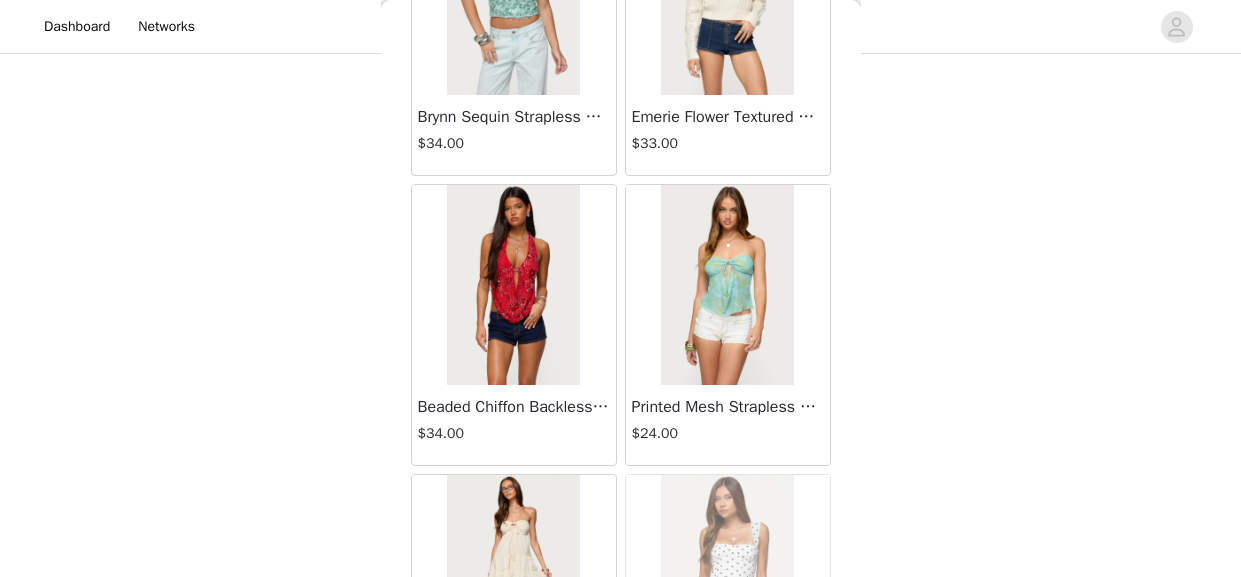 scroll, scrollTop: 51743, scrollLeft: 0, axis: vertical 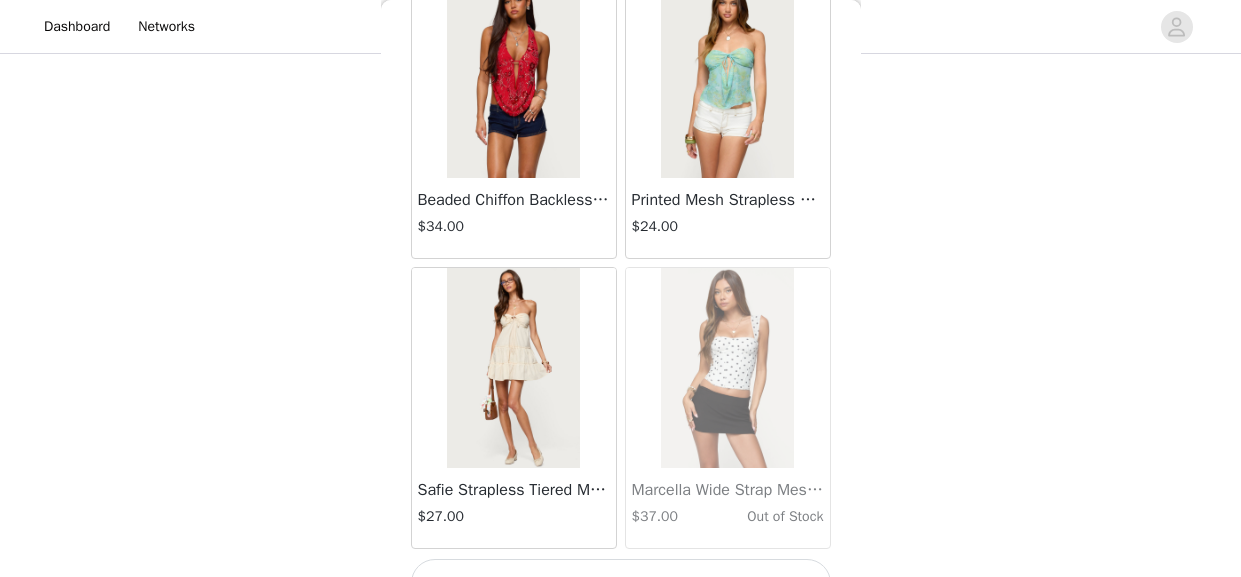 click on "Load More" at bounding box center (621, 583) 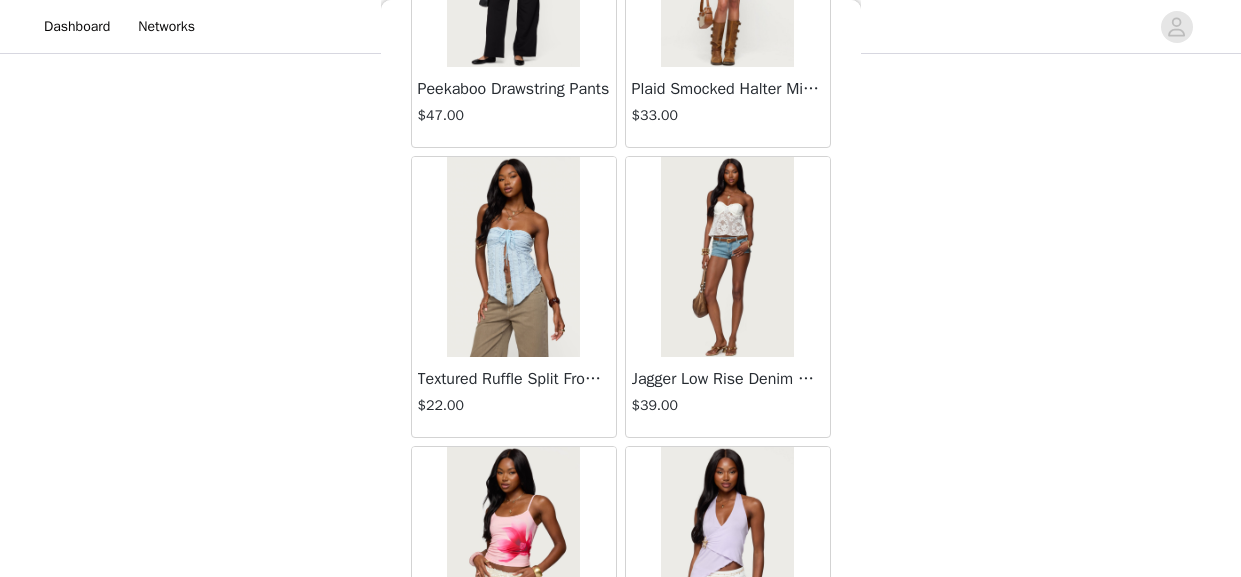 scroll, scrollTop: 54641, scrollLeft: 0, axis: vertical 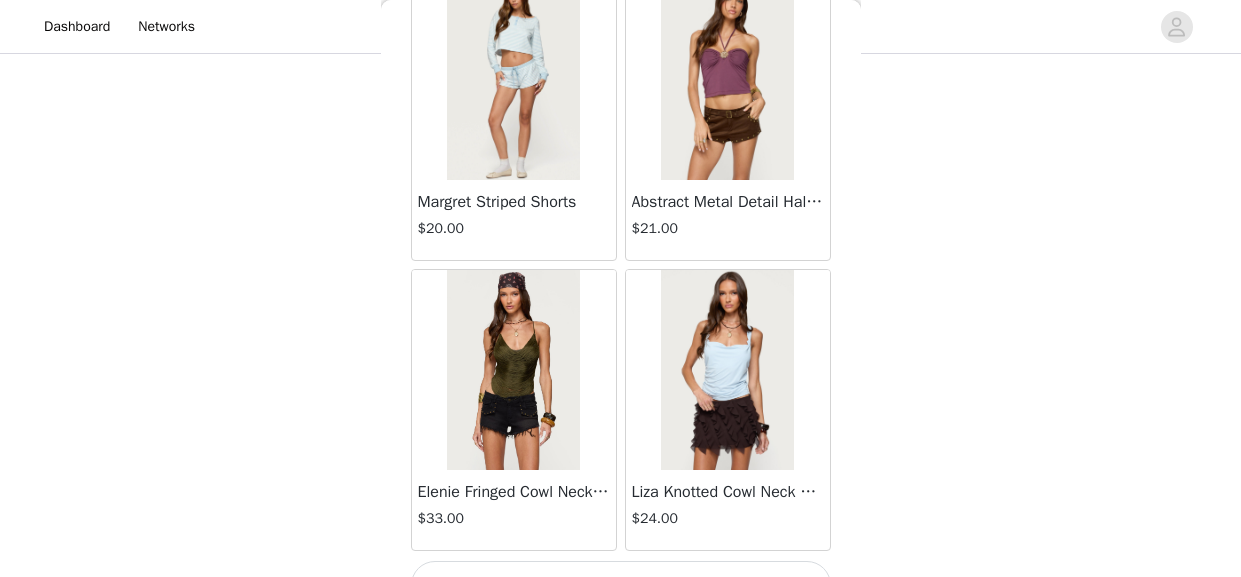 click on "Load More" at bounding box center (621, 585) 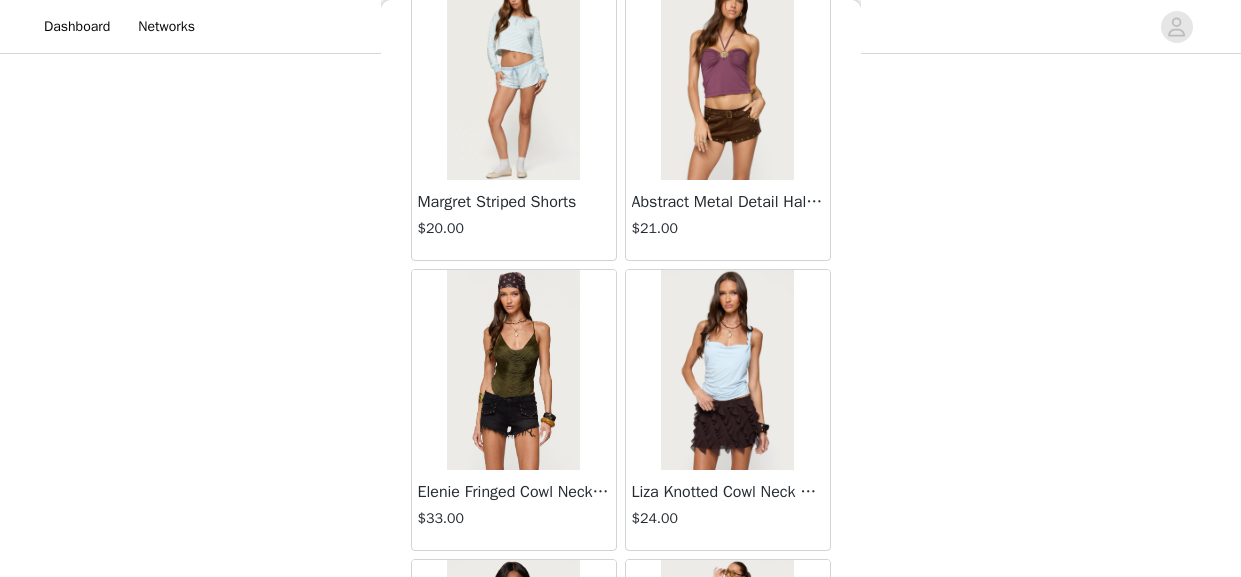 scroll, scrollTop: 57539, scrollLeft: 0, axis: vertical 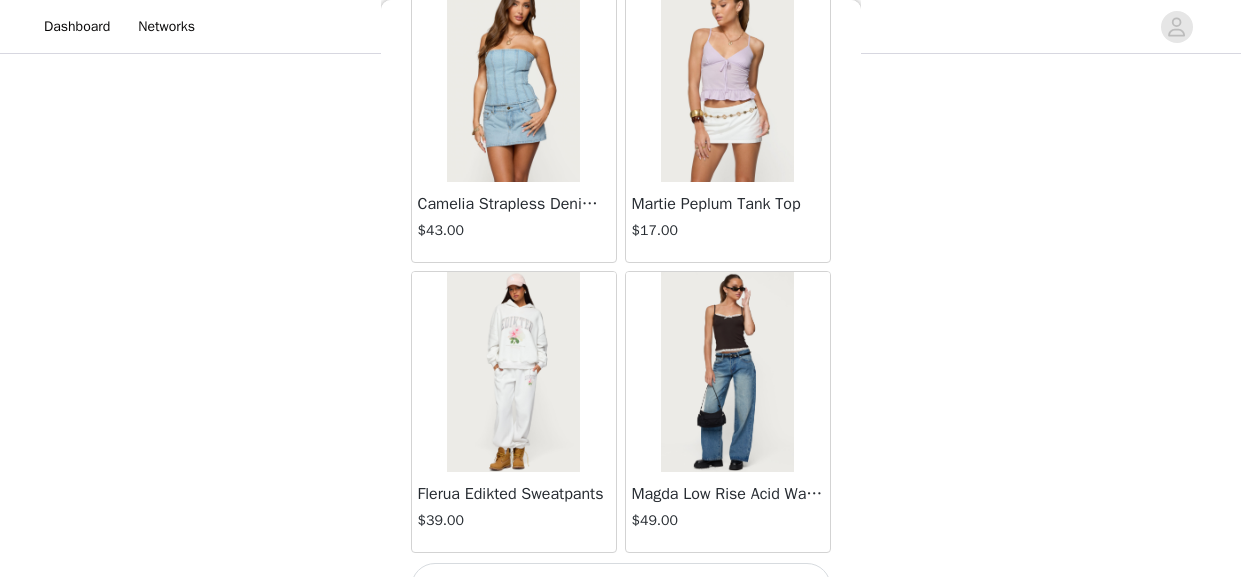 click on "Load More" at bounding box center [621, 587] 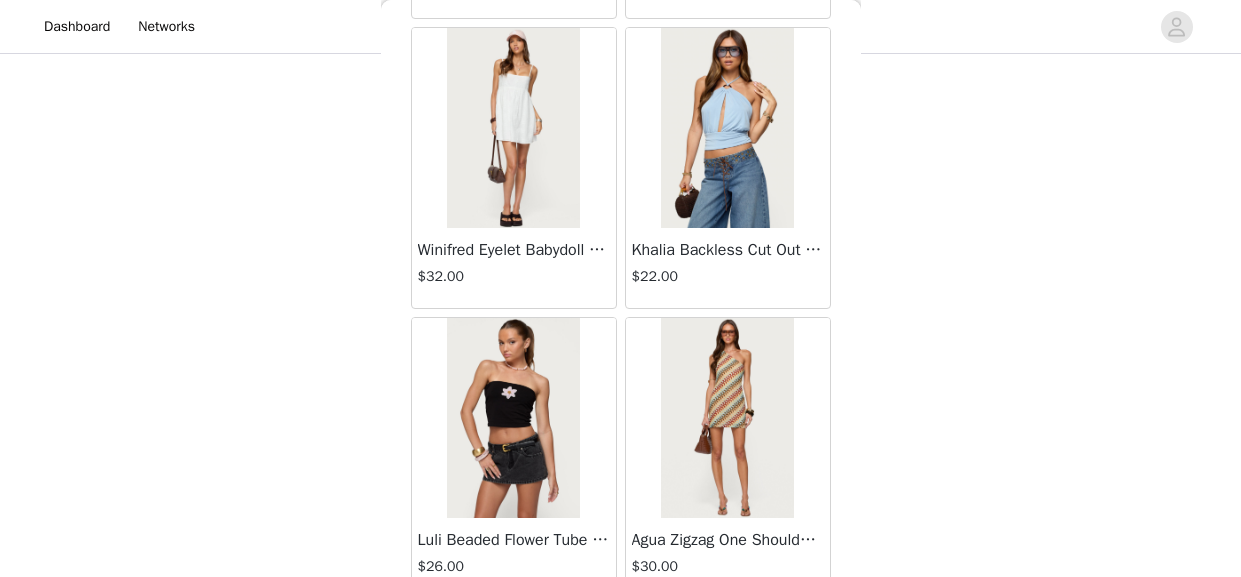 scroll, scrollTop: 60437, scrollLeft: 0, axis: vertical 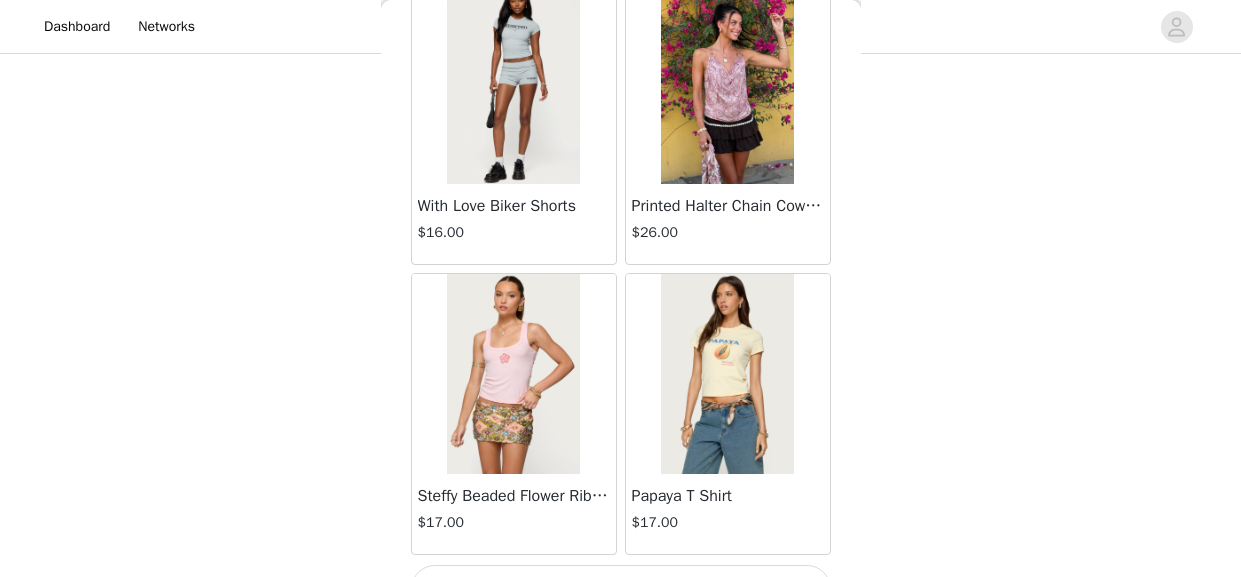 click on "Load More" at bounding box center [621, 589] 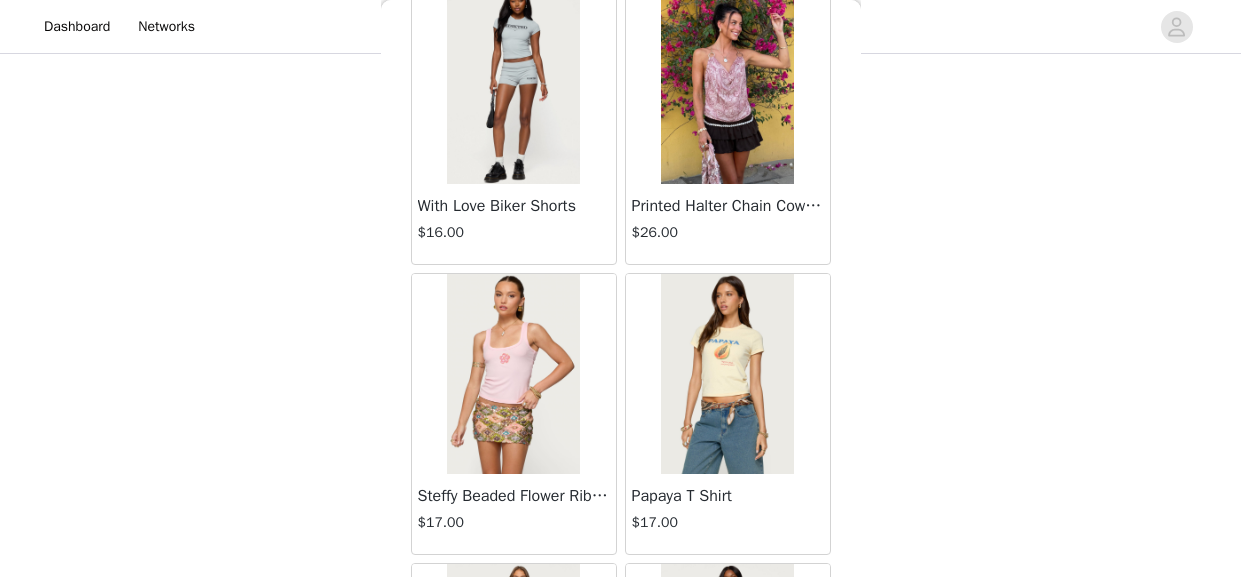 scroll, scrollTop: 63334, scrollLeft: 0, axis: vertical 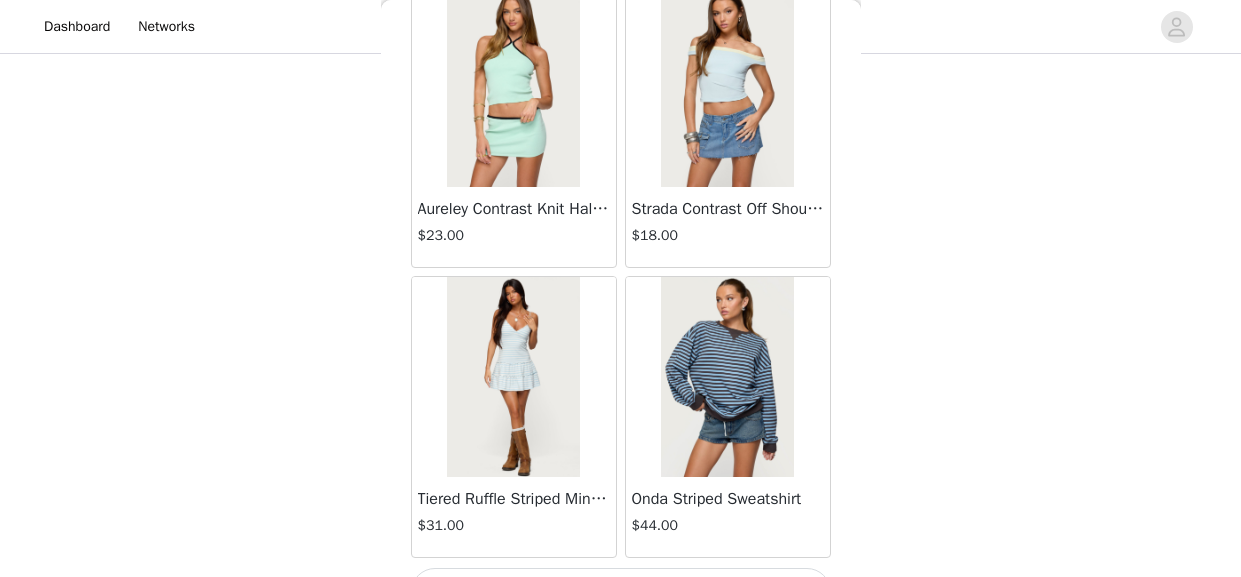 click on "Load More" at bounding box center (621, 592) 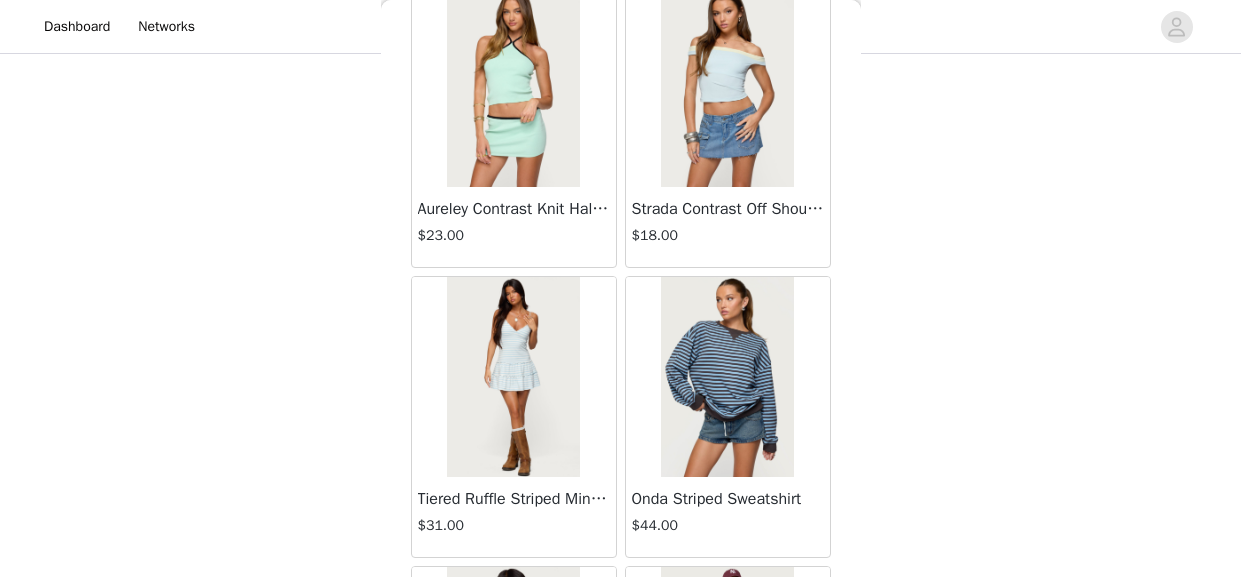 scroll, scrollTop: 63334, scrollLeft: 0, axis: vertical 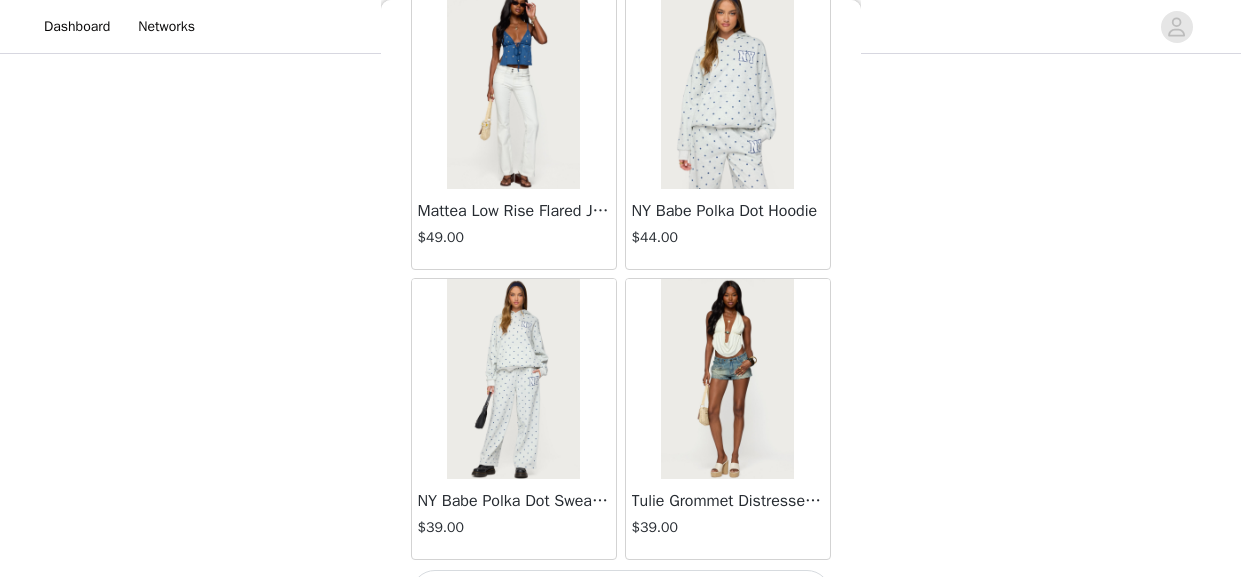 click on "Load More" at bounding box center [621, 594] 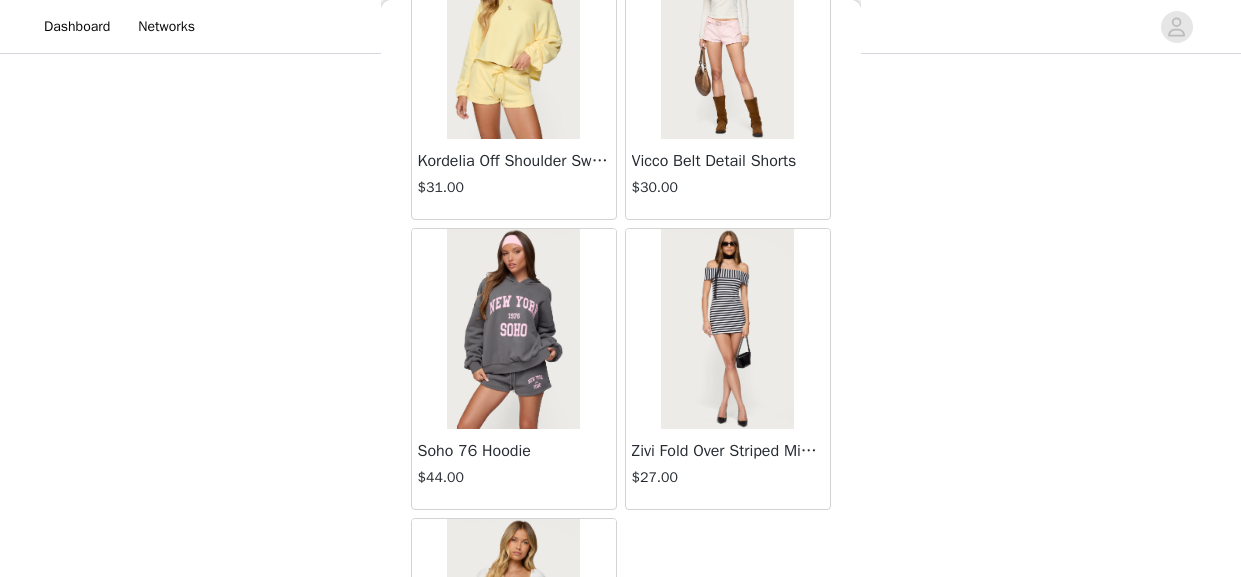 scroll, scrollTop: 69066, scrollLeft: 0, axis: vertical 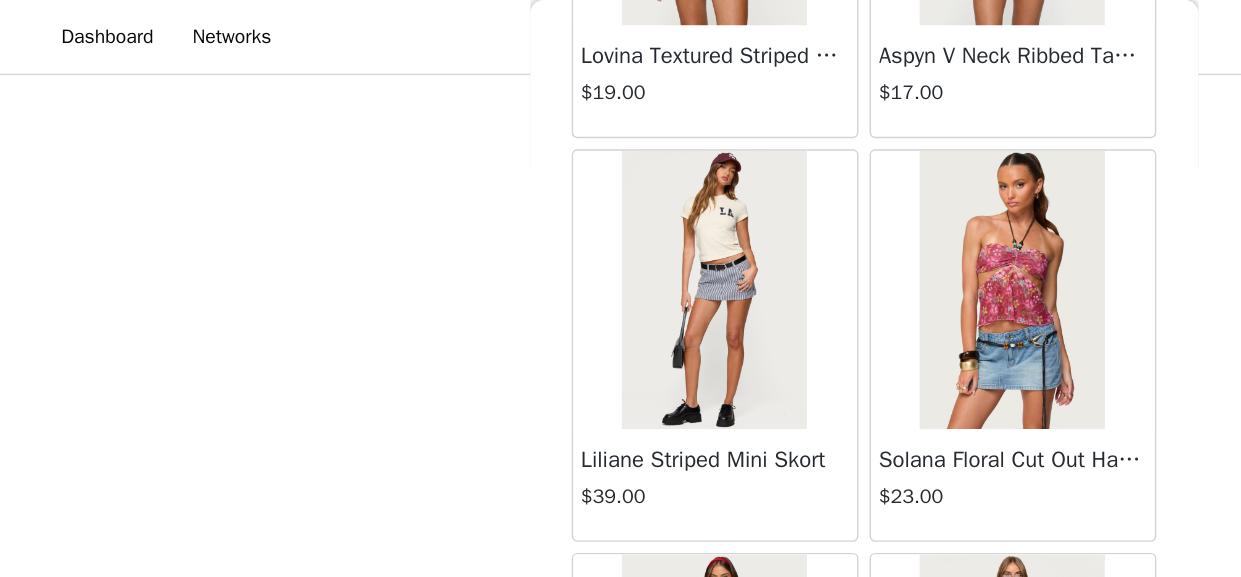 click at bounding box center [513, 208] 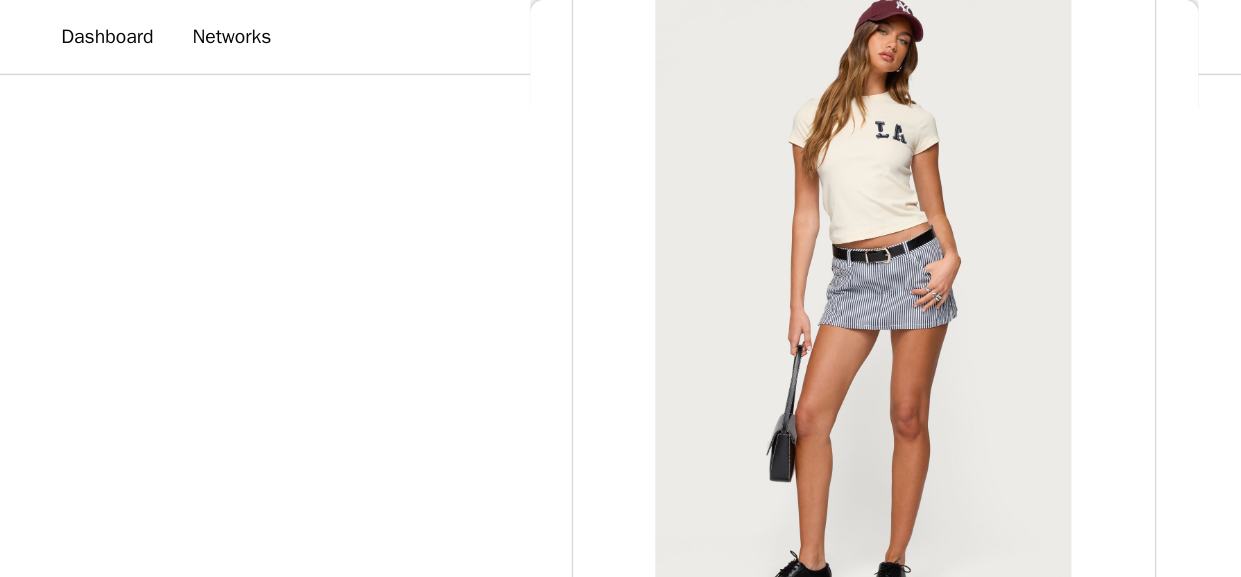 scroll, scrollTop: 107, scrollLeft: 0, axis: vertical 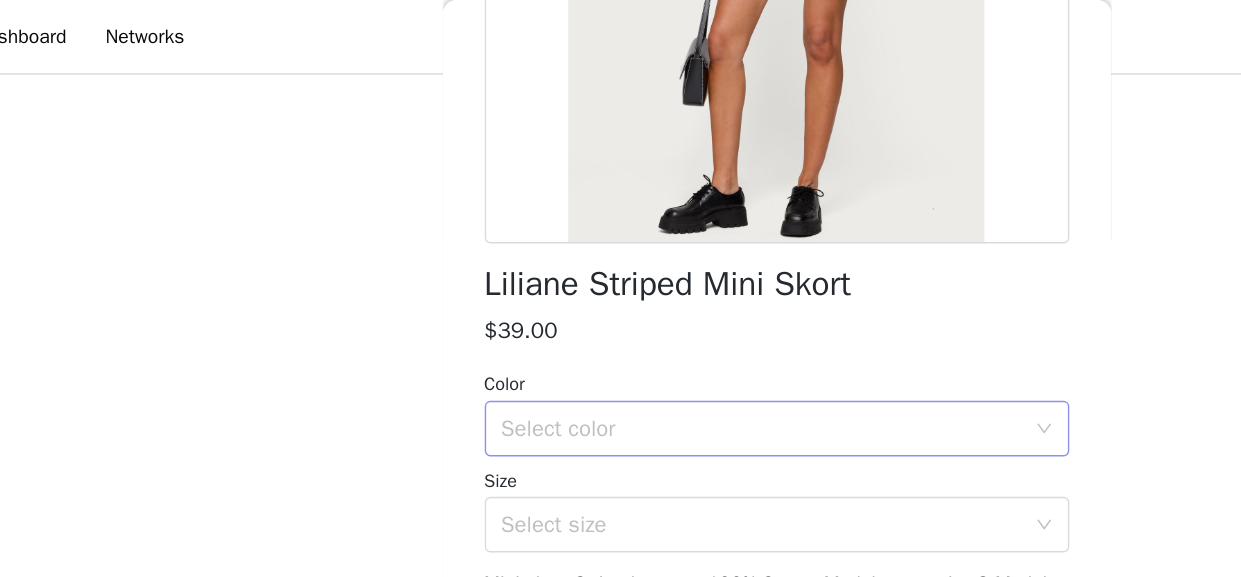 click on "Select color" at bounding box center [614, 308] 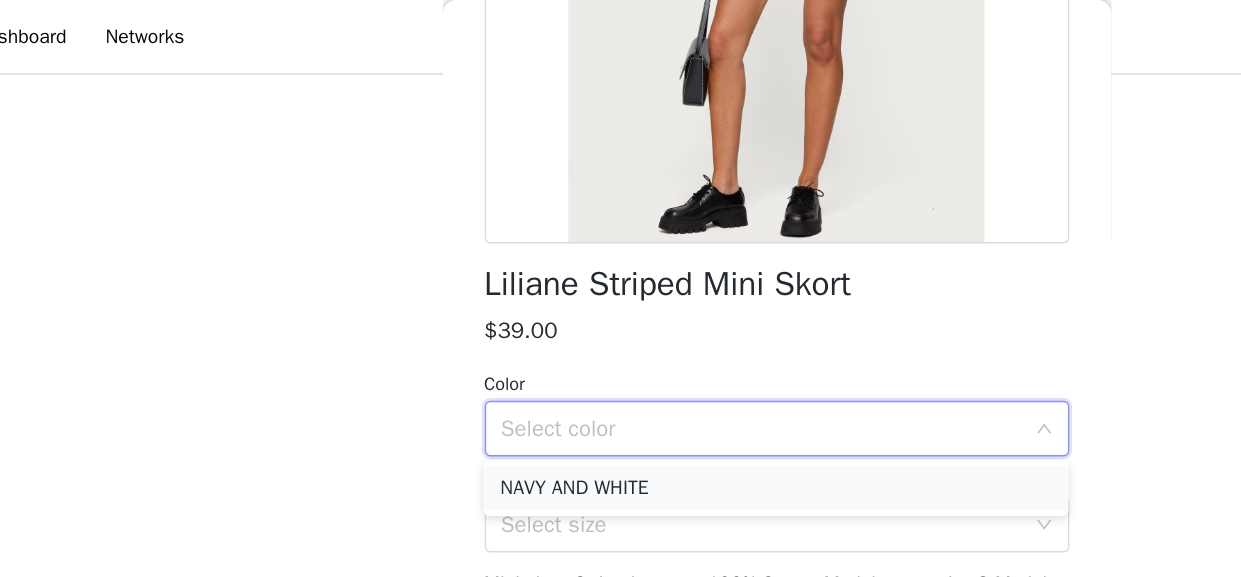 click on "NAVY AND WHITE" at bounding box center (620, 351) 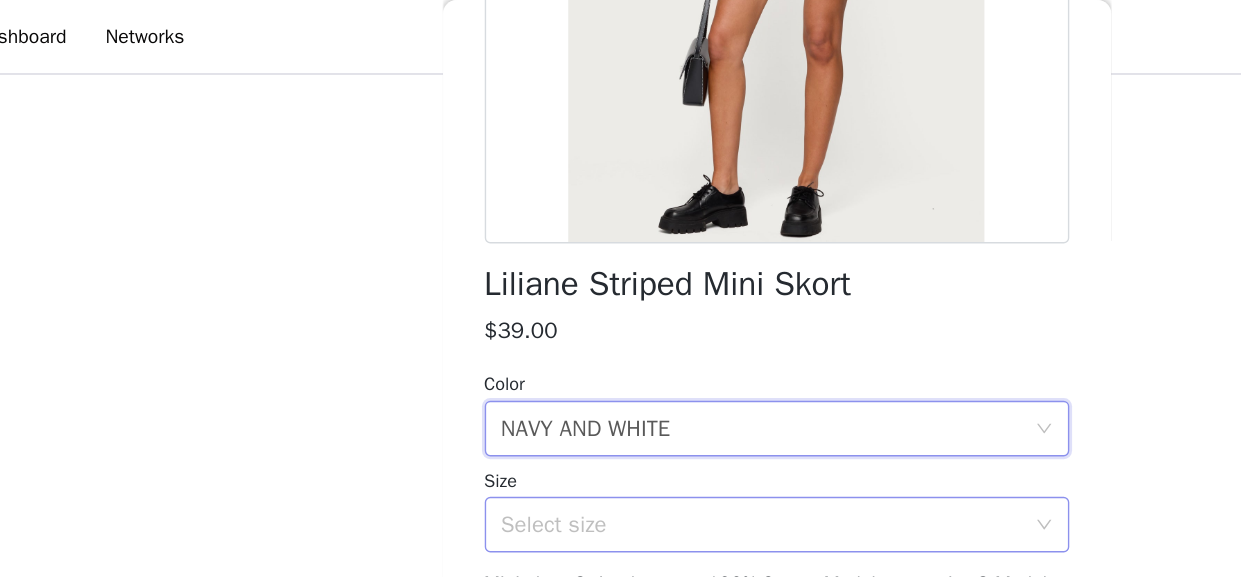 click on "Select size" at bounding box center (610, 377) 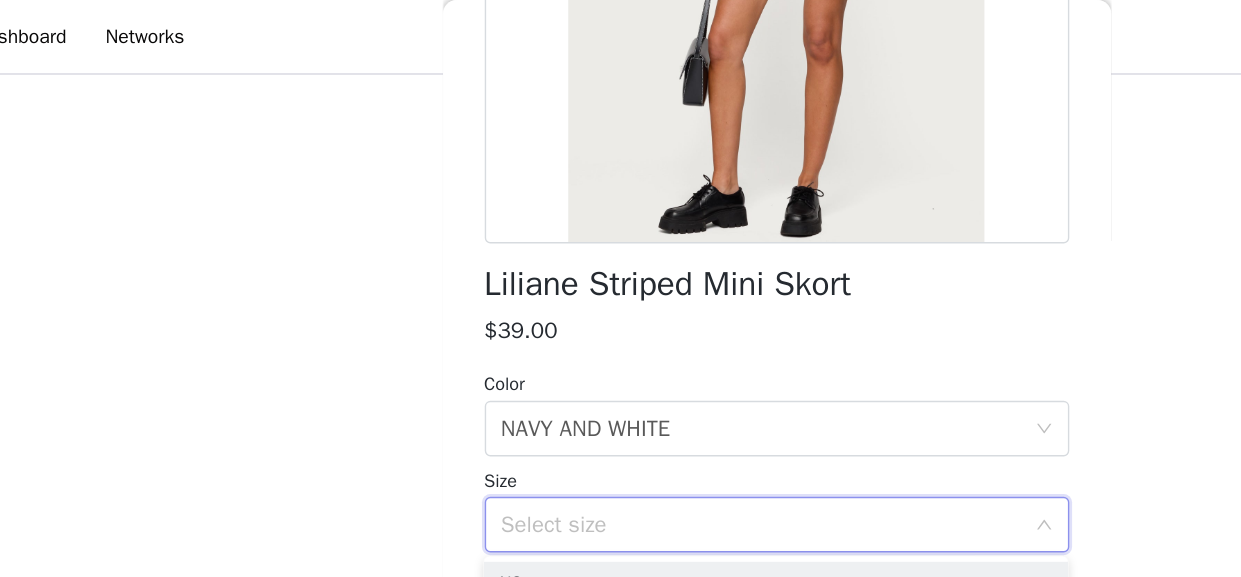 click on "Select size" at bounding box center (610, 377) 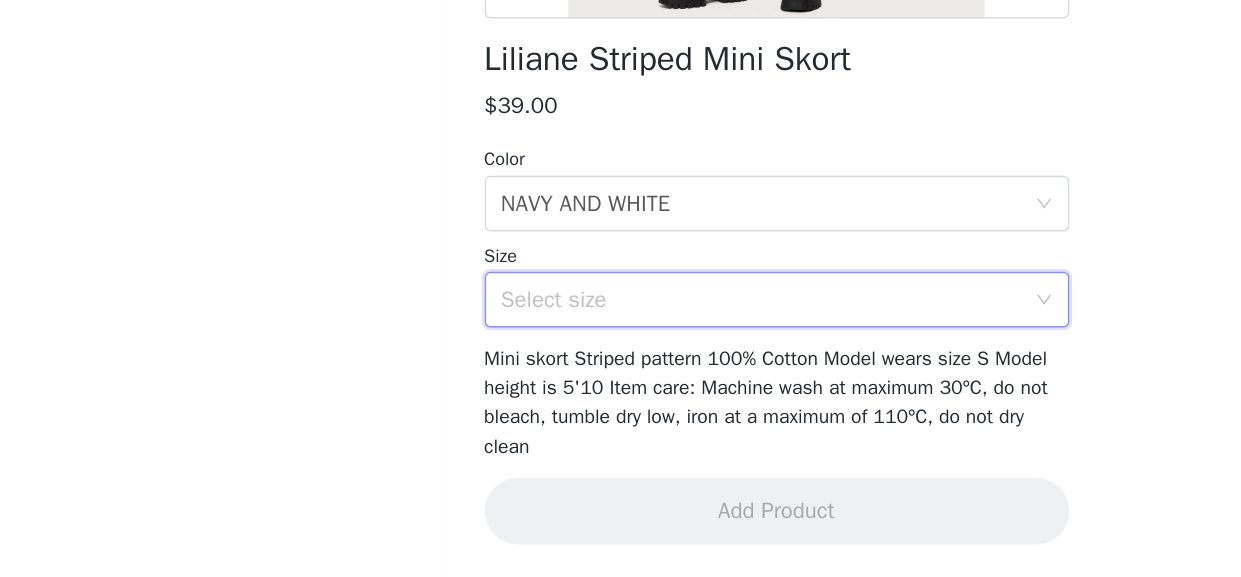 scroll, scrollTop: 254, scrollLeft: 0, axis: vertical 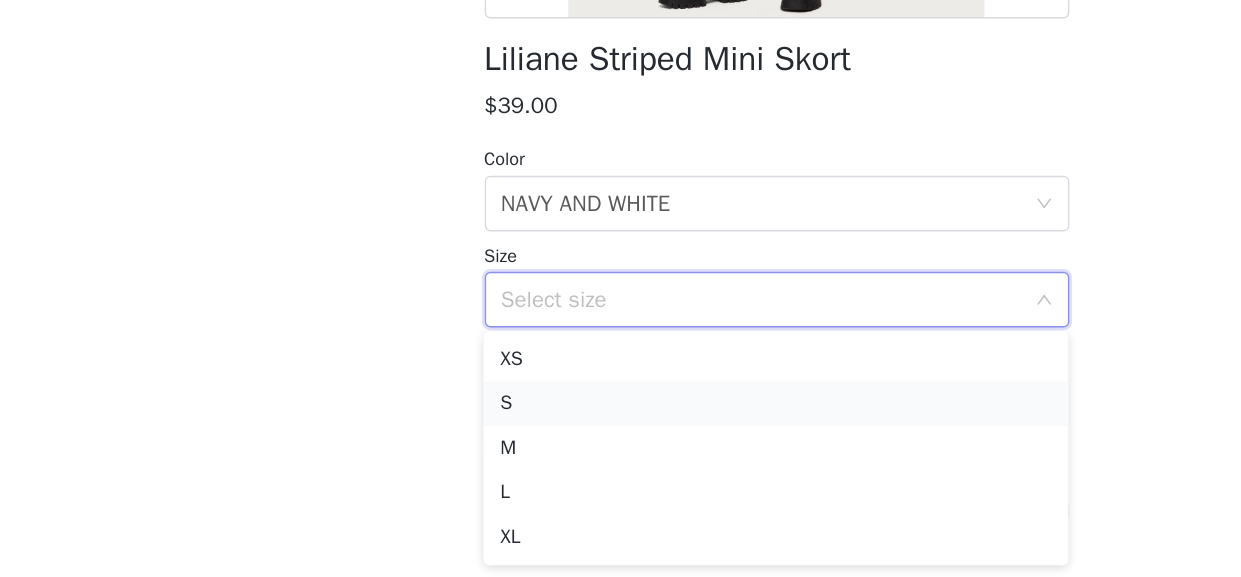 click on "S" at bounding box center [620, 452] 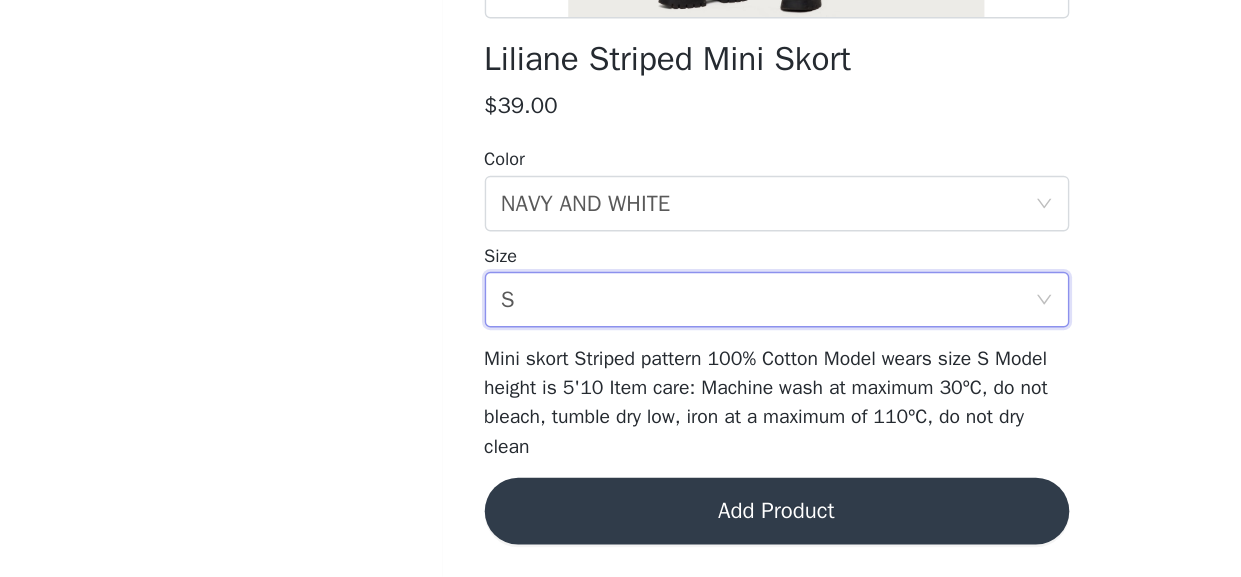 click on "Add Product" at bounding box center (621, 529) 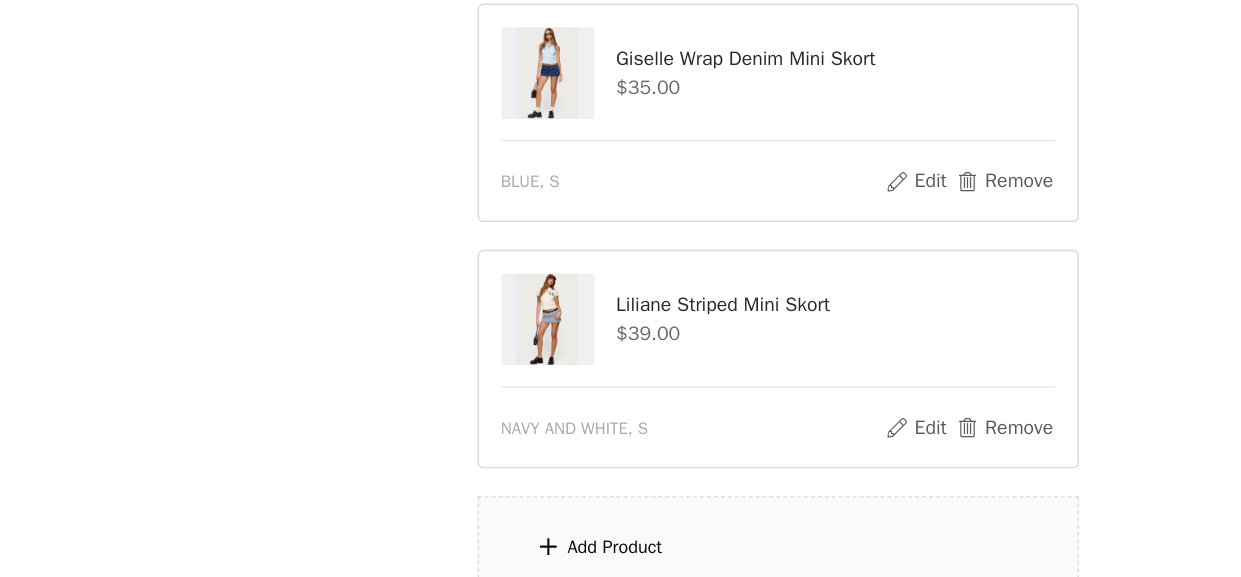 scroll, scrollTop: 822, scrollLeft: 0, axis: vertical 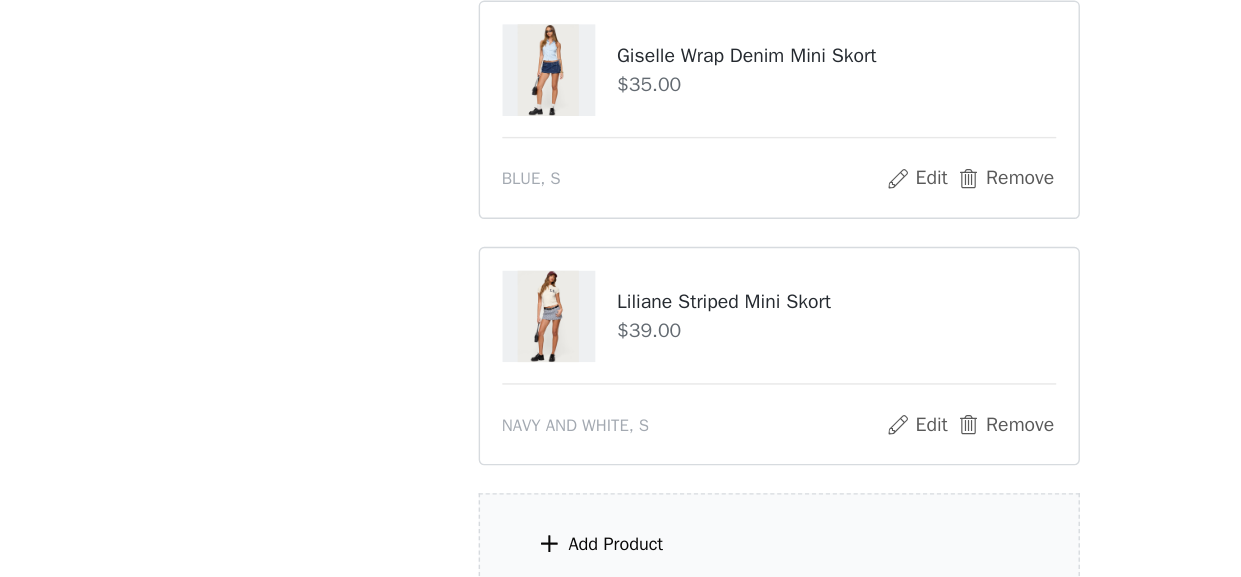 click on "Add Product" at bounding box center [504, 553] 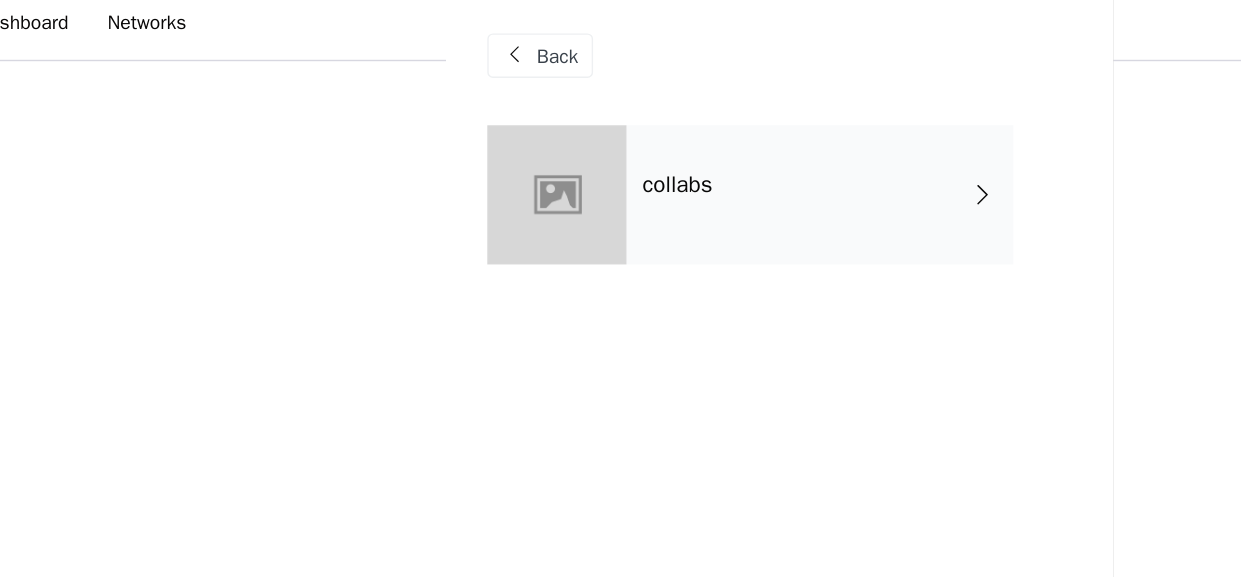 scroll, scrollTop: 807, scrollLeft: 0, axis: vertical 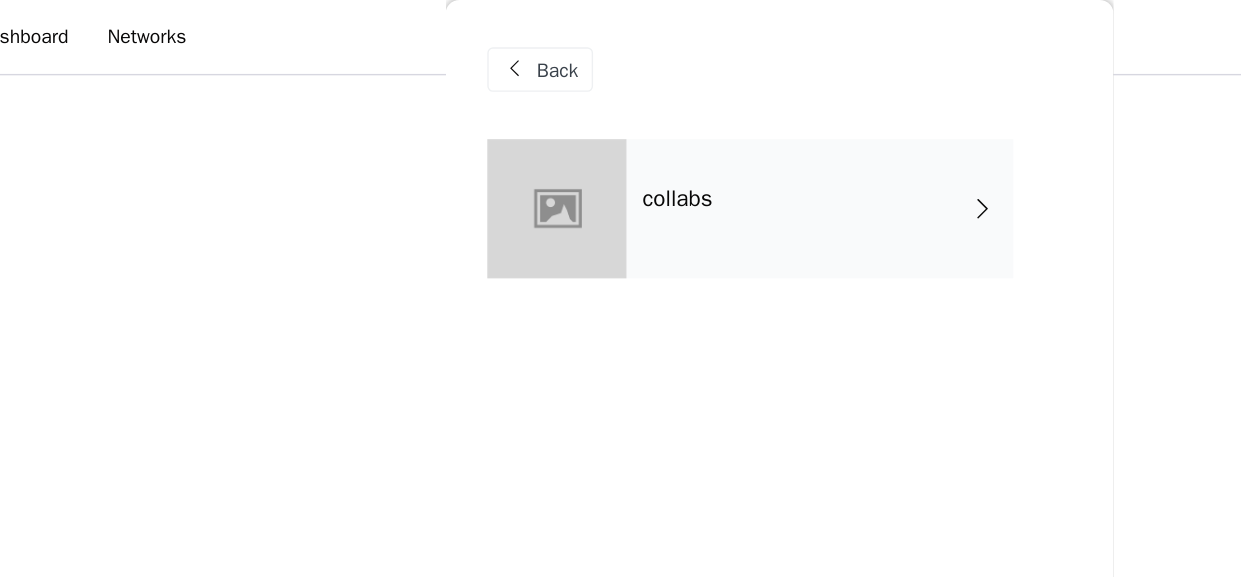 click at bounding box center (461, 150) 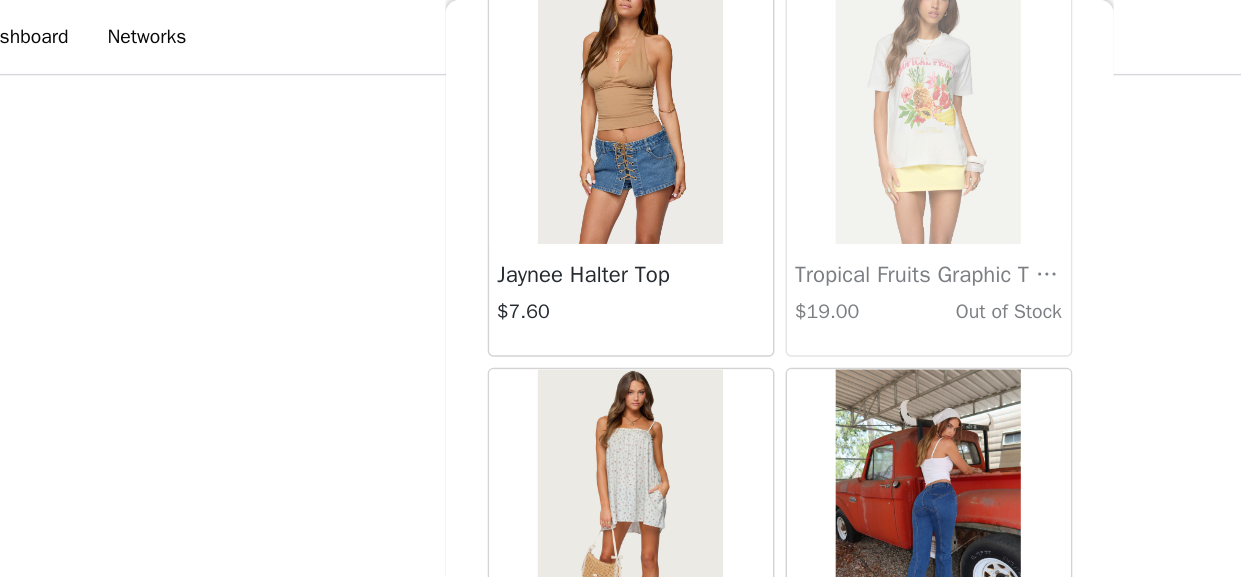 scroll, scrollTop: 0, scrollLeft: 0, axis: both 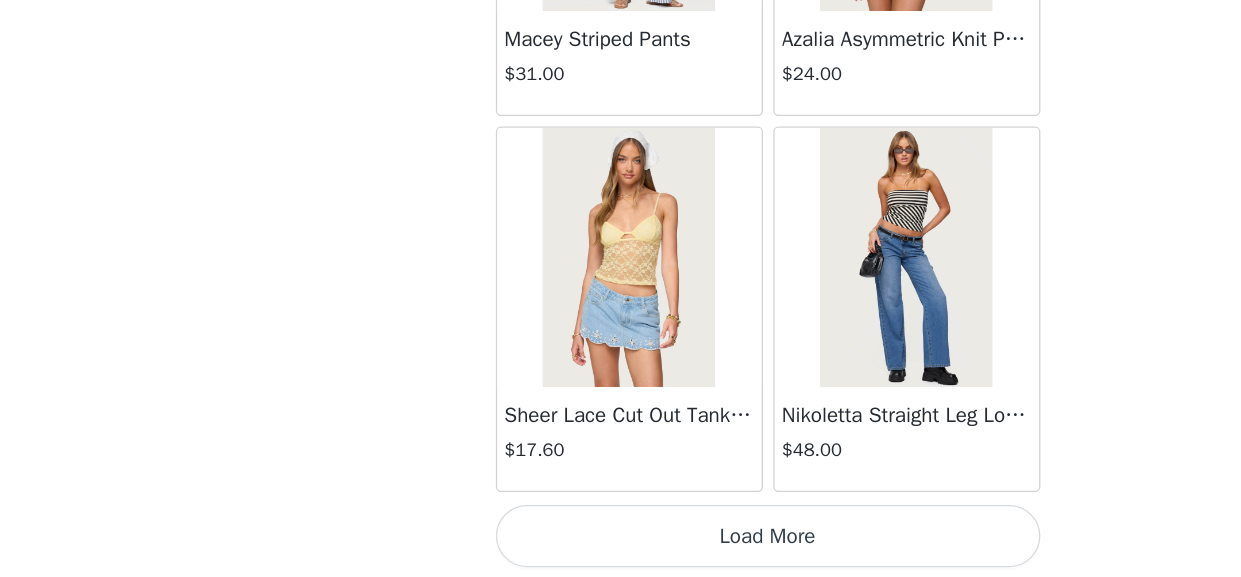 click on "Load More" at bounding box center [621, 545] 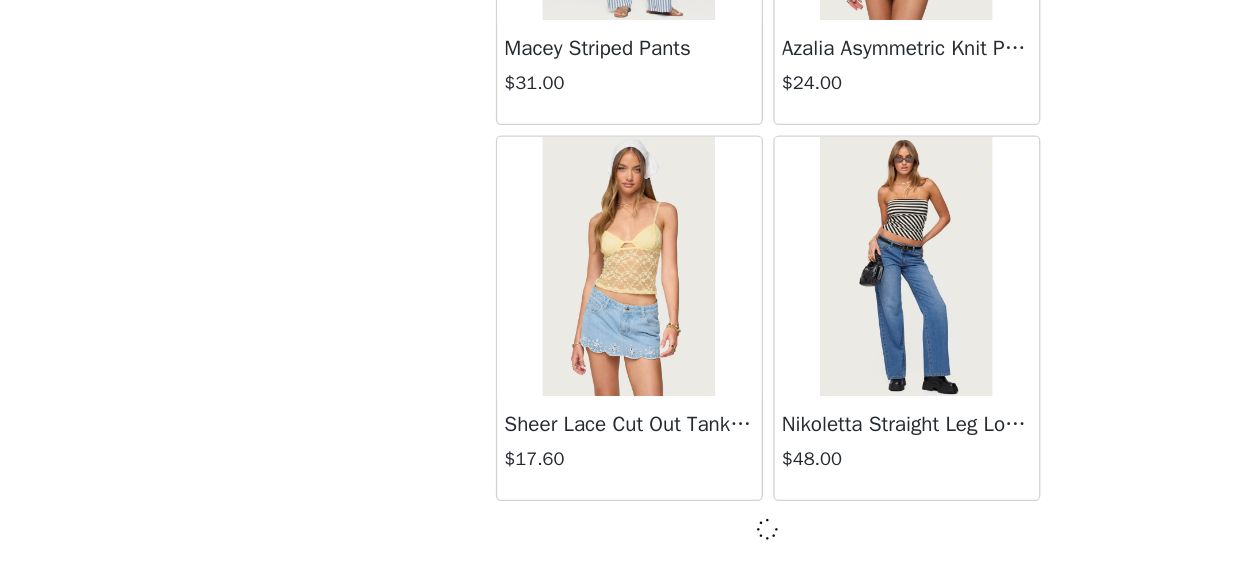 scroll, scrollTop: 2472, scrollLeft: 0, axis: vertical 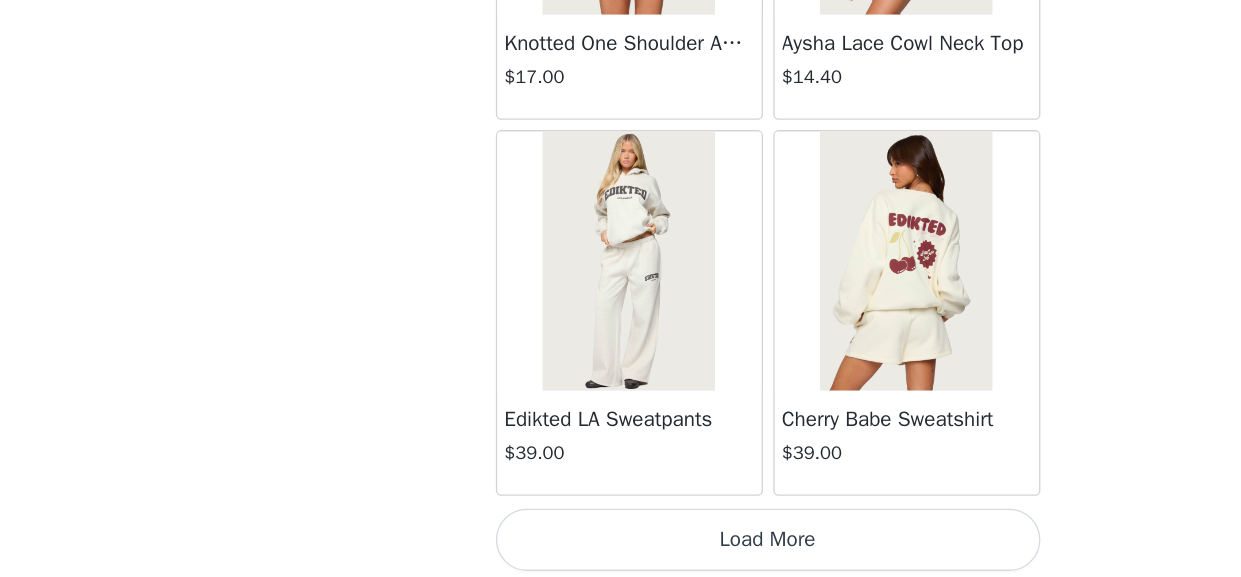 click on "Load More" at bounding box center (621, 548) 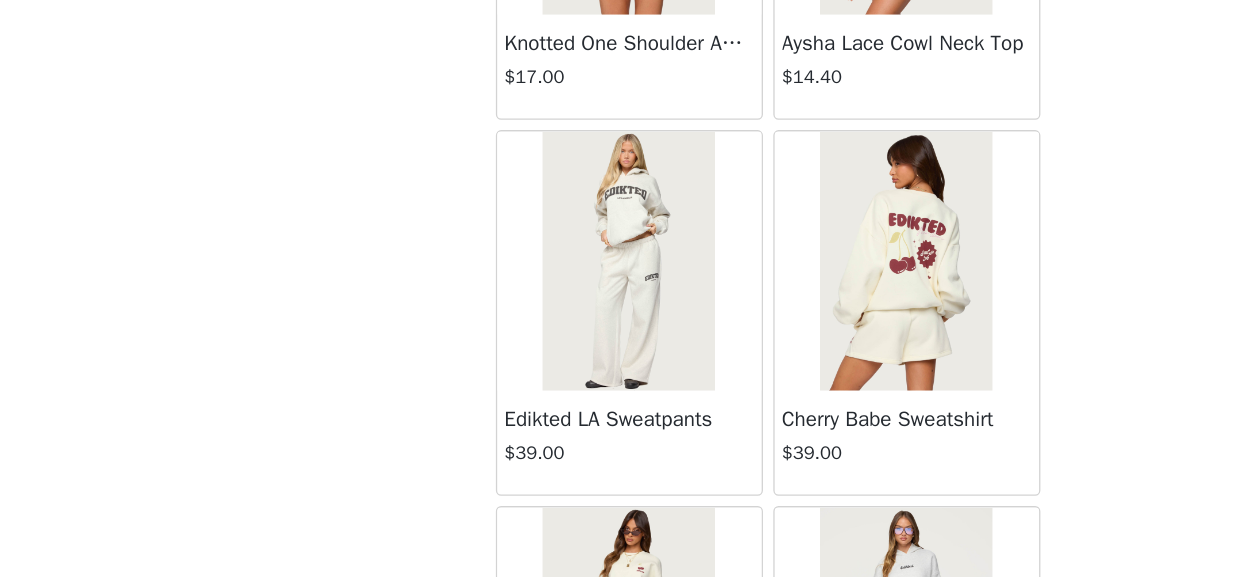 scroll, scrollTop: 8276, scrollLeft: 0, axis: vertical 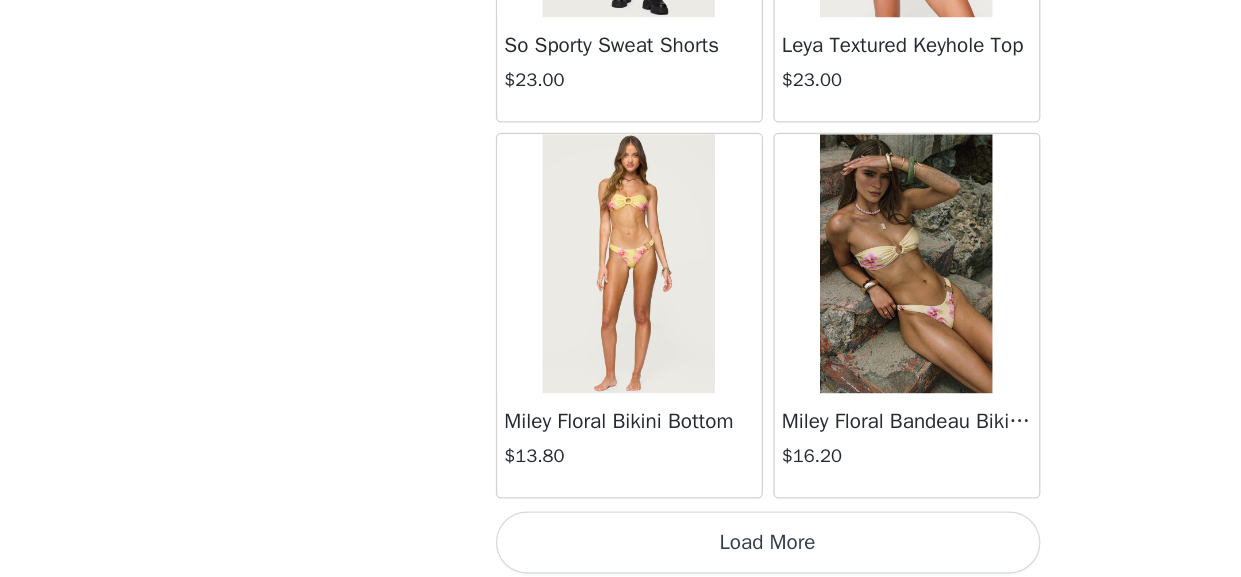 click on "Load More" at bounding box center [621, 550] 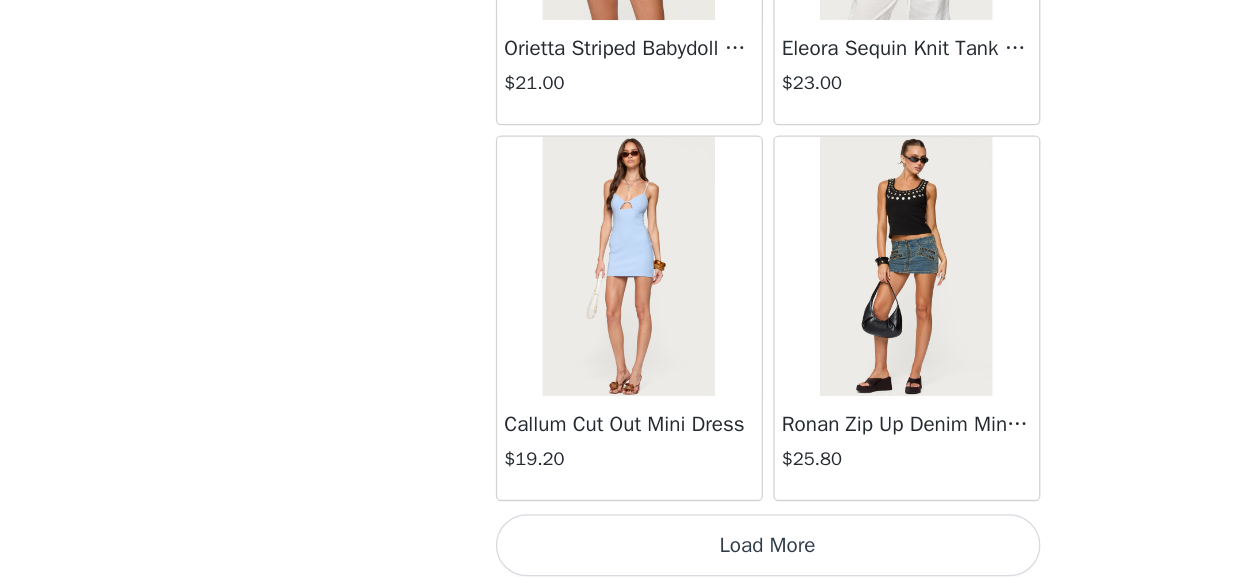 click on "Load More" at bounding box center (621, 552) 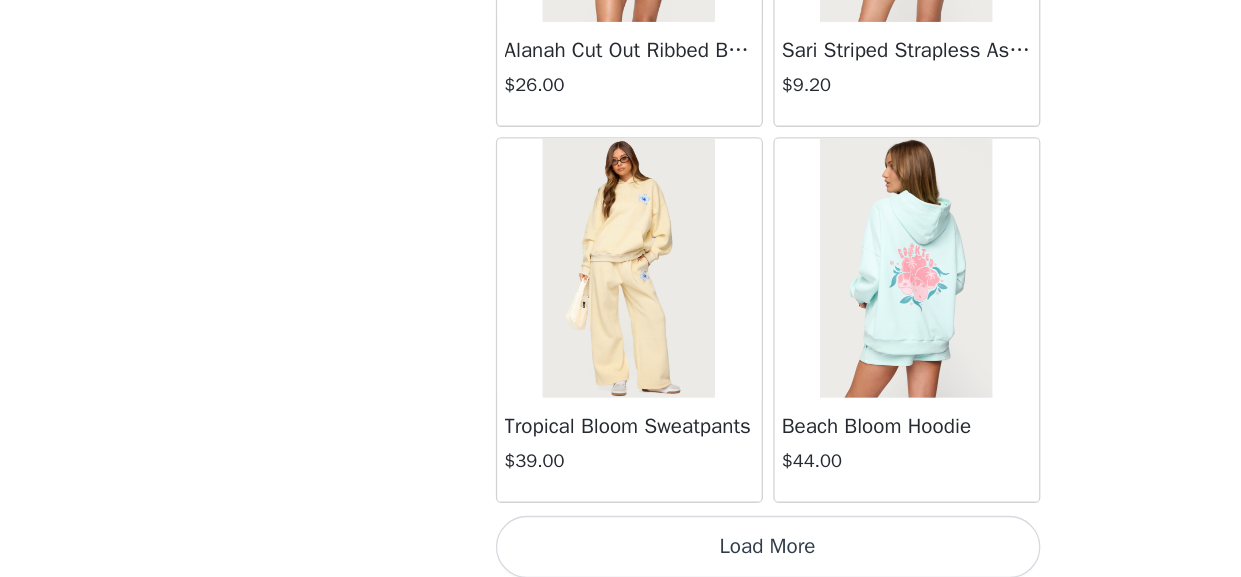 click on "Load More" at bounding box center (621, 554) 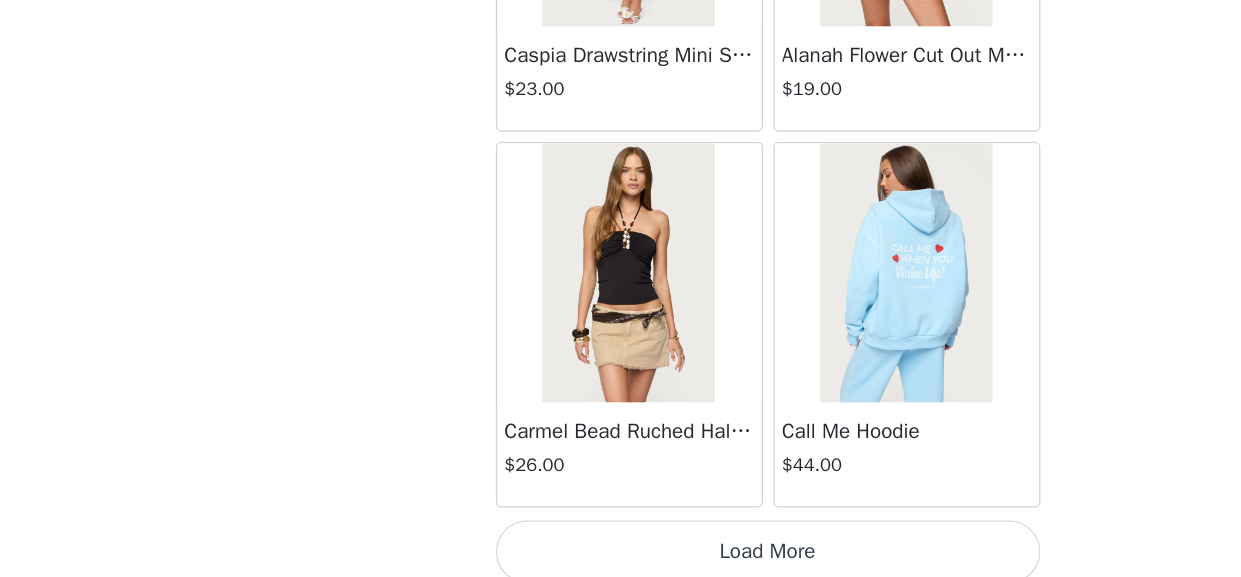 click on "Load More" at bounding box center [621, 557] 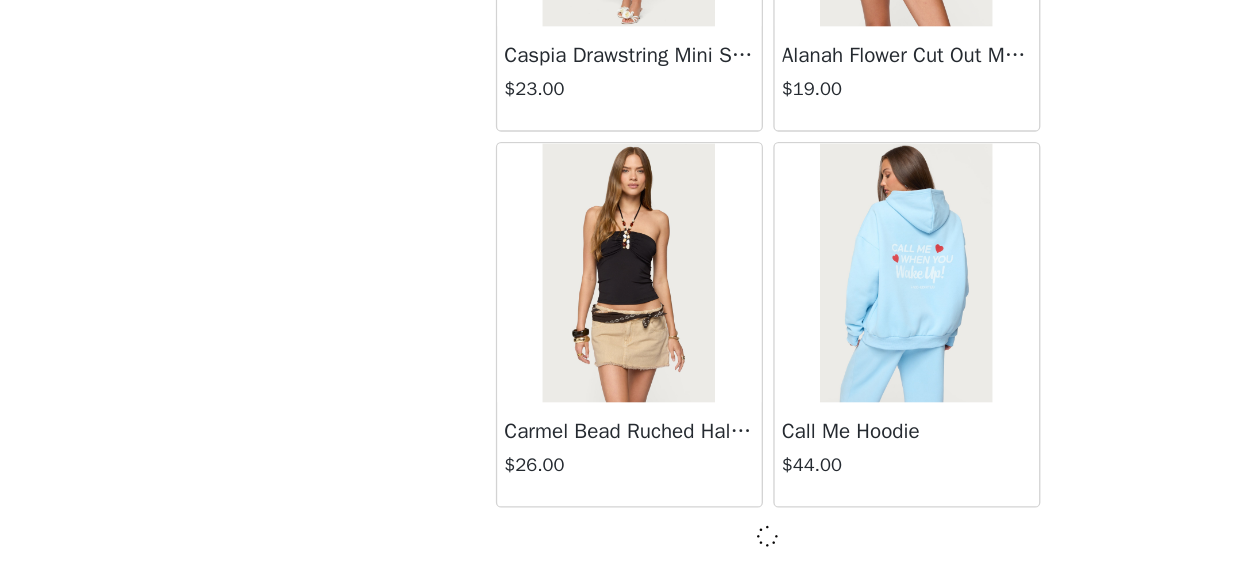 scroll, scrollTop: 16960, scrollLeft: 0, axis: vertical 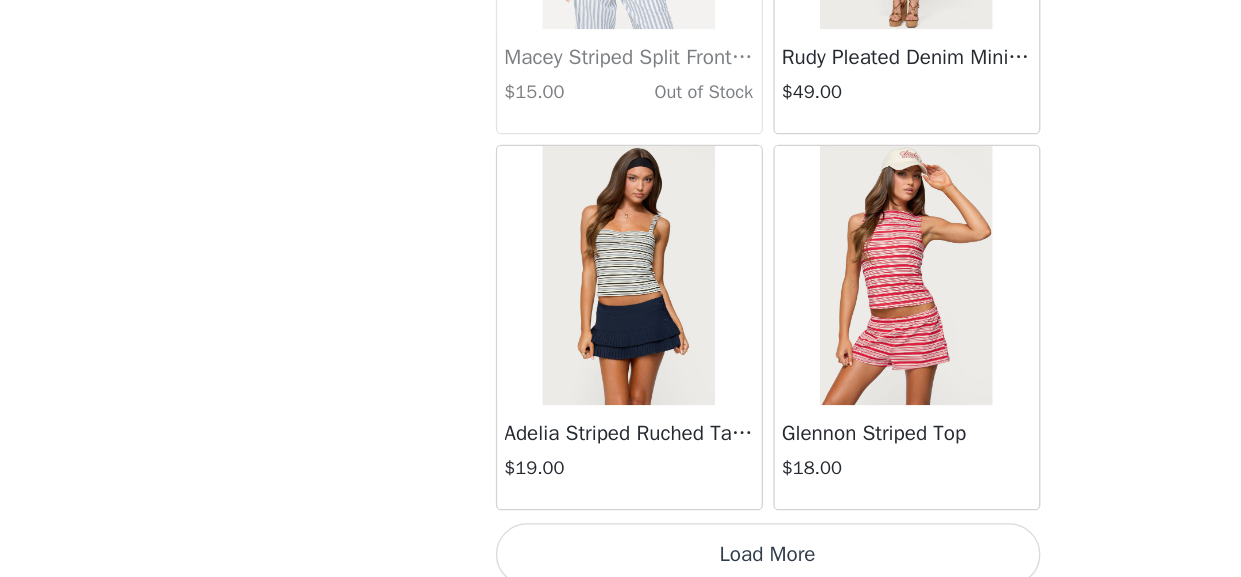 click on "Load More" at bounding box center (621, 559) 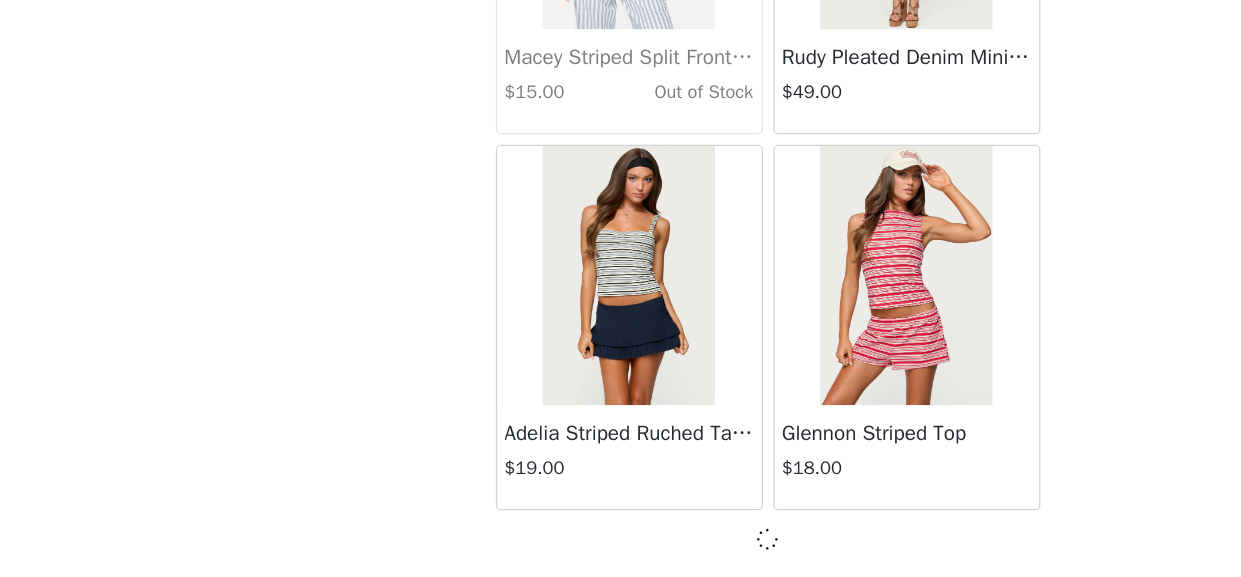 scroll, scrollTop: 19858, scrollLeft: 0, axis: vertical 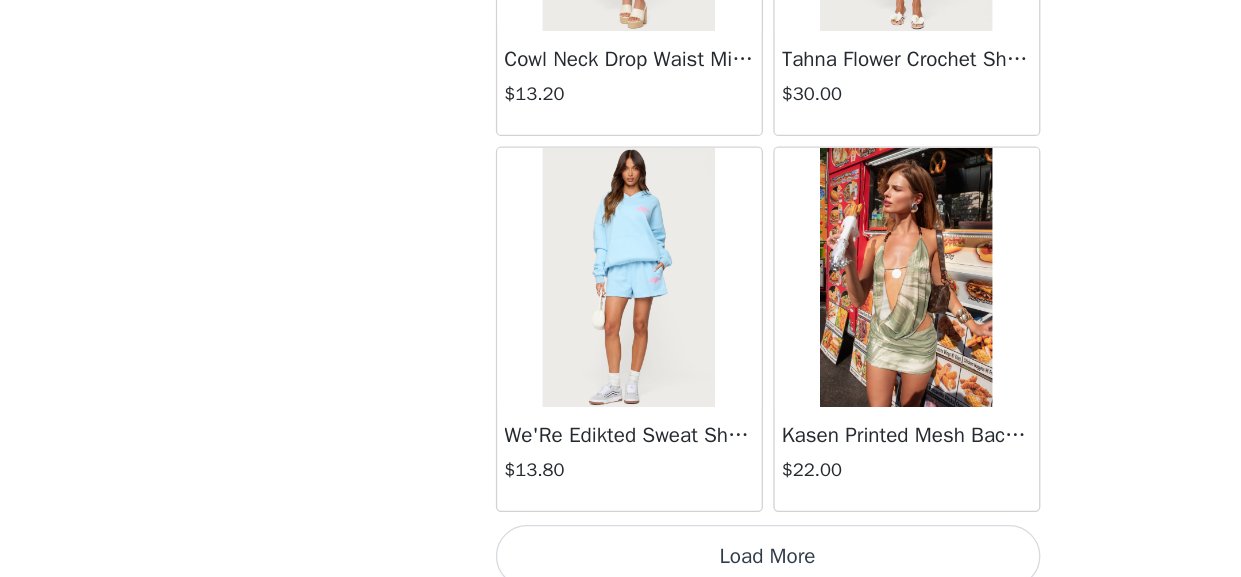 click on "Load More" at bounding box center [621, 561] 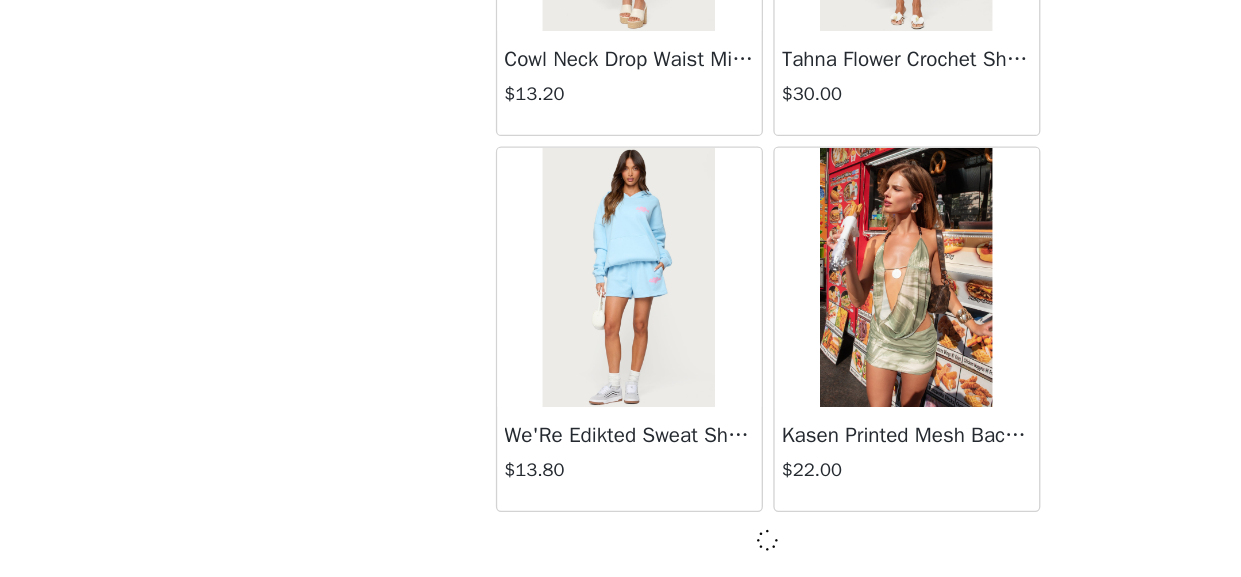 scroll, scrollTop: 22756, scrollLeft: 0, axis: vertical 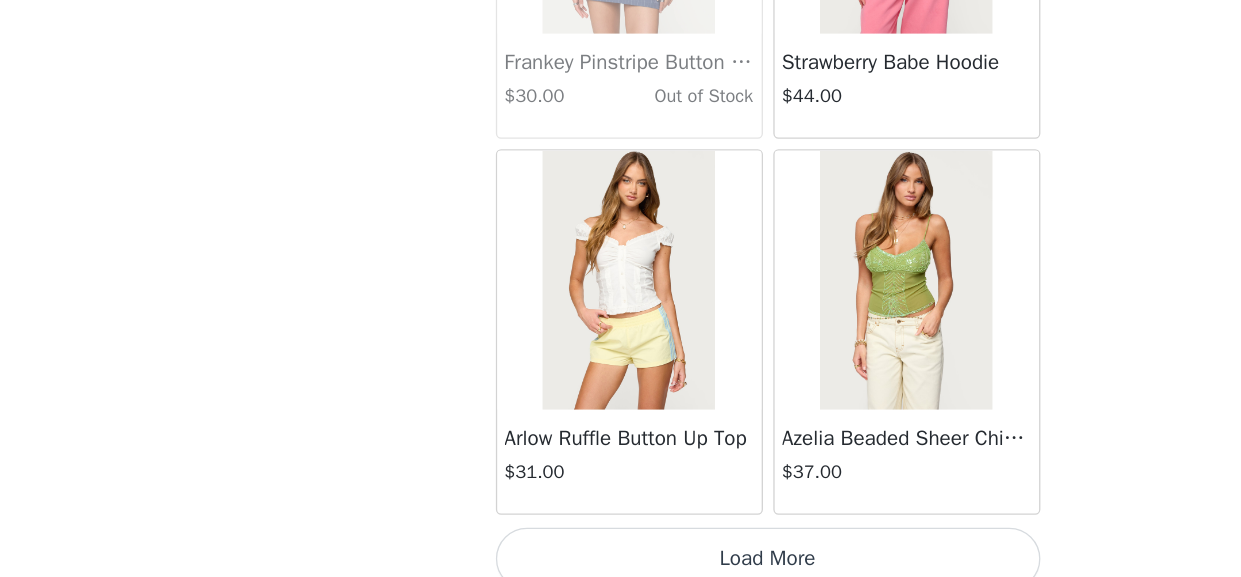 click on "Load More" at bounding box center [621, 563] 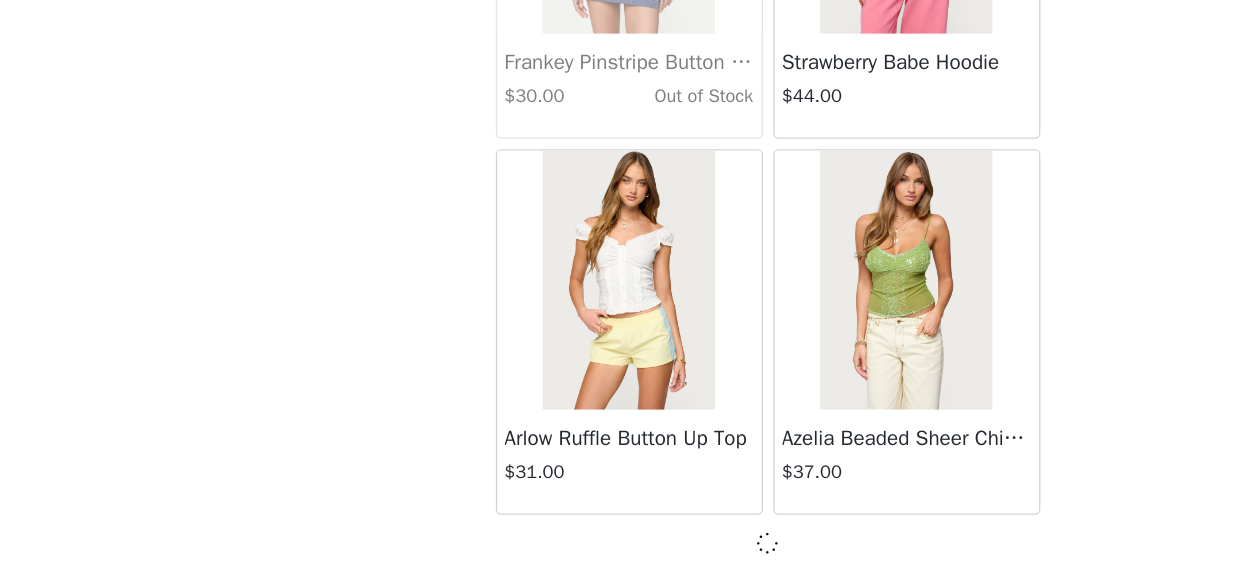 scroll, scrollTop: 25653, scrollLeft: 0, axis: vertical 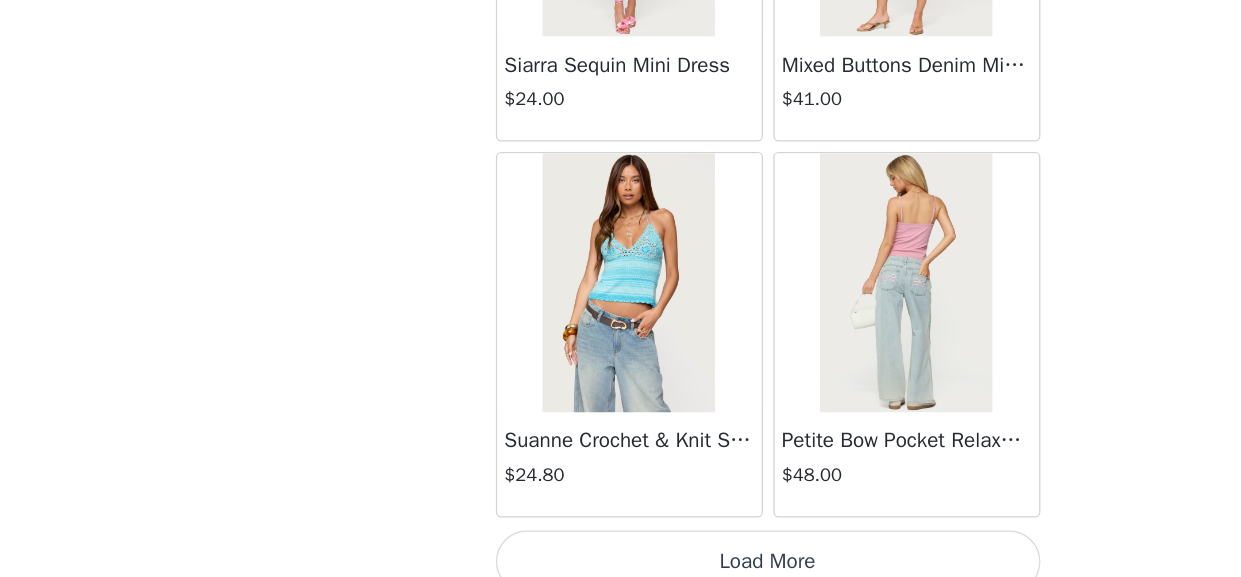 click on "Load More" at bounding box center (621, 565) 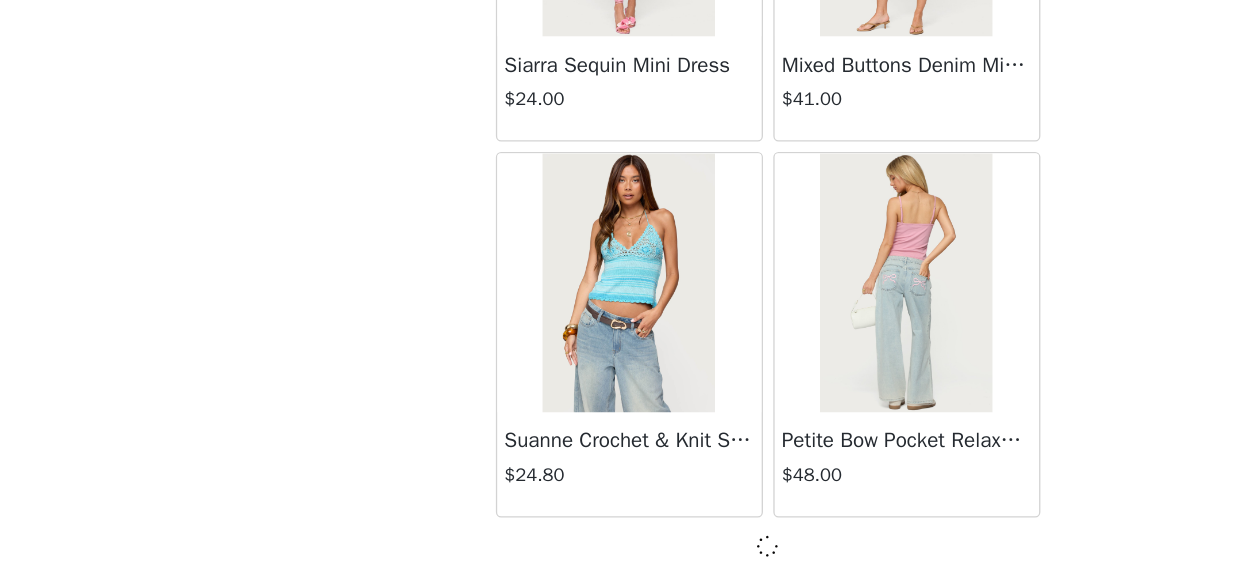 scroll, scrollTop: 28552, scrollLeft: 0, axis: vertical 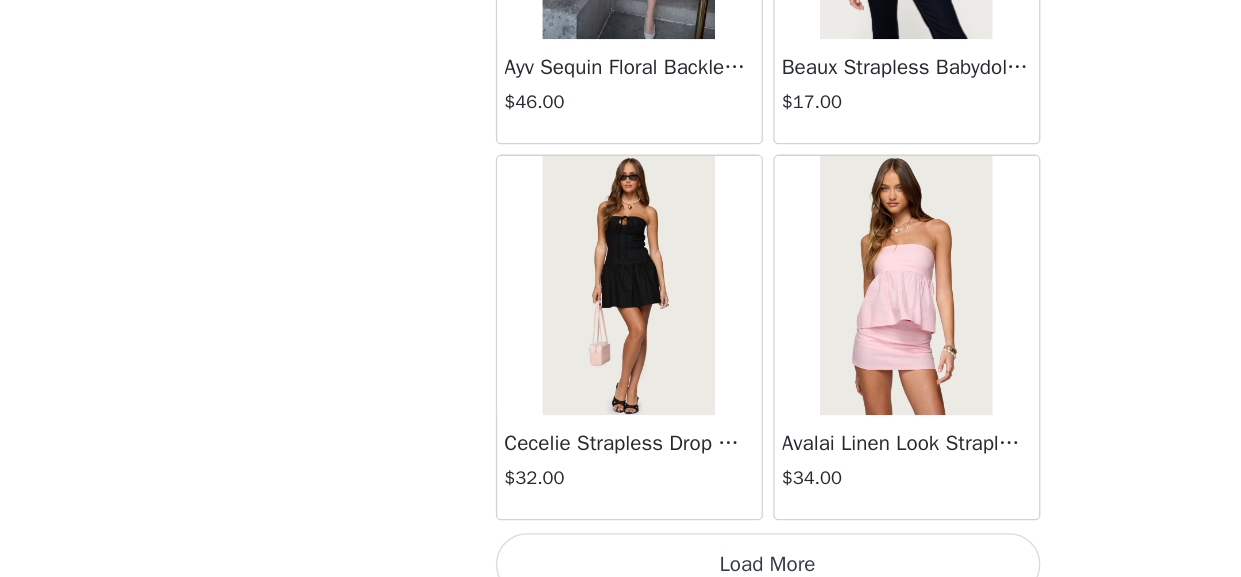 click on "Load More" at bounding box center [621, 567] 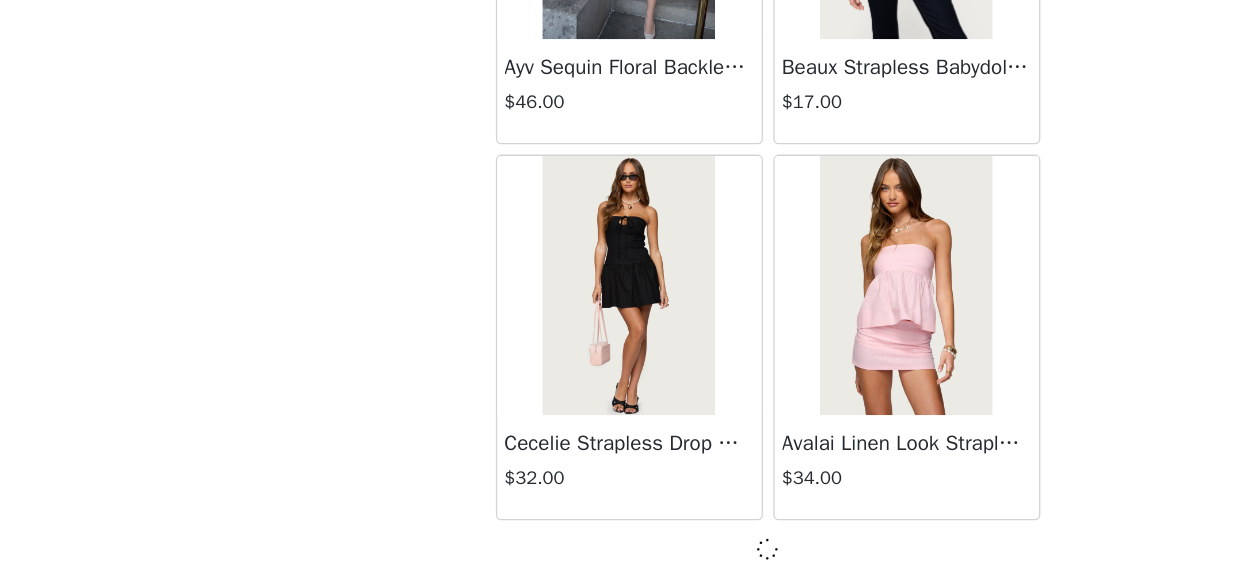 scroll, scrollTop: 31450, scrollLeft: 0, axis: vertical 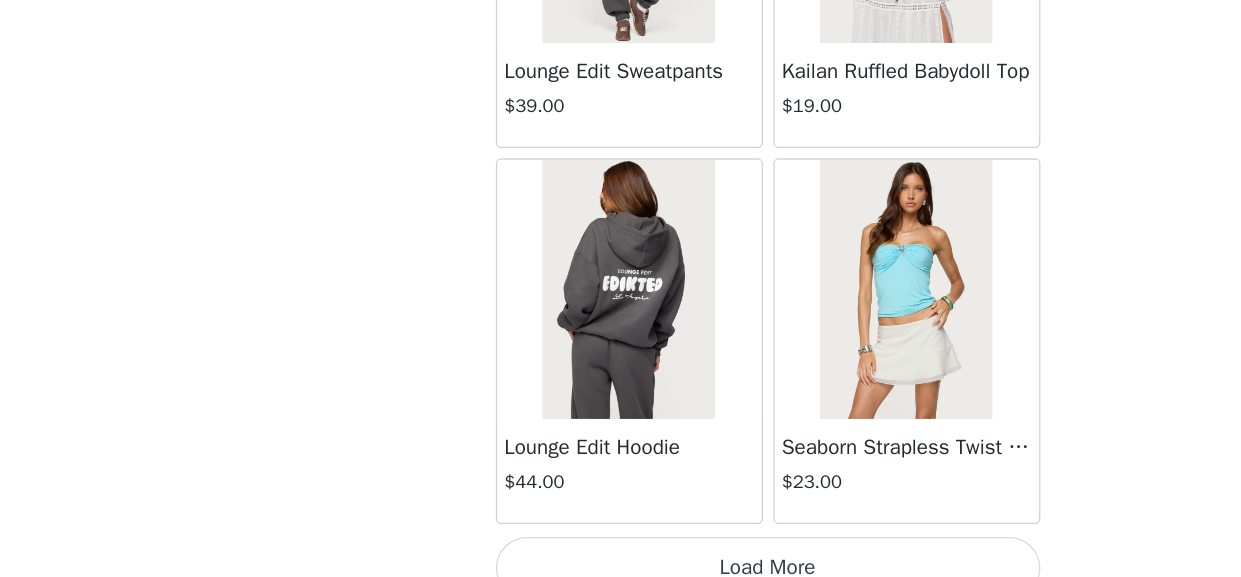 click on "Load More" at bounding box center (621, 570) 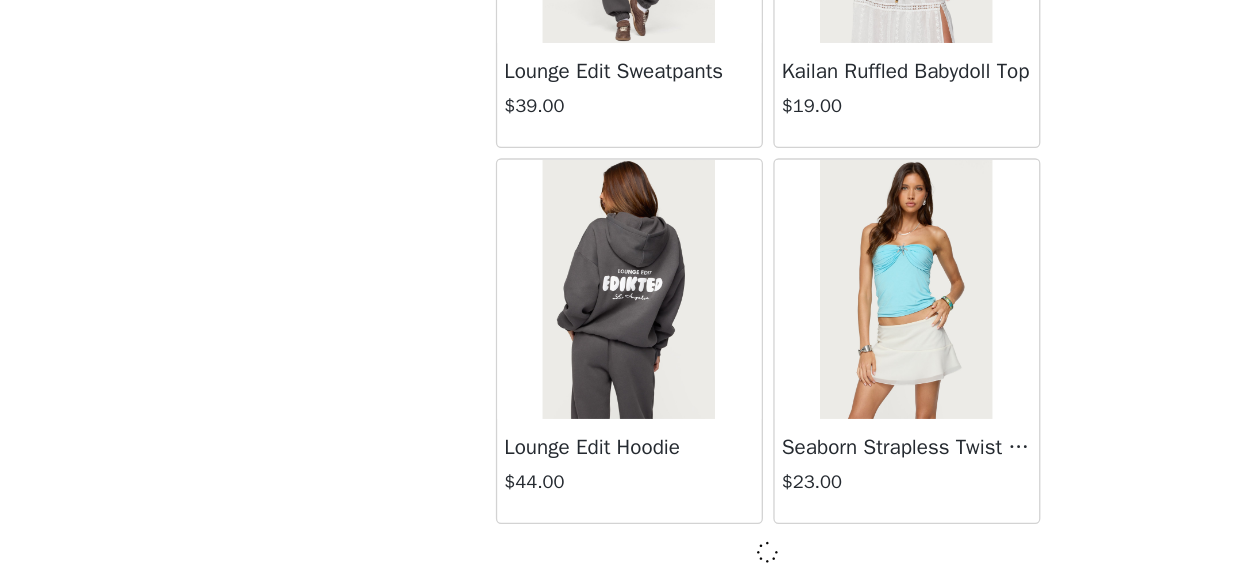 scroll, scrollTop: 34347, scrollLeft: 0, axis: vertical 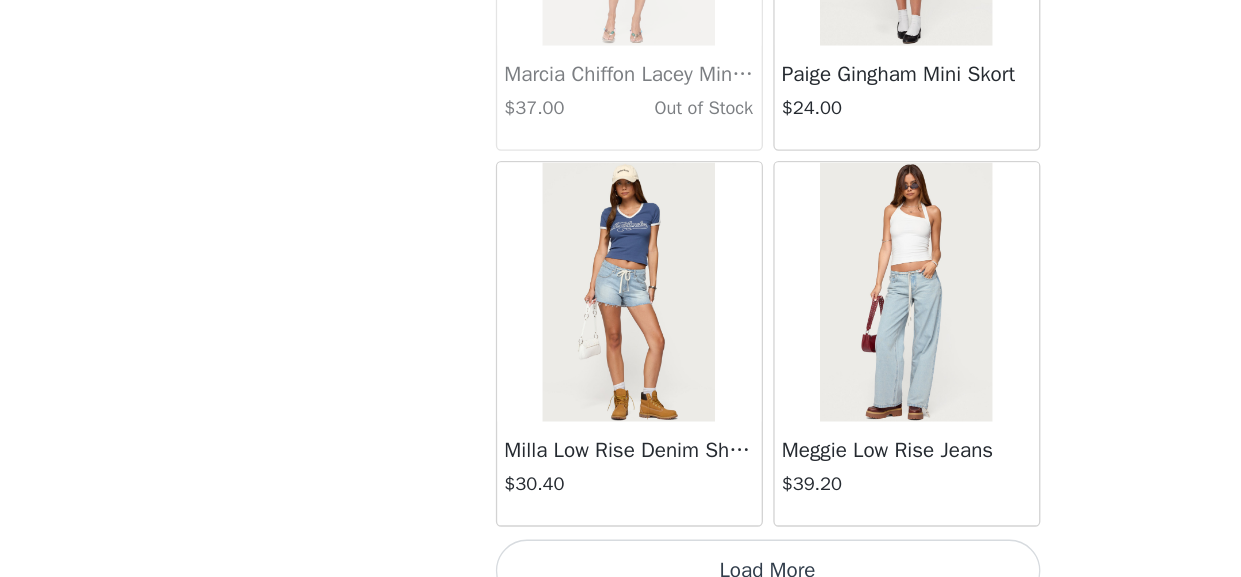 click on "Load More" at bounding box center (621, 572) 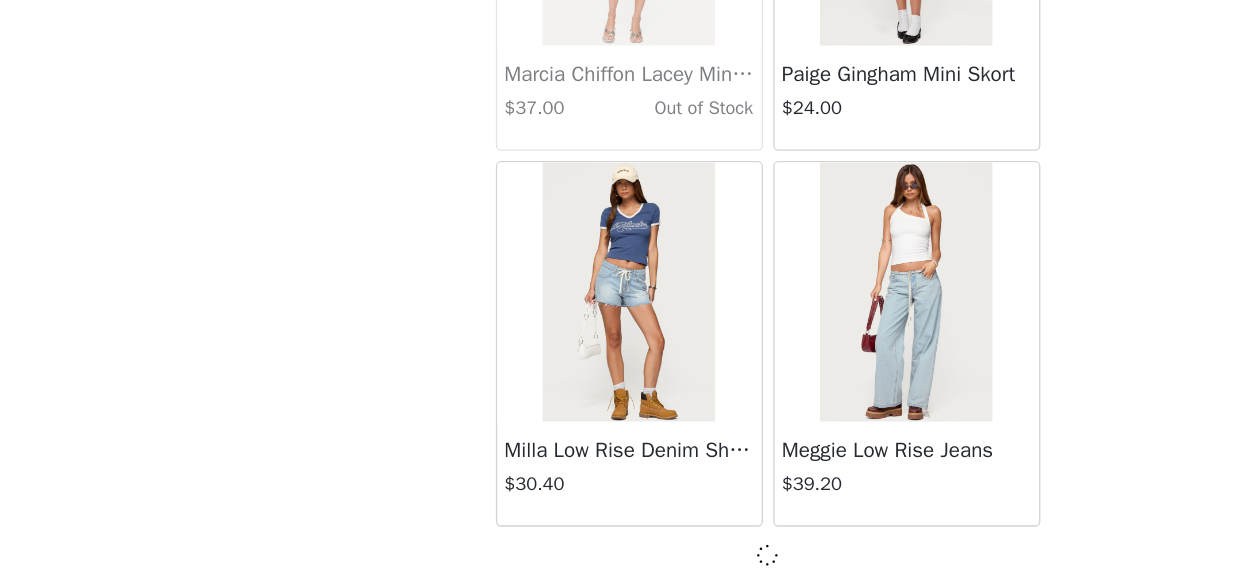 scroll, scrollTop: 37245, scrollLeft: 0, axis: vertical 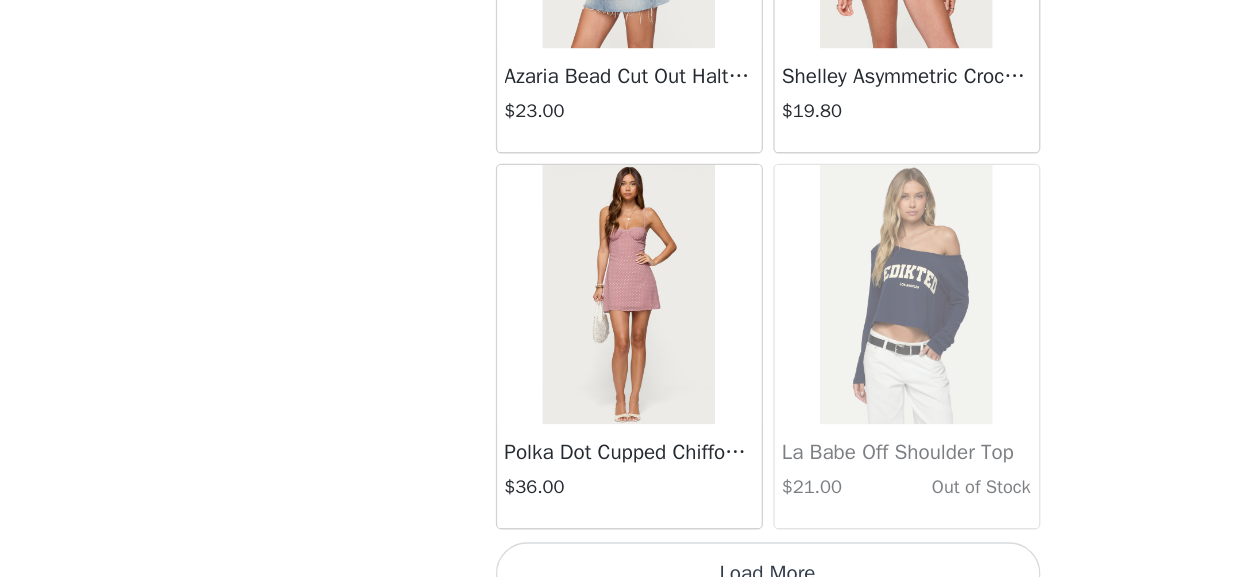click on "Load More" at bounding box center [621, 574] 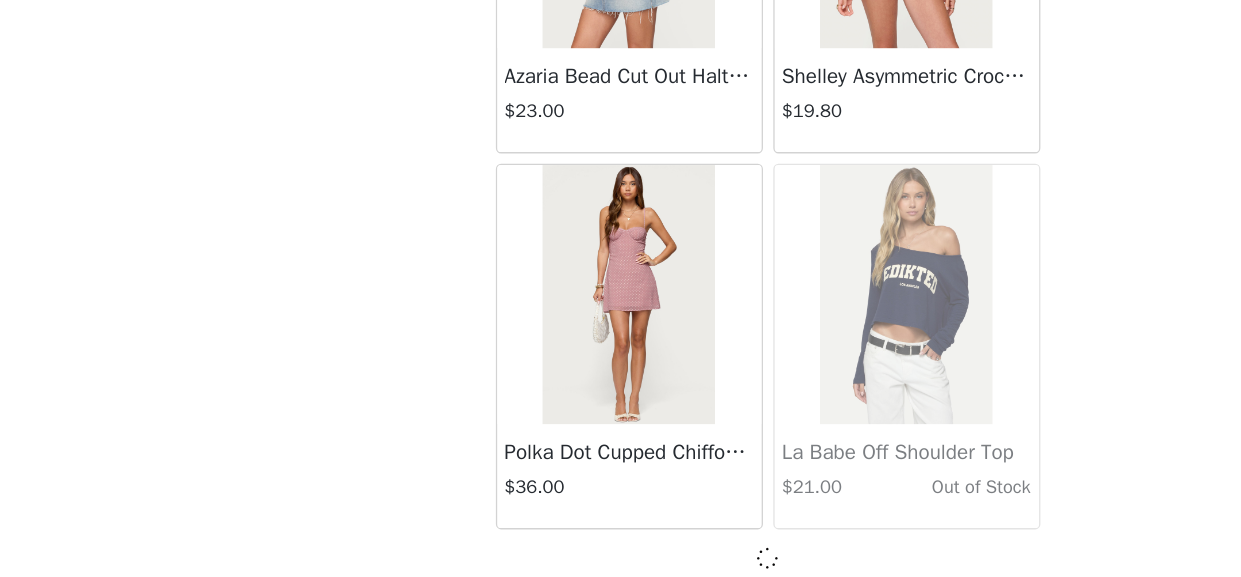 scroll, scrollTop: 40143, scrollLeft: 0, axis: vertical 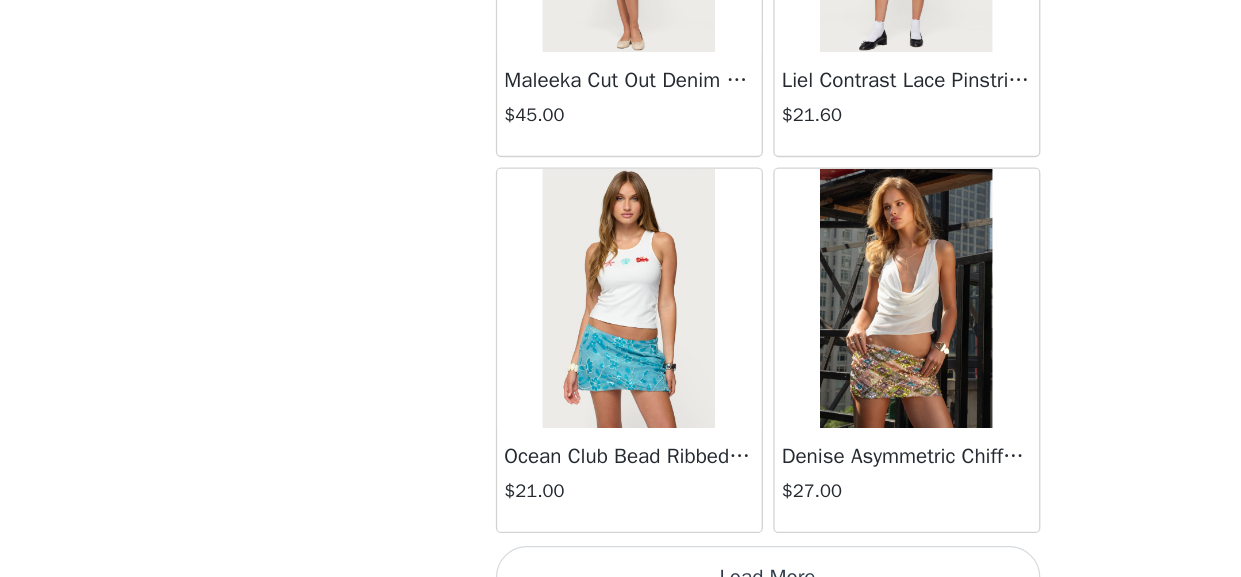 click on "Load More" at bounding box center [621, 577] 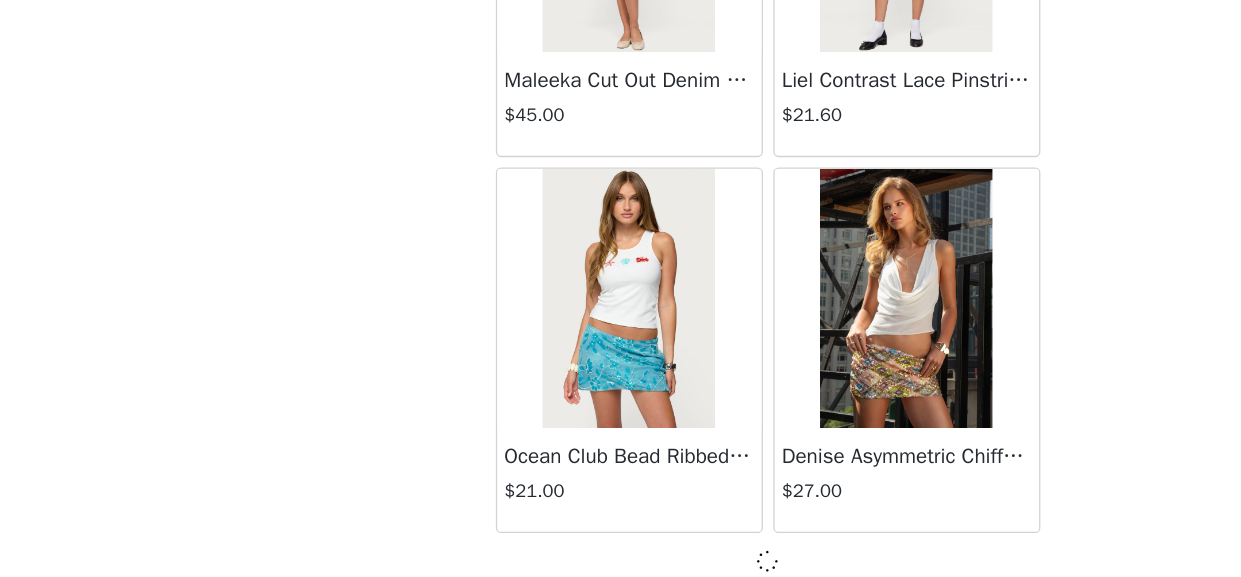 scroll, scrollTop: 43041, scrollLeft: 0, axis: vertical 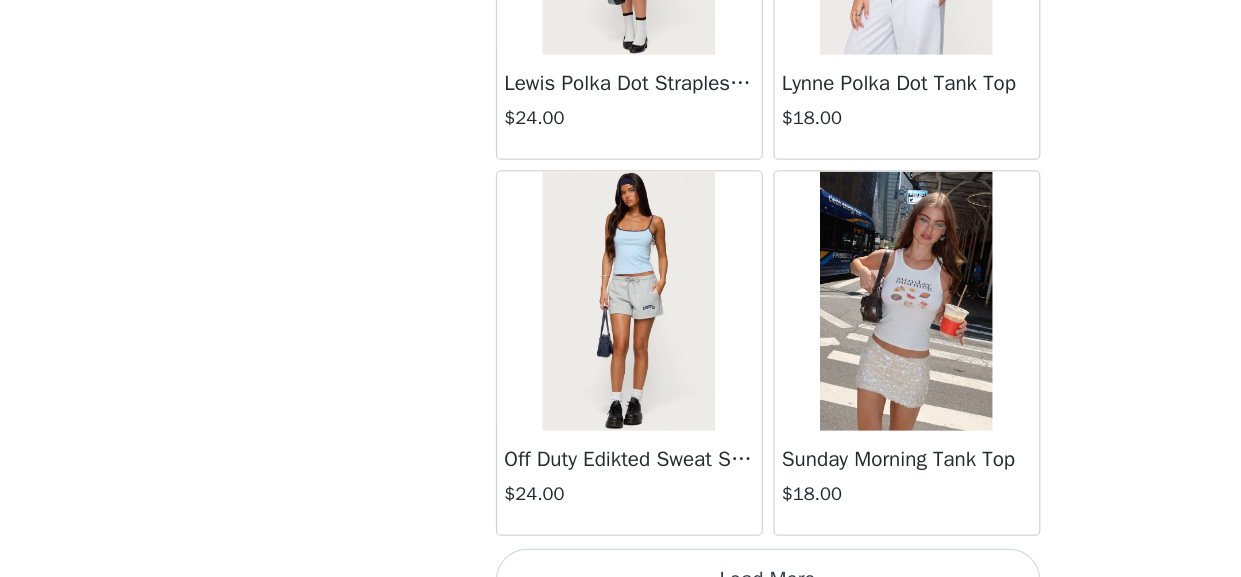 click on "Load More" at bounding box center [621, 579] 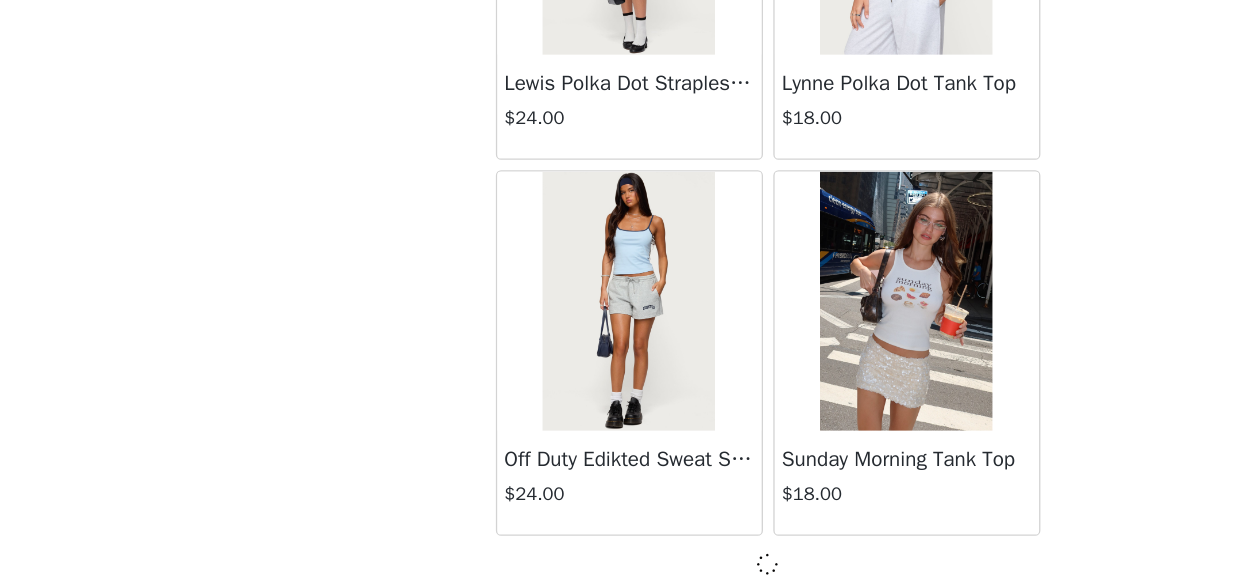 scroll, scrollTop: 45938, scrollLeft: 0, axis: vertical 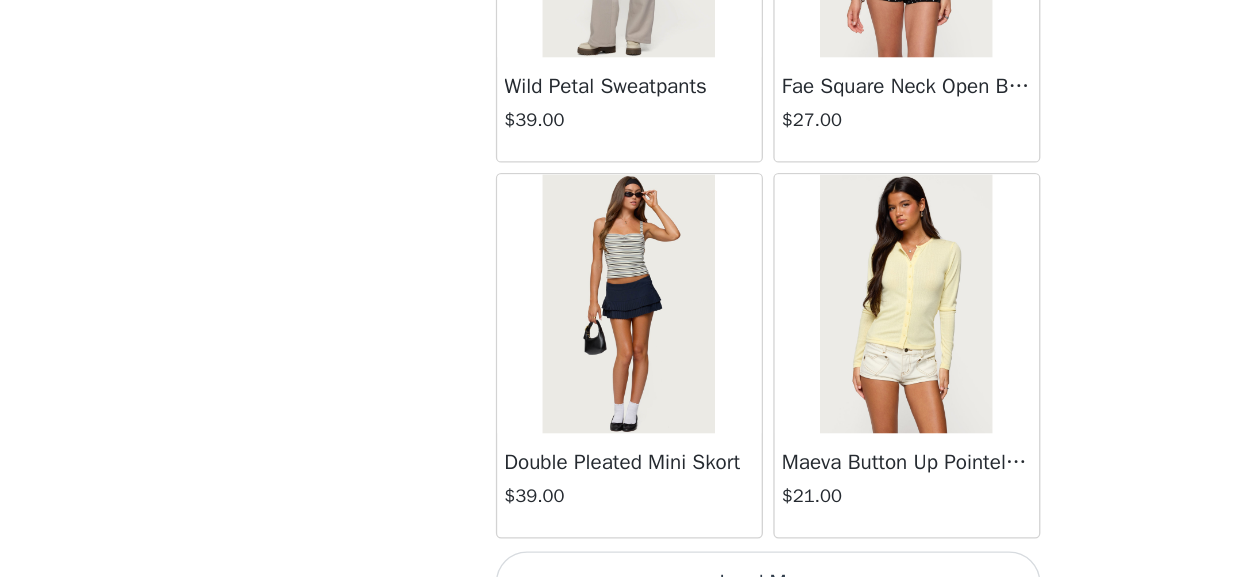 click on "Load More" at bounding box center (621, 581) 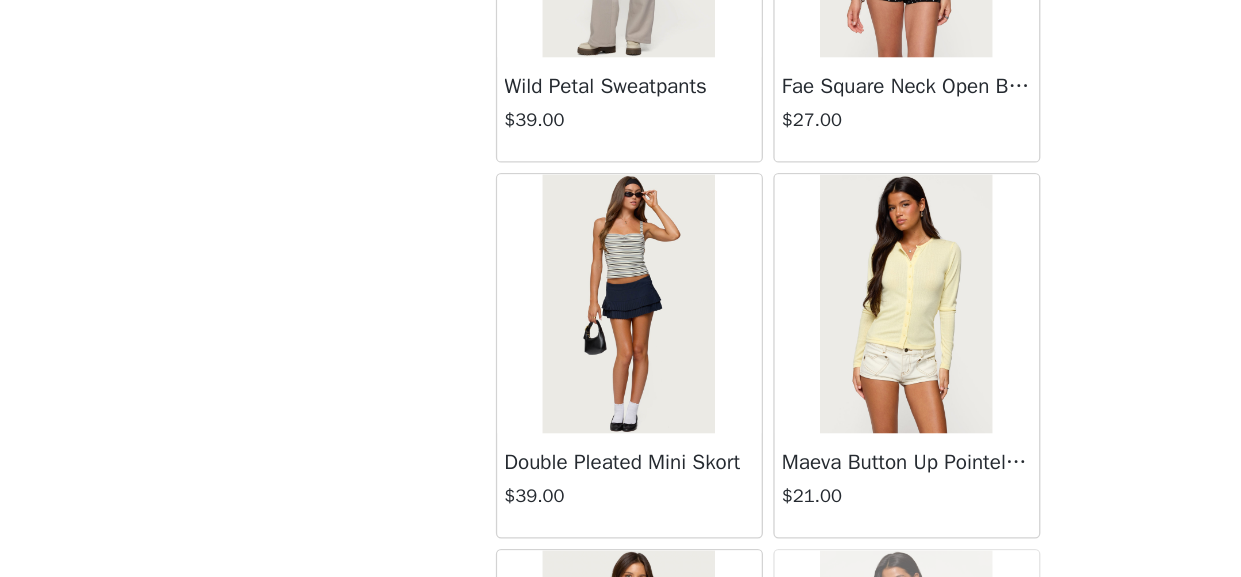 scroll, scrollTop: 51743, scrollLeft: 0, axis: vertical 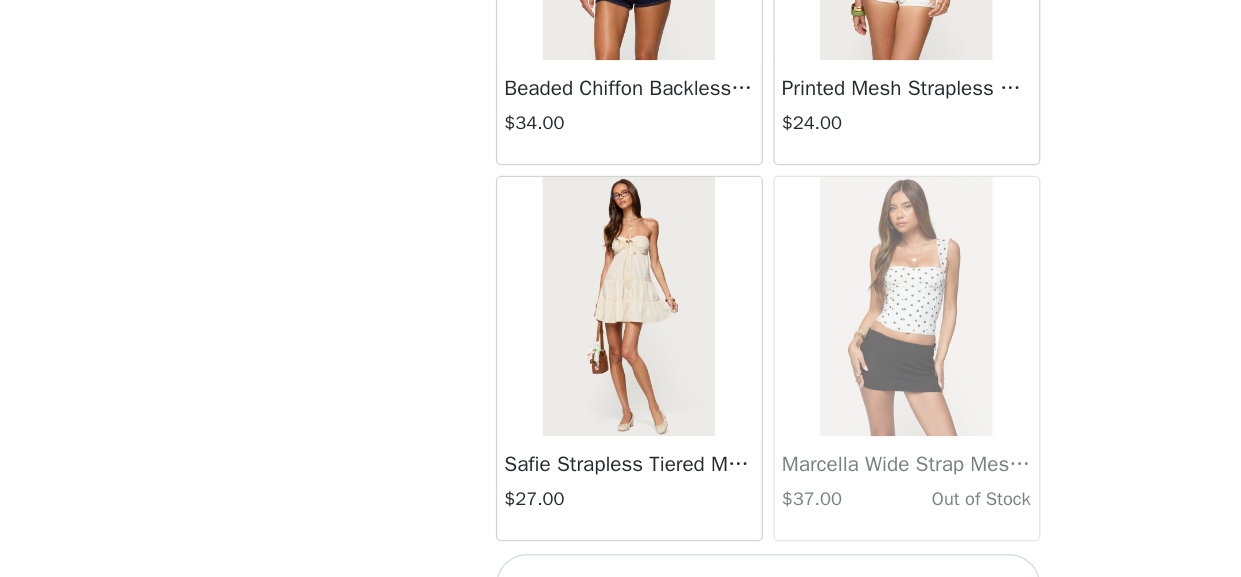 click on "Load More" at bounding box center (621, 583) 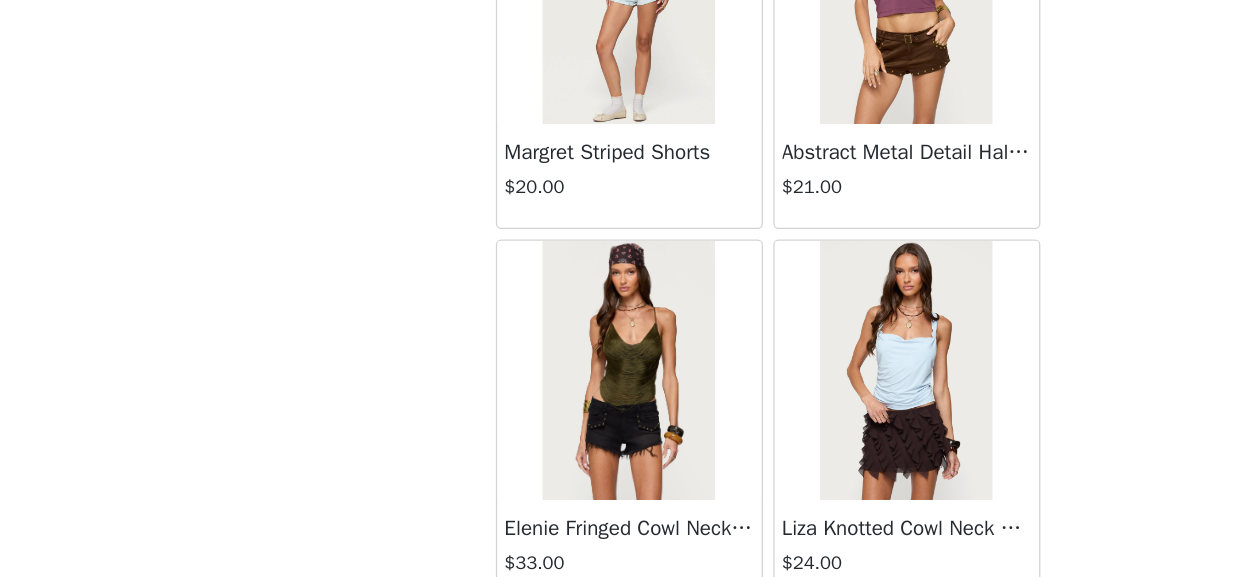 scroll, scrollTop: 54641, scrollLeft: 0, axis: vertical 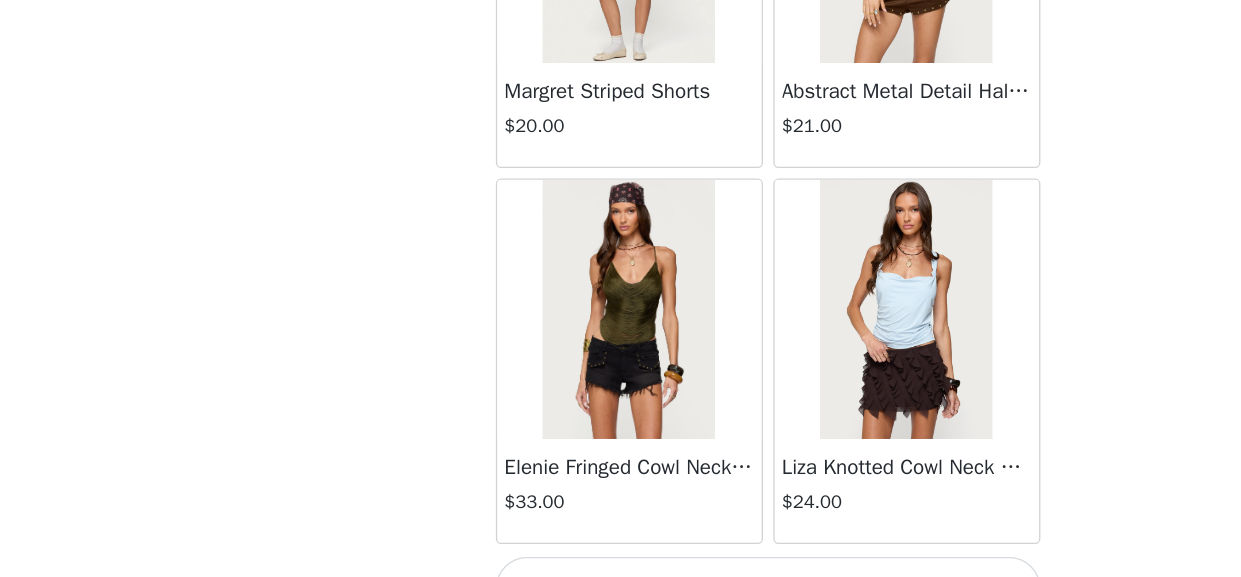 click on "Load More" at bounding box center (621, 585) 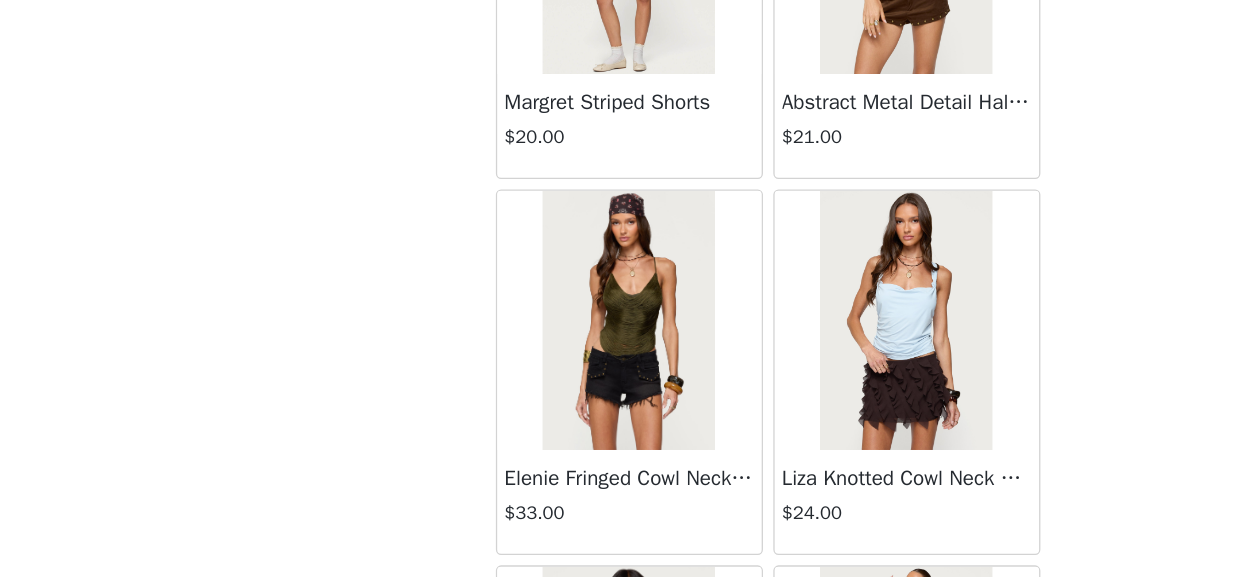scroll, scrollTop: 54641, scrollLeft: 0, axis: vertical 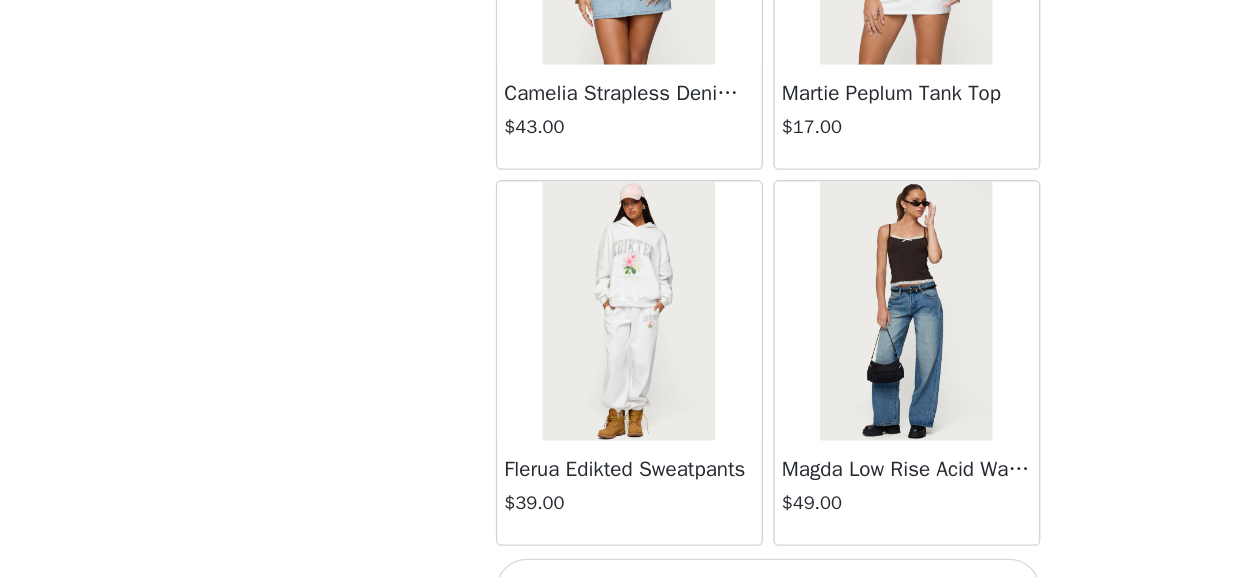 click on "Load More" at bounding box center (621, 587) 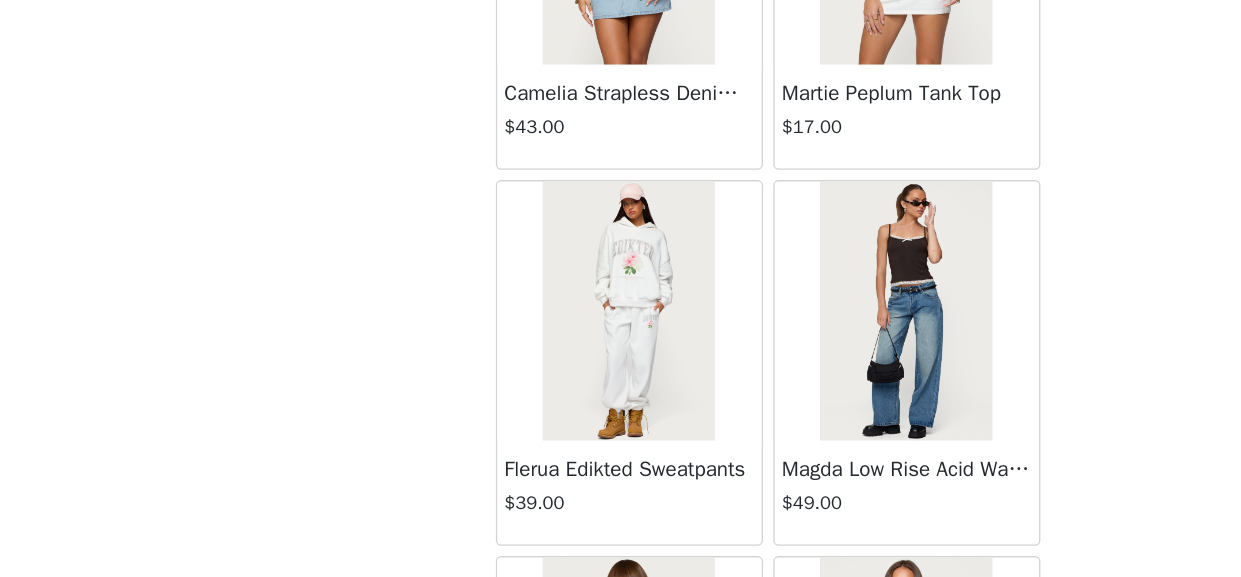 scroll, scrollTop: 60437, scrollLeft: 0, axis: vertical 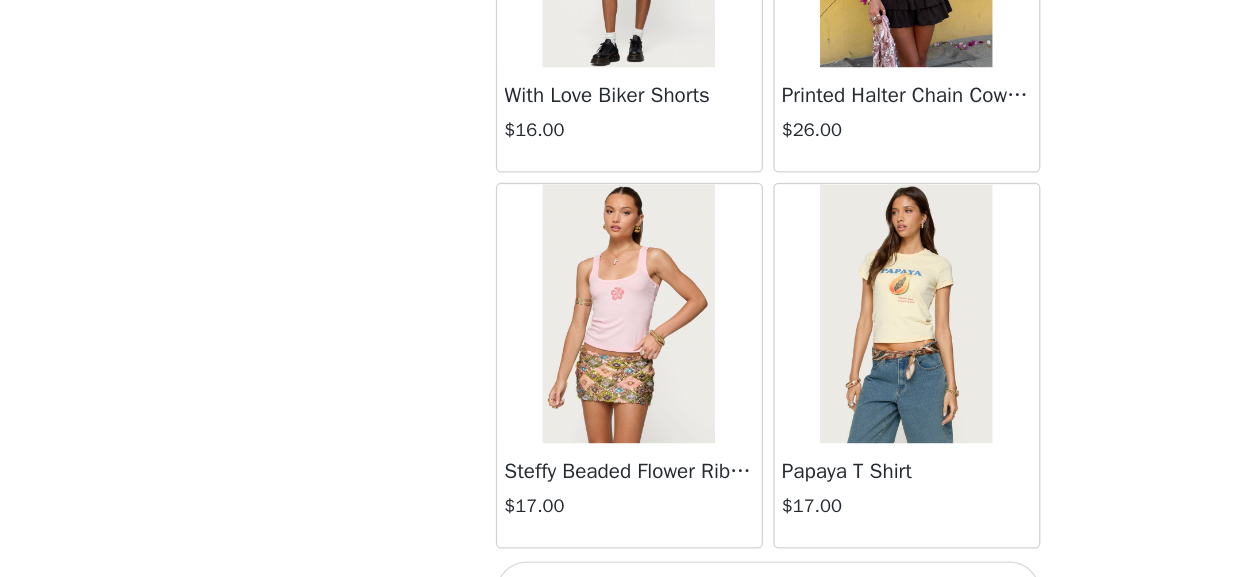 click on "Load More" at bounding box center (621, 589) 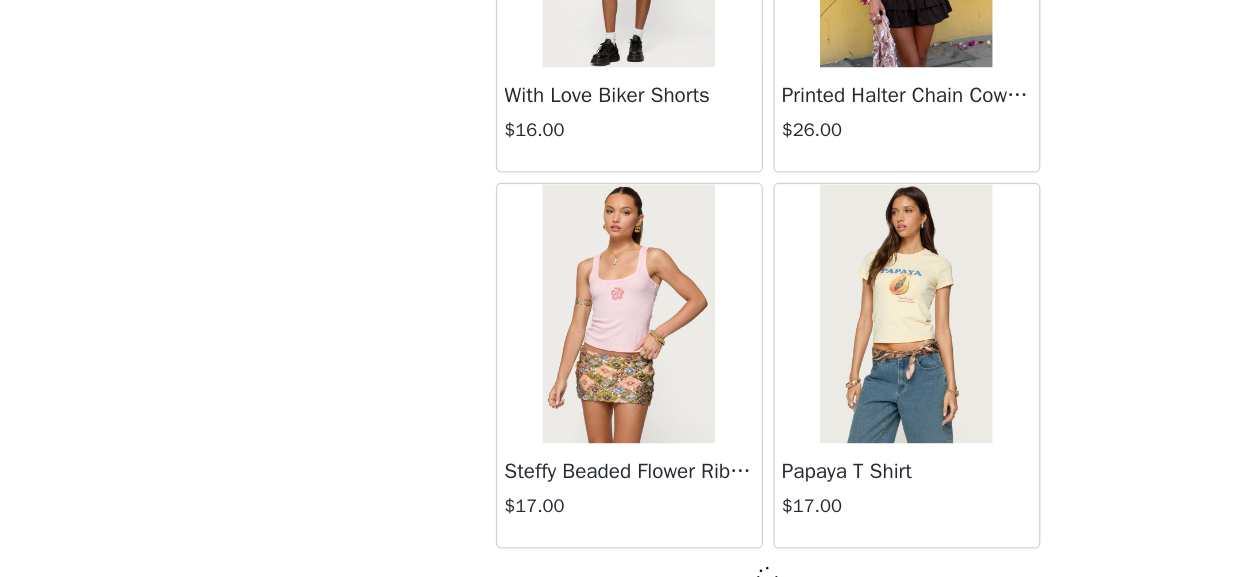 scroll, scrollTop: 60428, scrollLeft: 0, axis: vertical 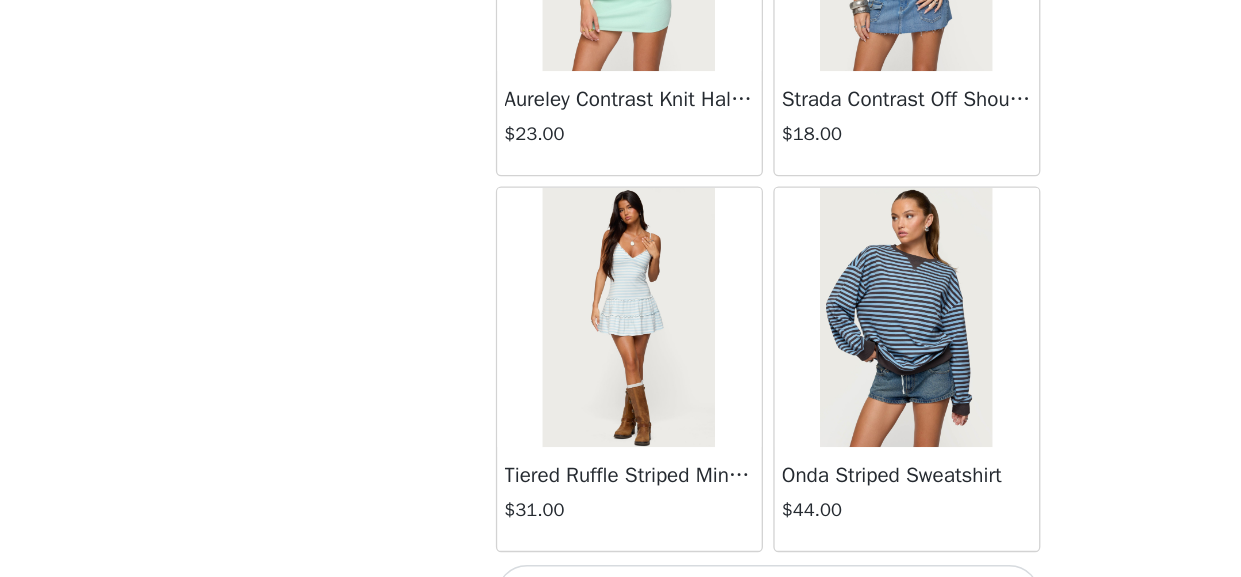click on "Load More" at bounding box center [621, 592] 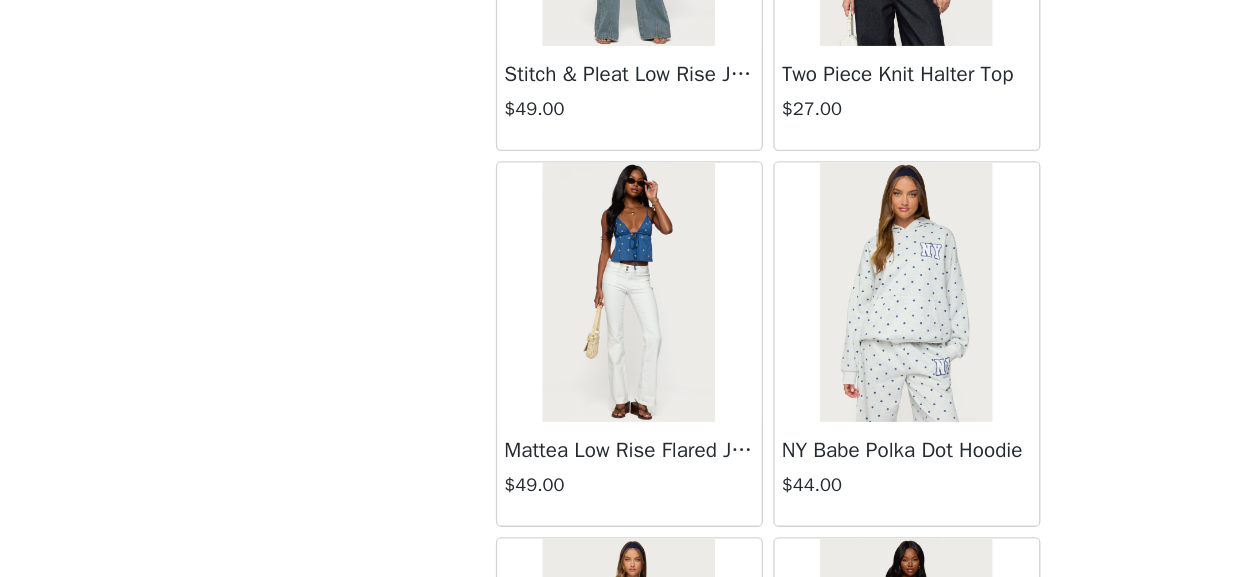 scroll, scrollTop: 66232, scrollLeft: 0, axis: vertical 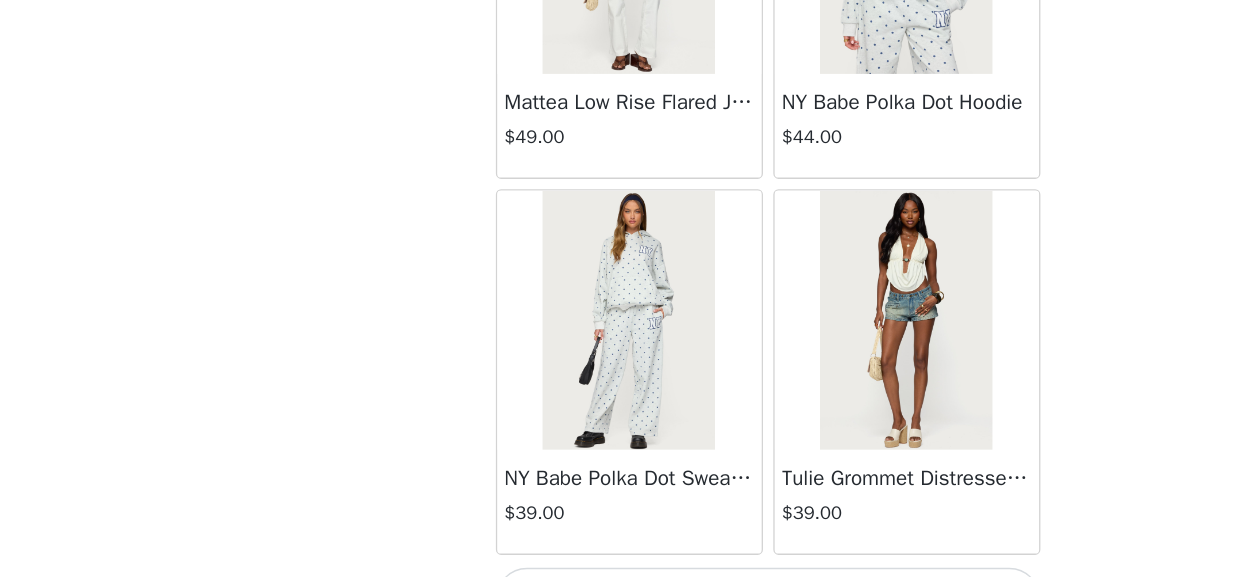 click on "Load More" at bounding box center [621, 594] 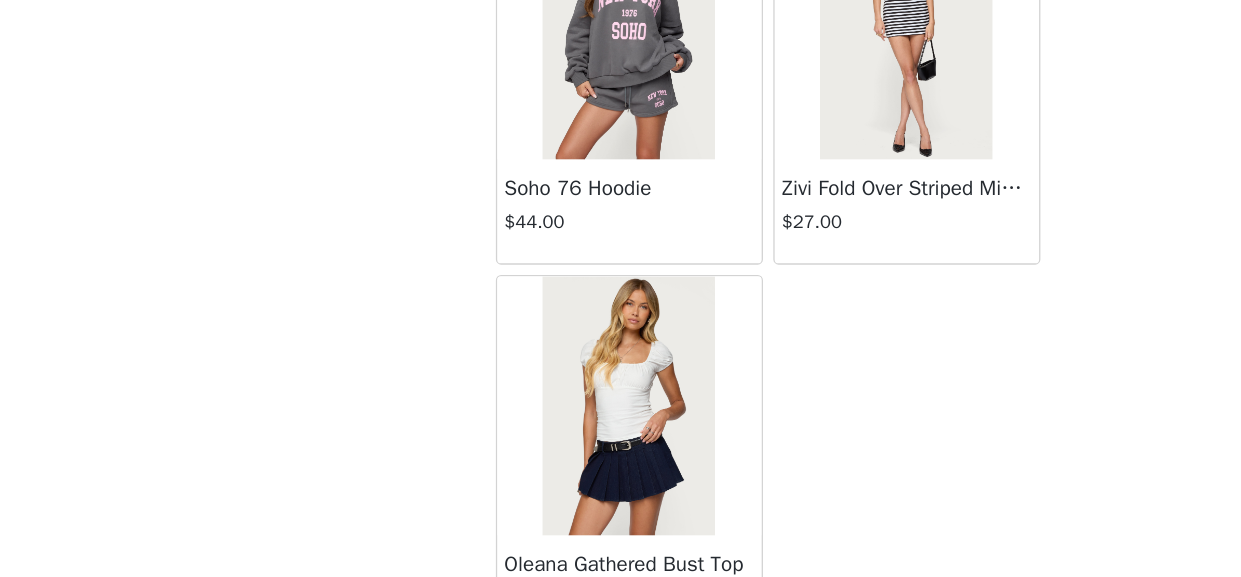 scroll, scrollTop: 929, scrollLeft: 0, axis: vertical 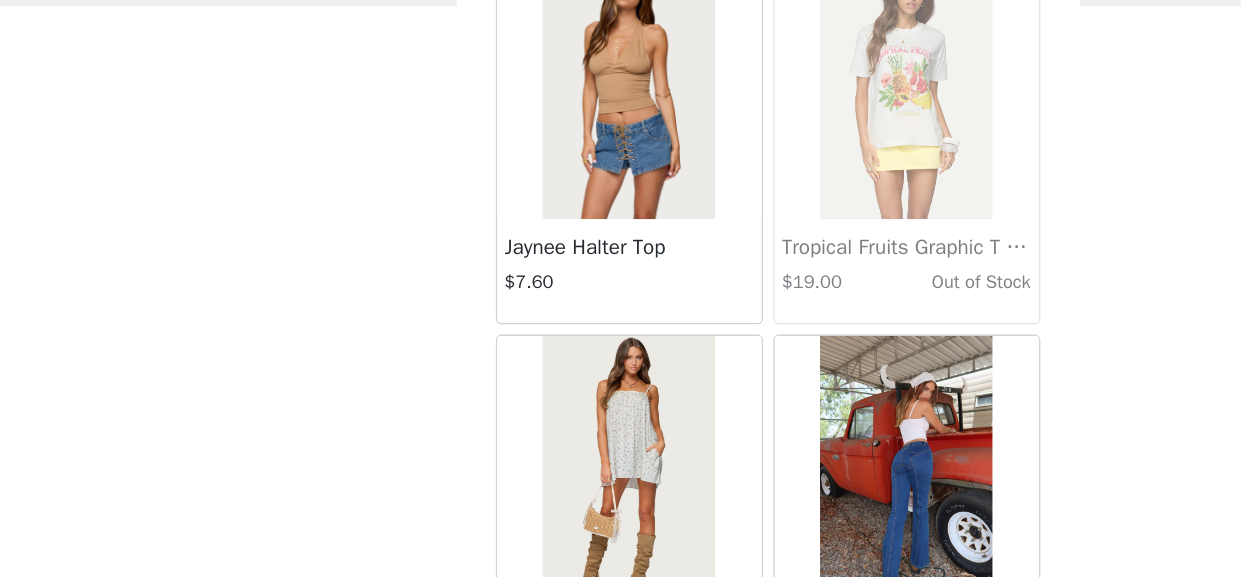 click at bounding box center (513, 201) 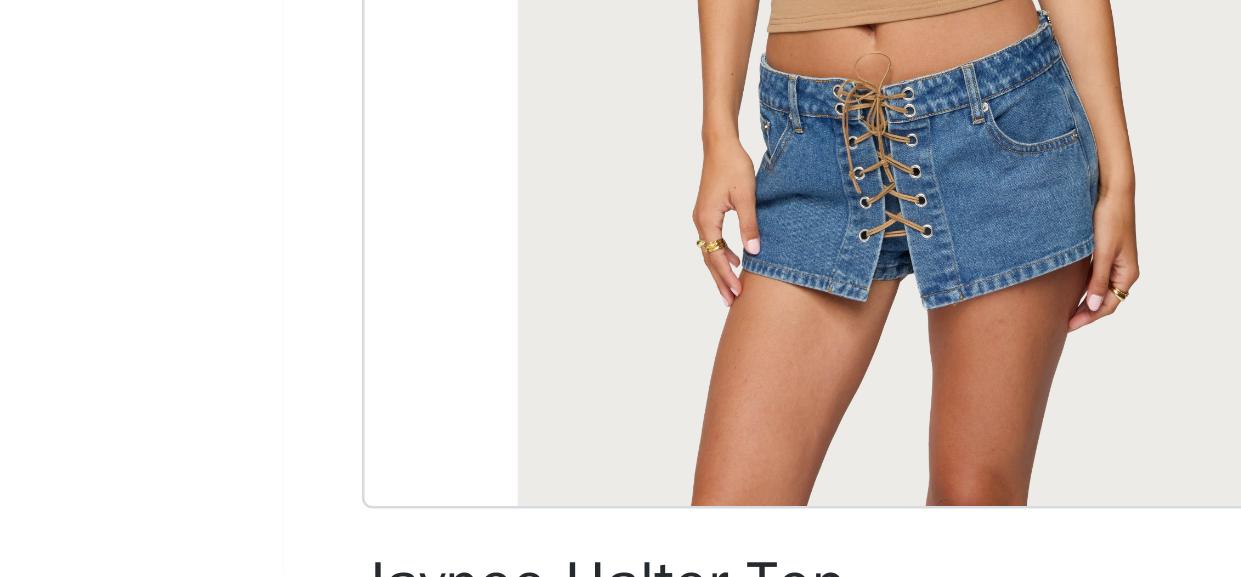 scroll, scrollTop: 244, scrollLeft: 0, axis: vertical 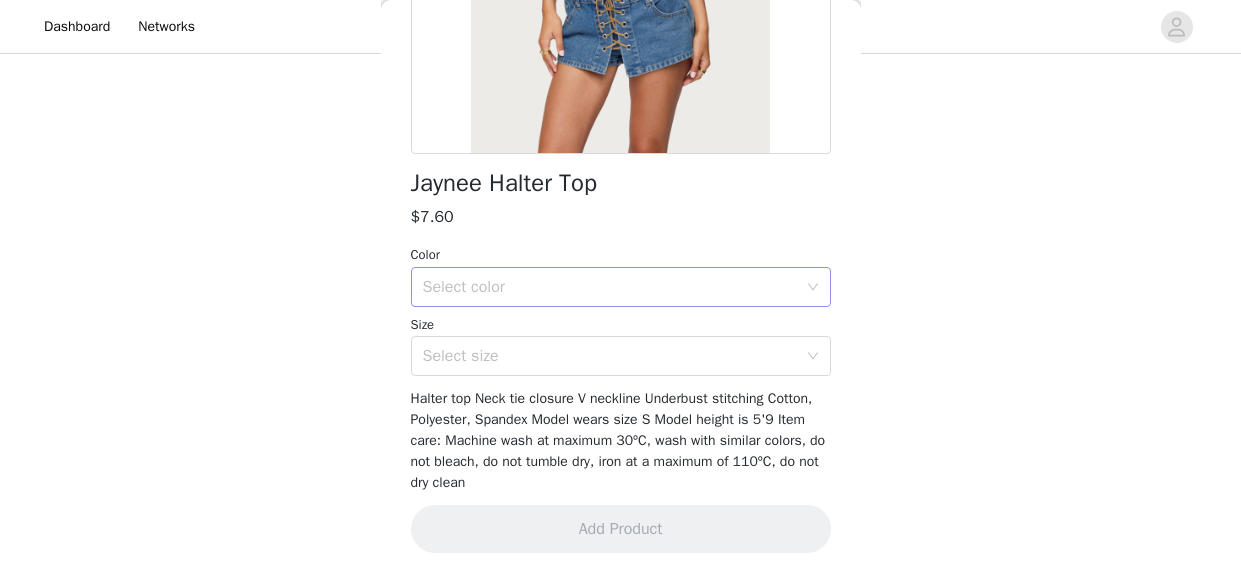click on "Select color" at bounding box center [610, 287] 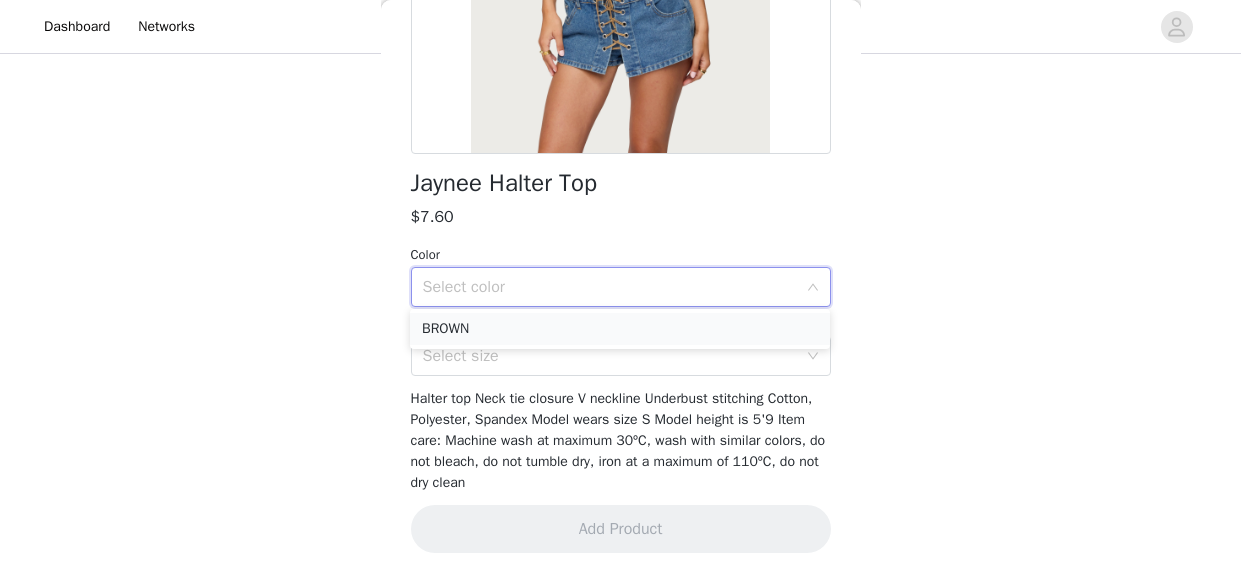 click on "BROWN" at bounding box center [620, 329] 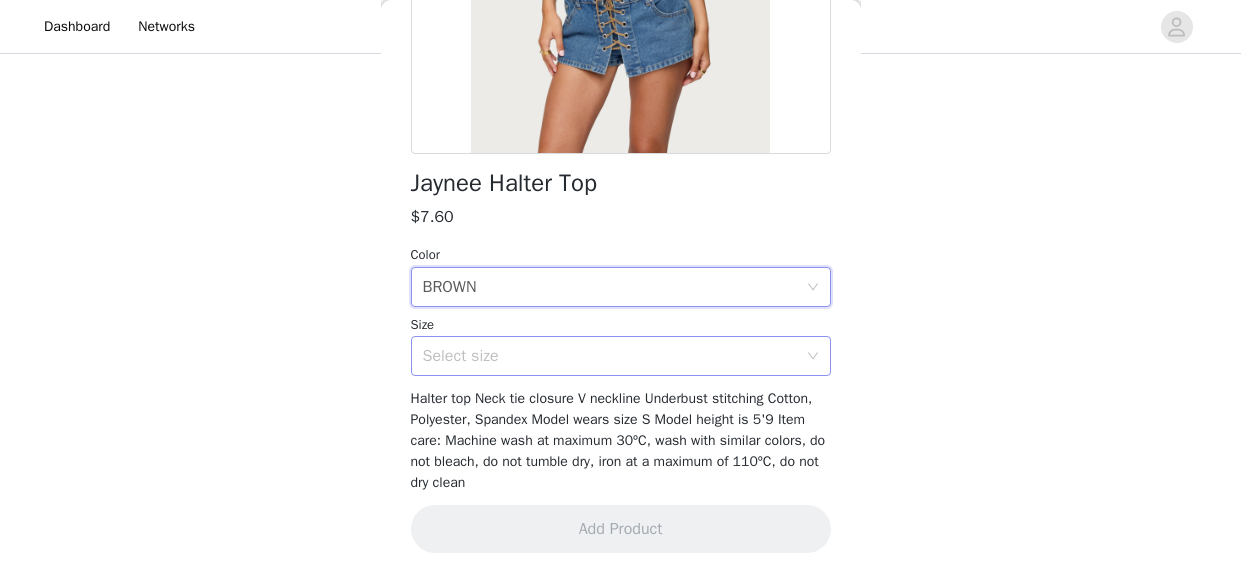 click on "Select size" at bounding box center (610, 356) 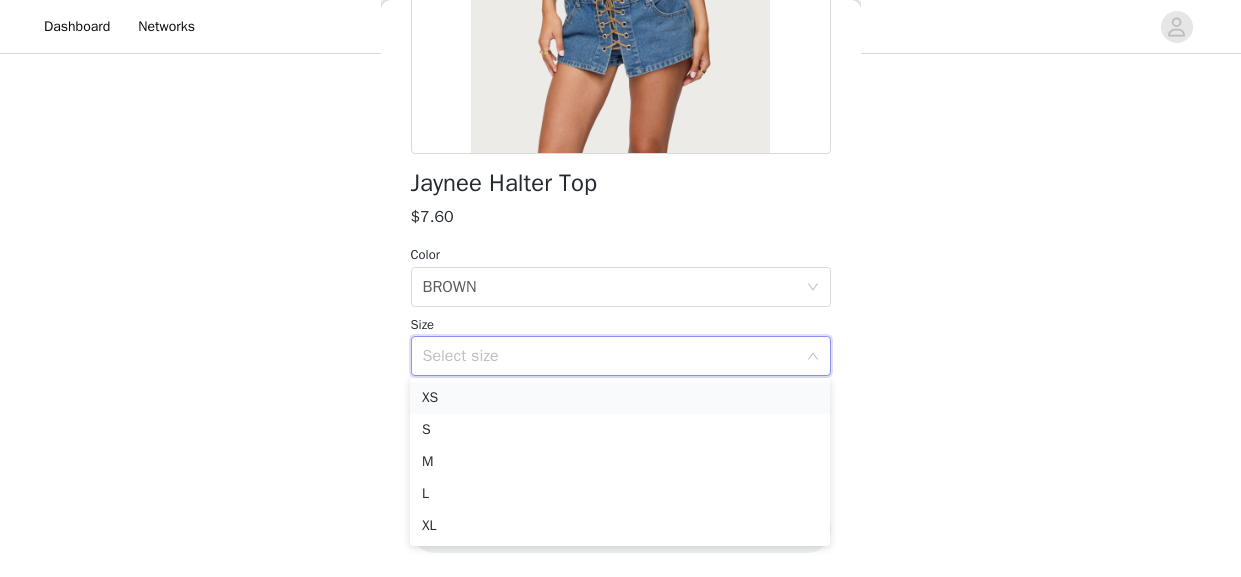 click on "XS" at bounding box center (620, 398) 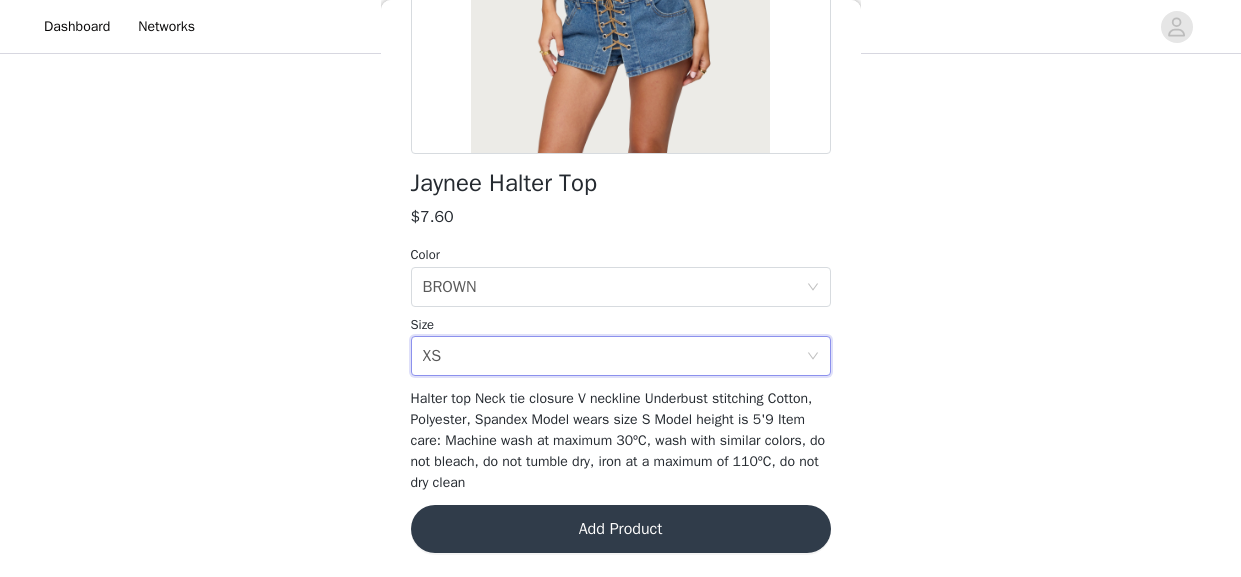 click on "Add Product" at bounding box center (621, 529) 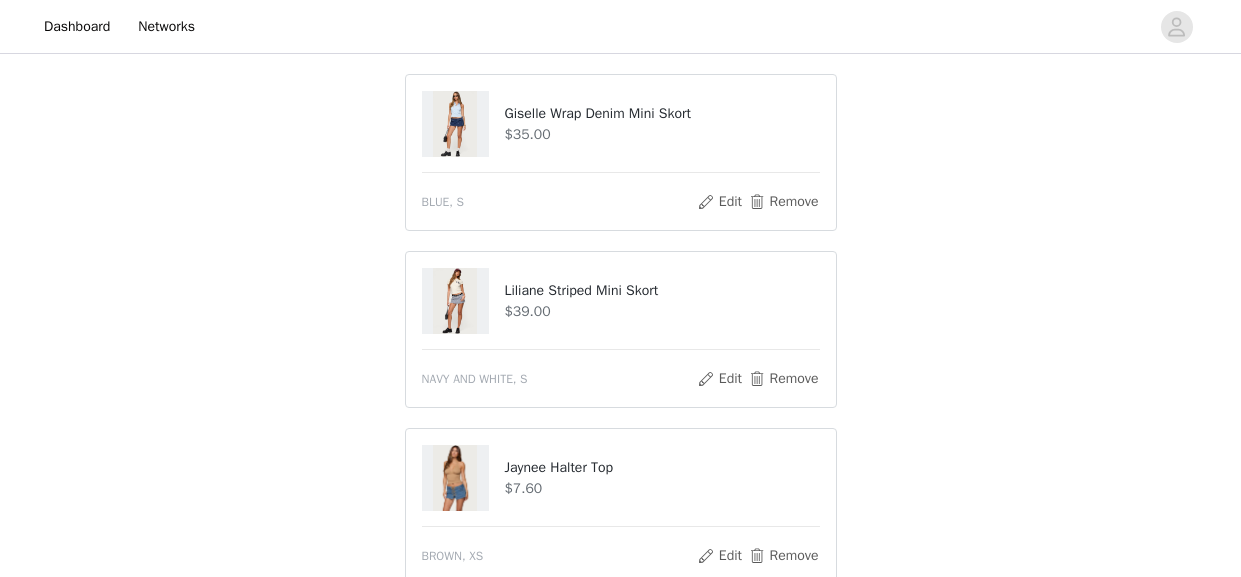scroll, scrollTop: 1216, scrollLeft: 0, axis: vertical 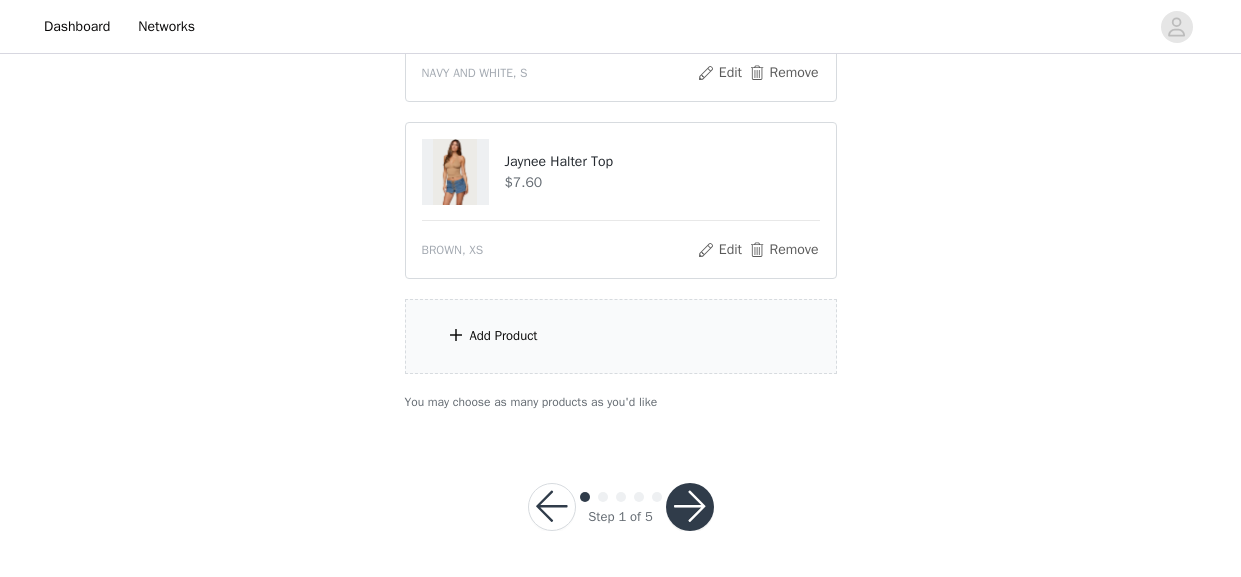 click at bounding box center (690, 507) 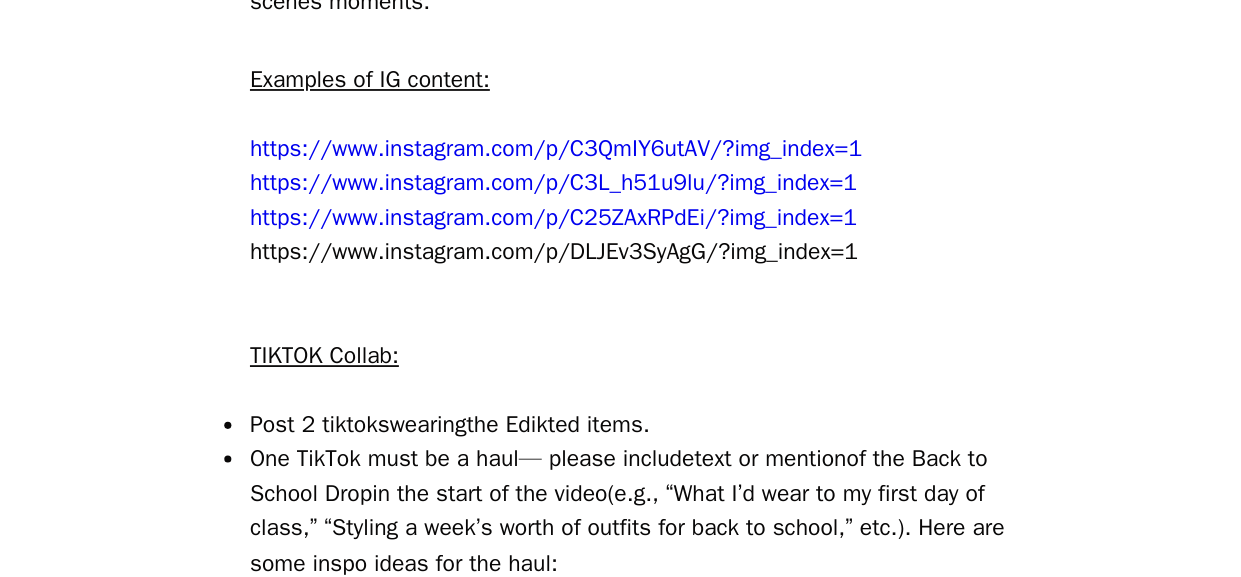 scroll, scrollTop: 959, scrollLeft: 0, axis: vertical 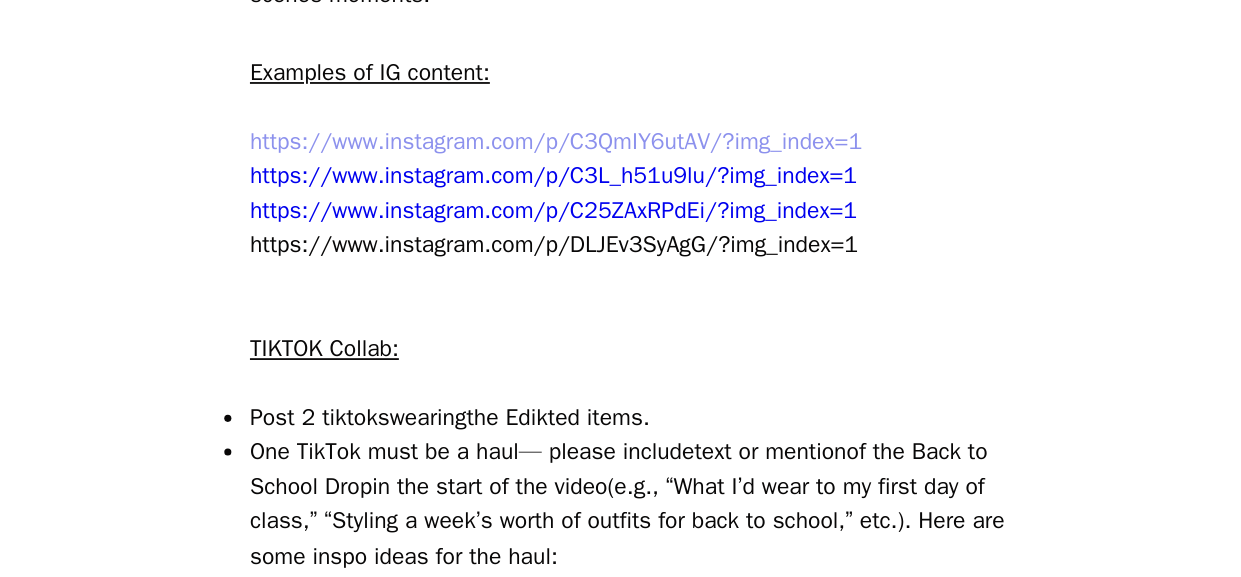 click on "https://www.instagram.com/p/C3QmIY6utAV/?img_index=1" at bounding box center (578, 330) 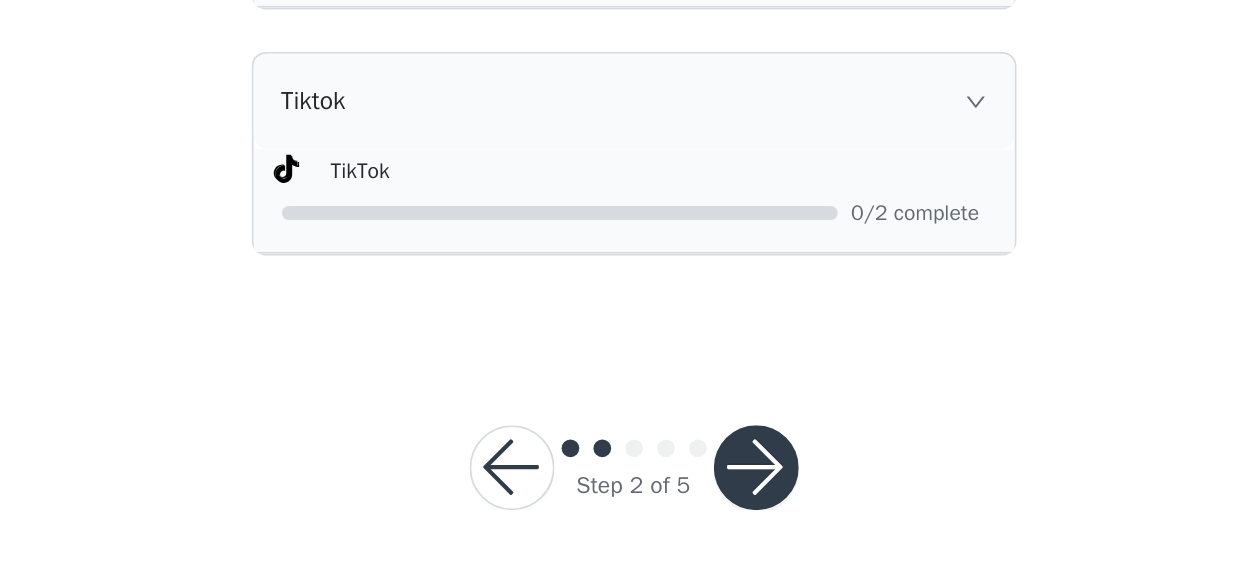scroll, scrollTop: 2290, scrollLeft: 0, axis: vertical 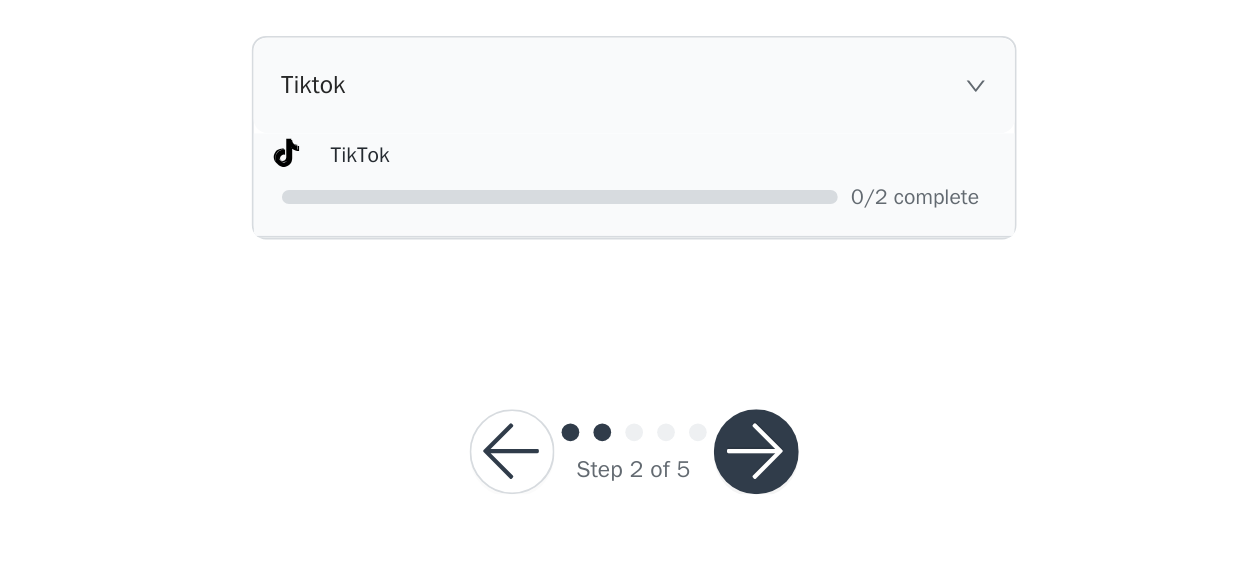 click at bounding box center [690, 506] 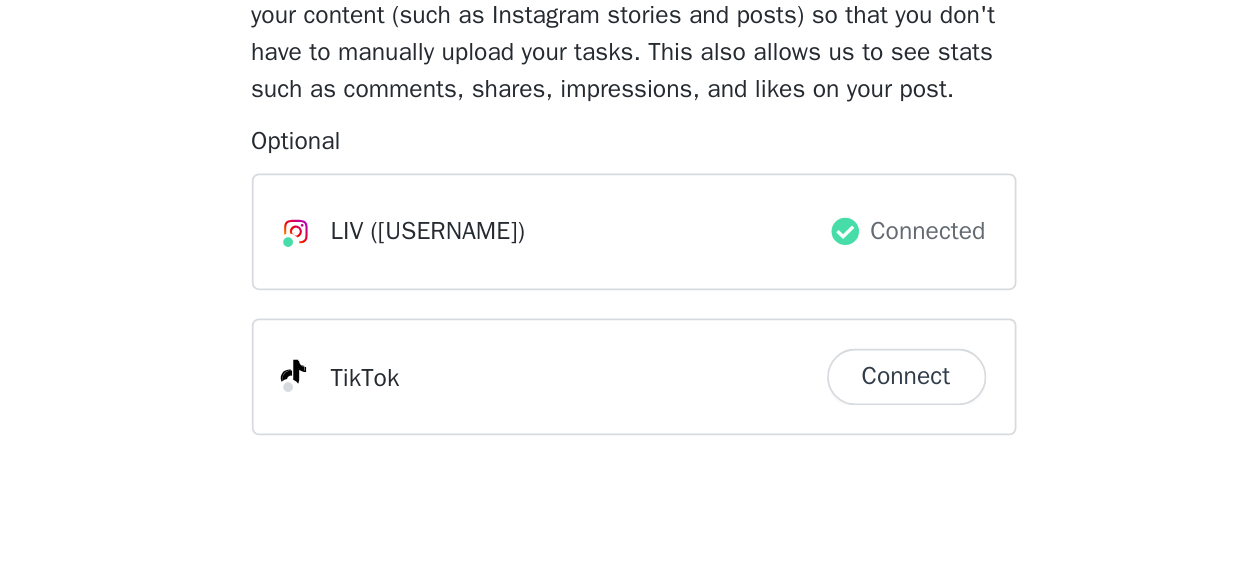 scroll, scrollTop: 59, scrollLeft: 0, axis: vertical 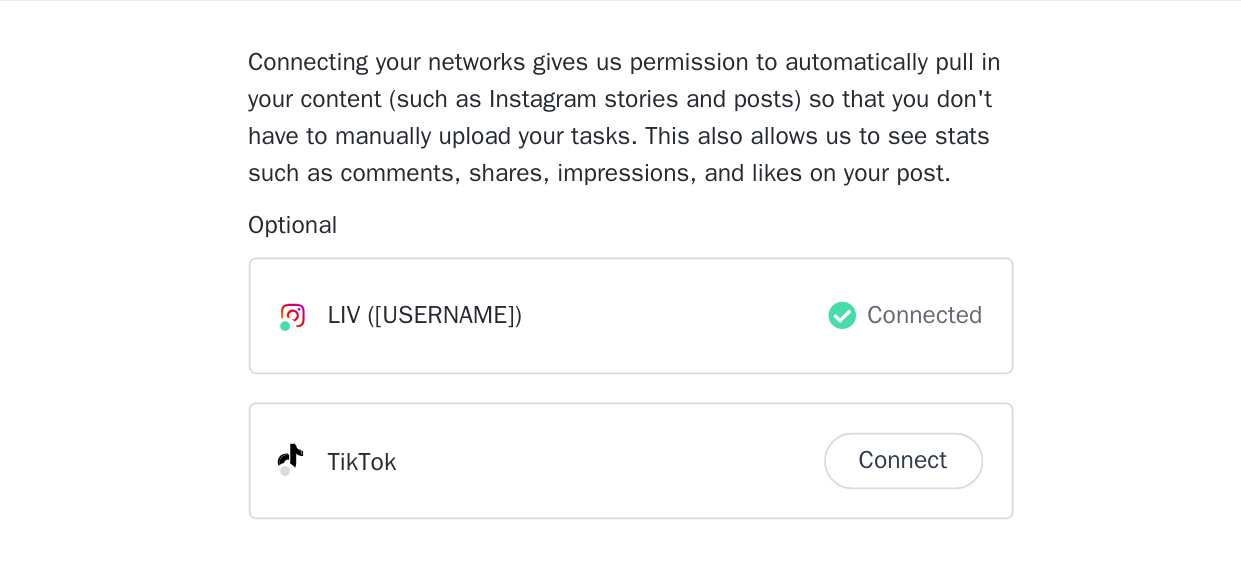 click on "Connect" at bounding box center (775, 363) 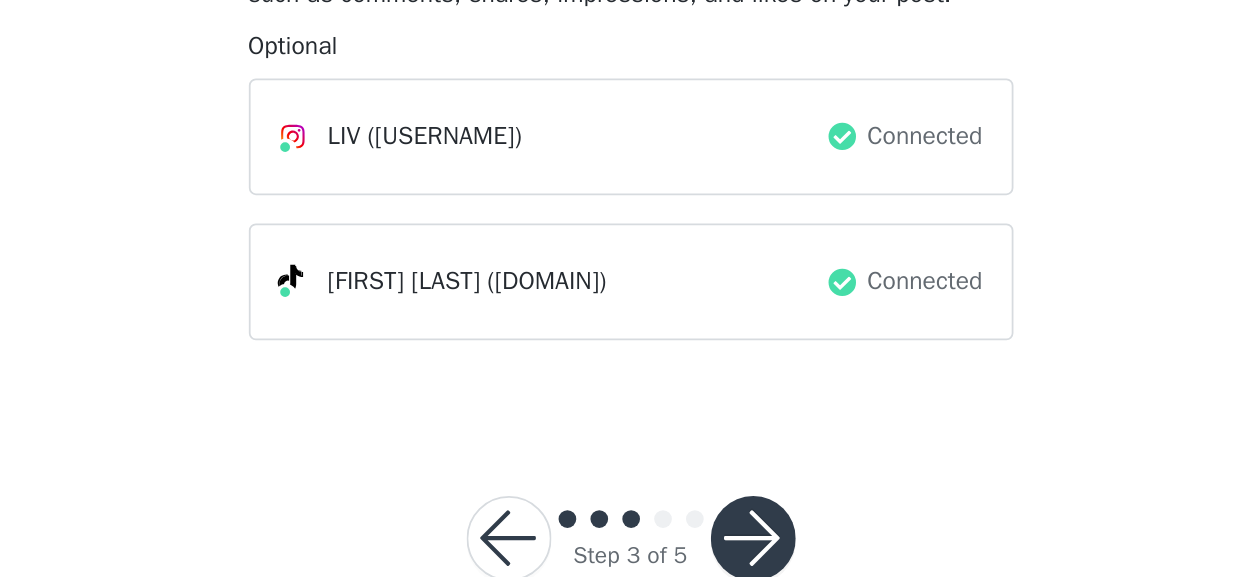 scroll, scrollTop: 61, scrollLeft: 0, axis: vertical 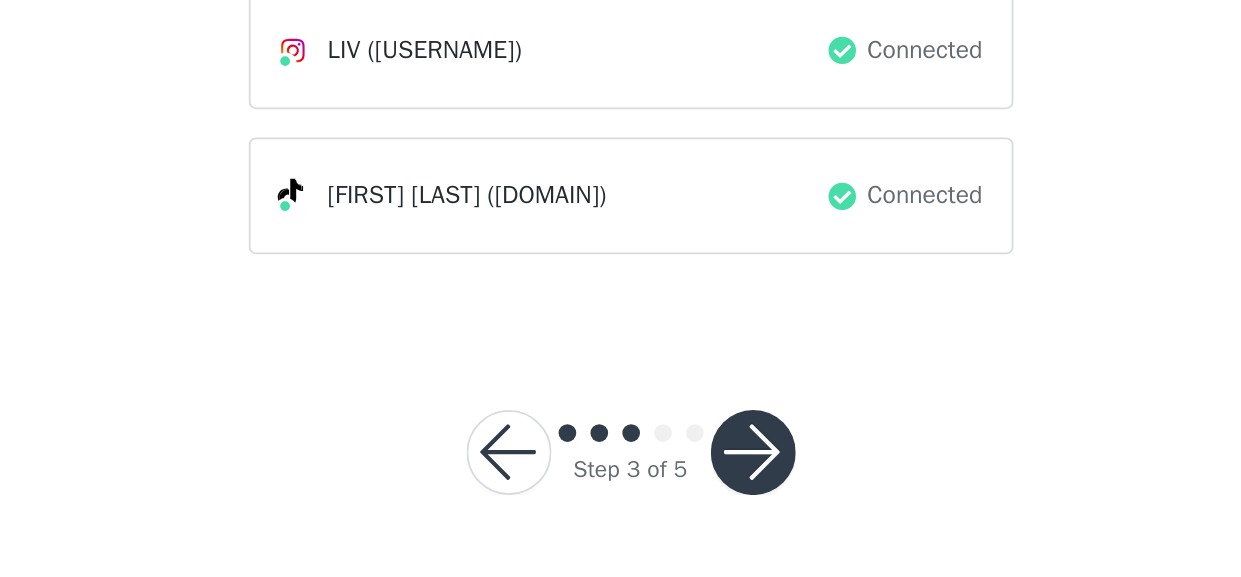 click at bounding box center (690, 506) 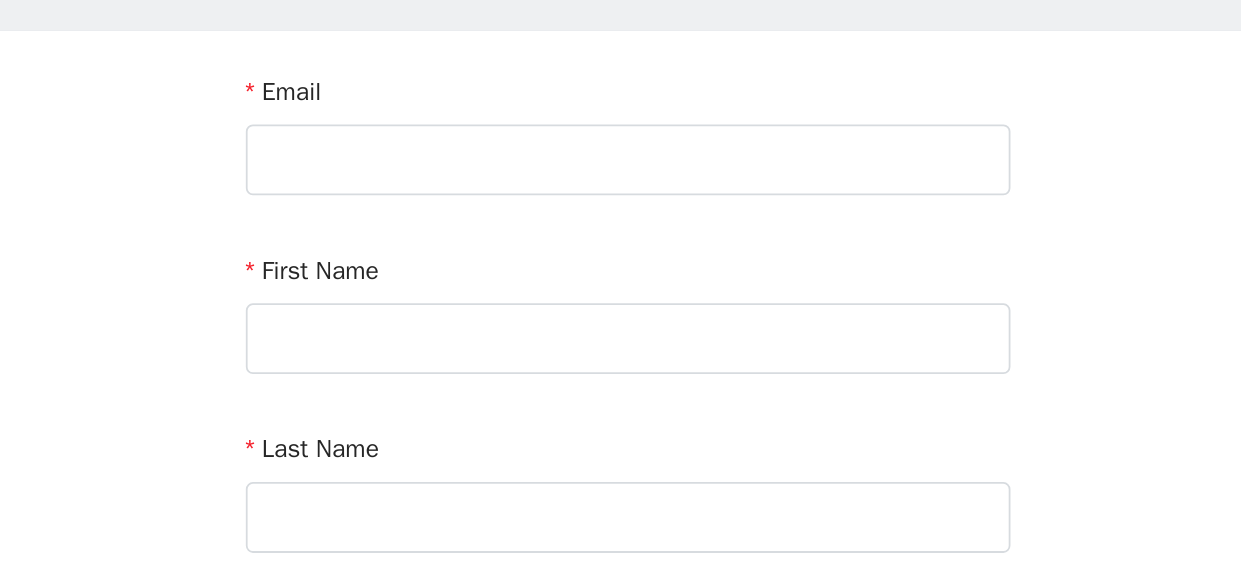 scroll, scrollTop: 59, scrollLeft: 0, axis: vertical 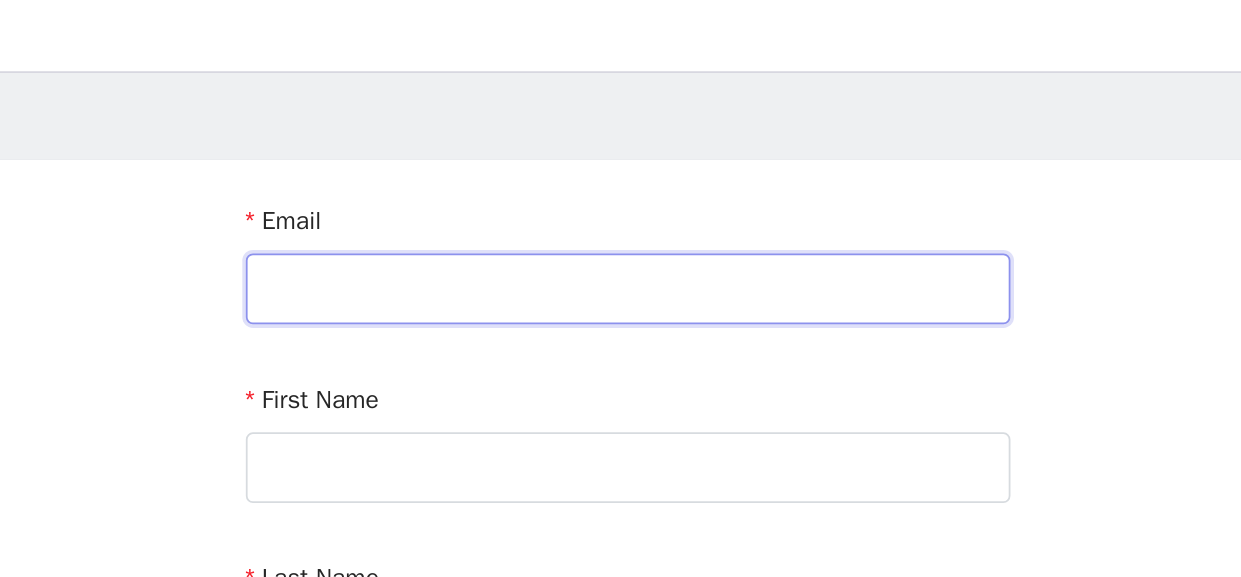 click at bounding box center (621, 176) 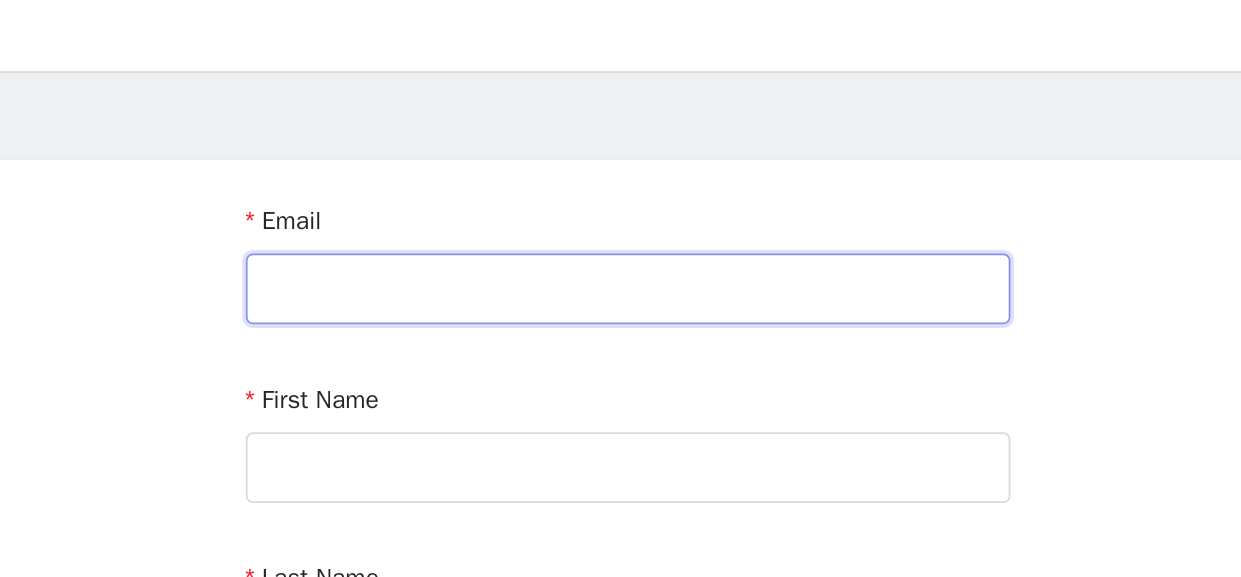 type on "oas.smola07@gmail.com" 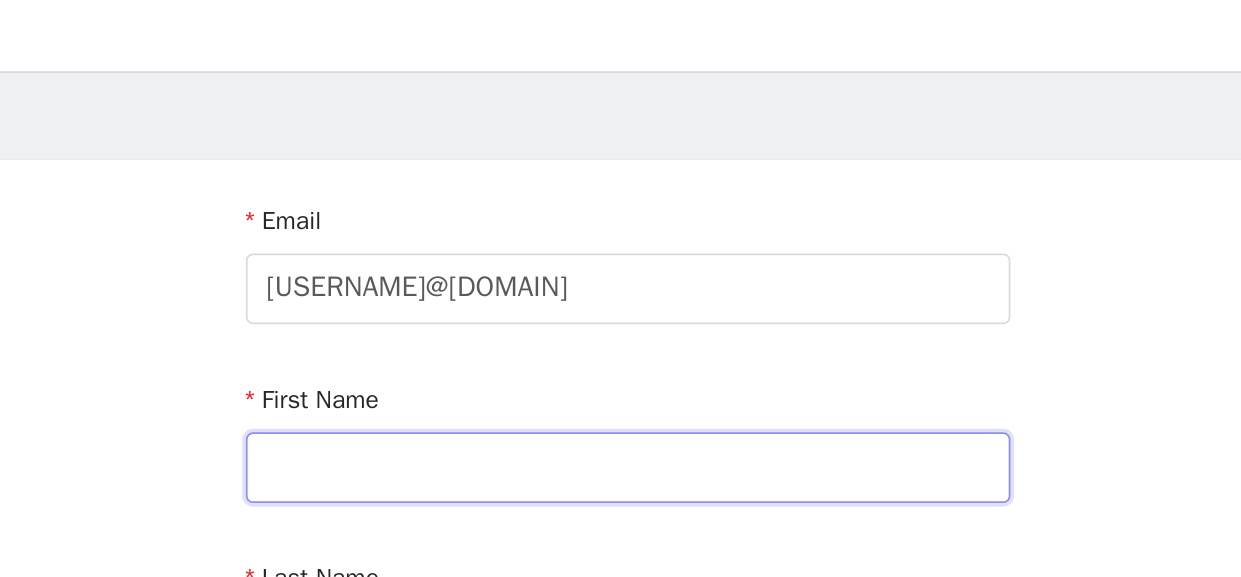 type on "Olivia" 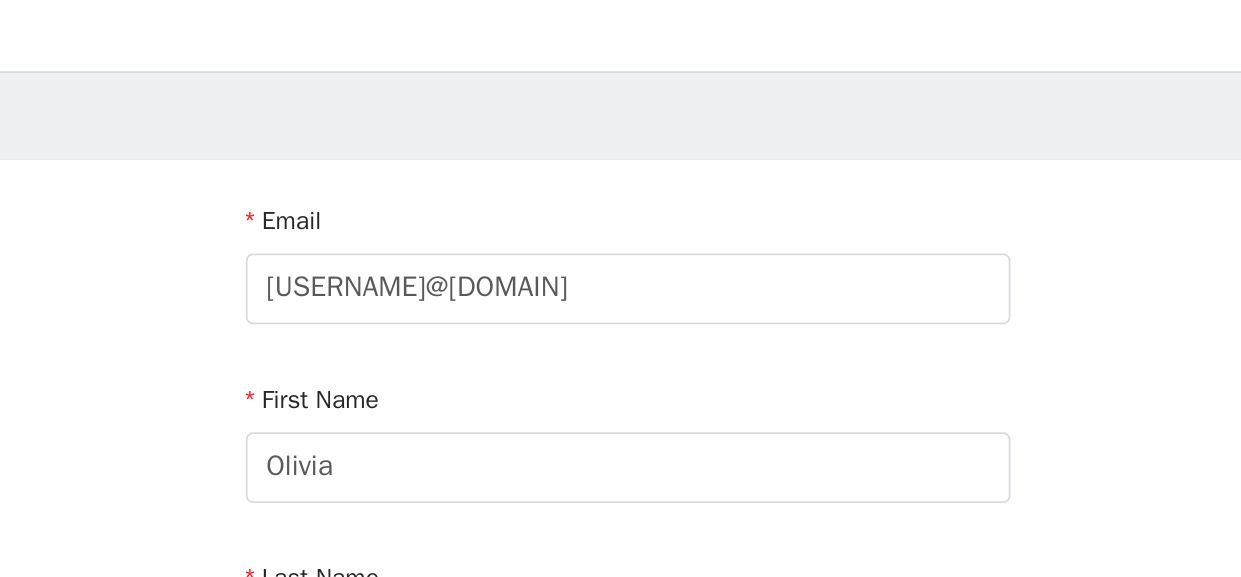 type on "Smola" 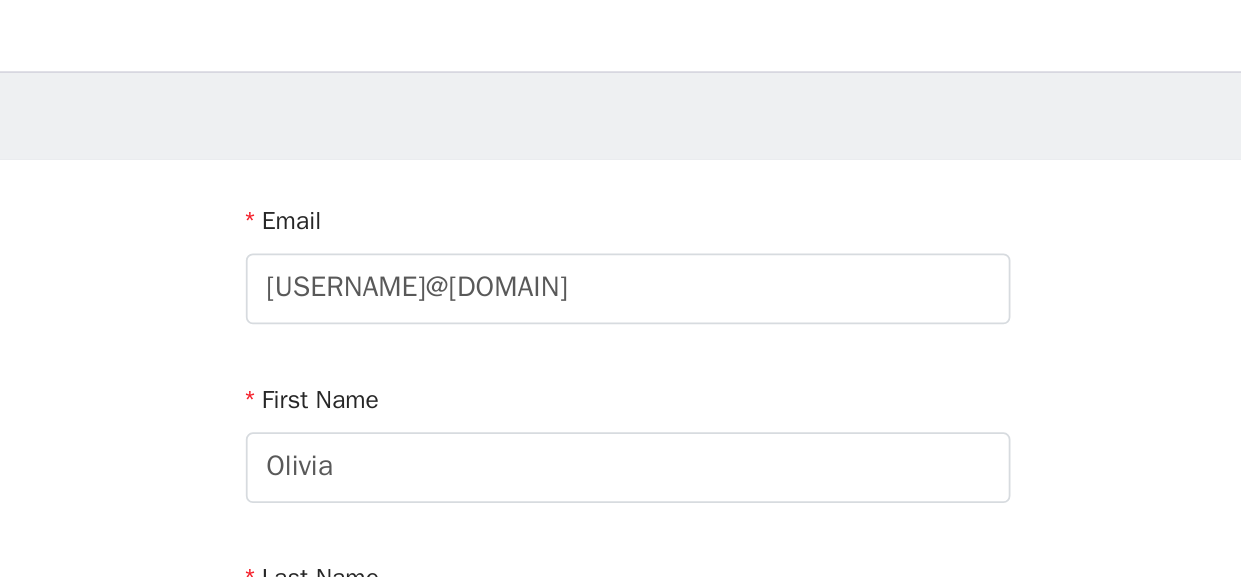 type on "964 Old York Road Neshanic Station NJ" 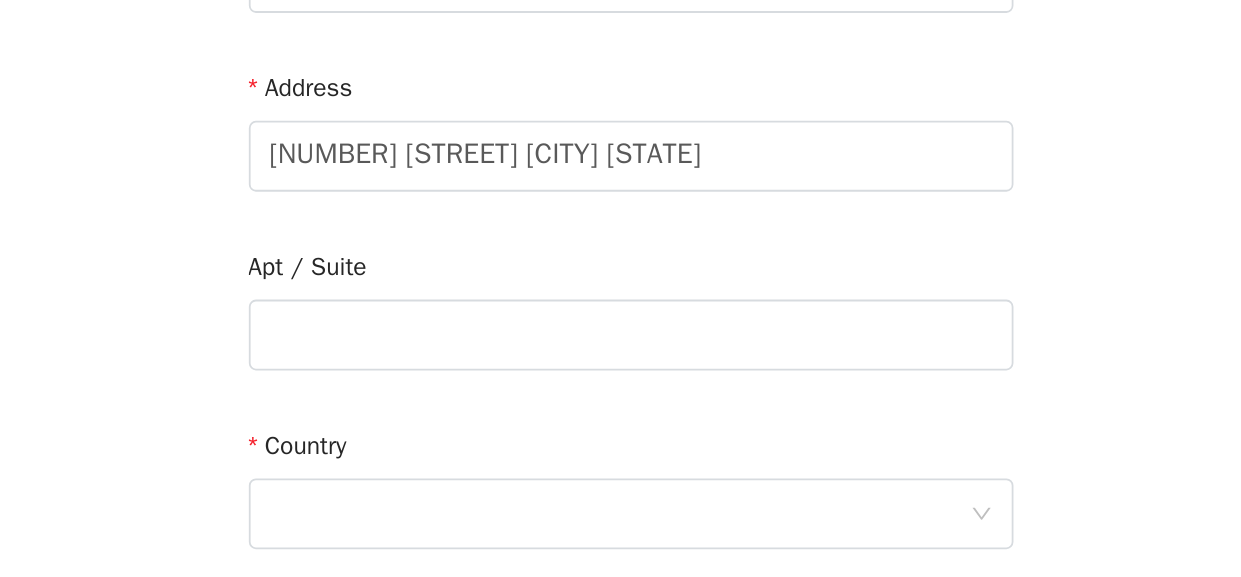 scroll, scrollTop: 203, scrollLeft: 0, axis: vertical 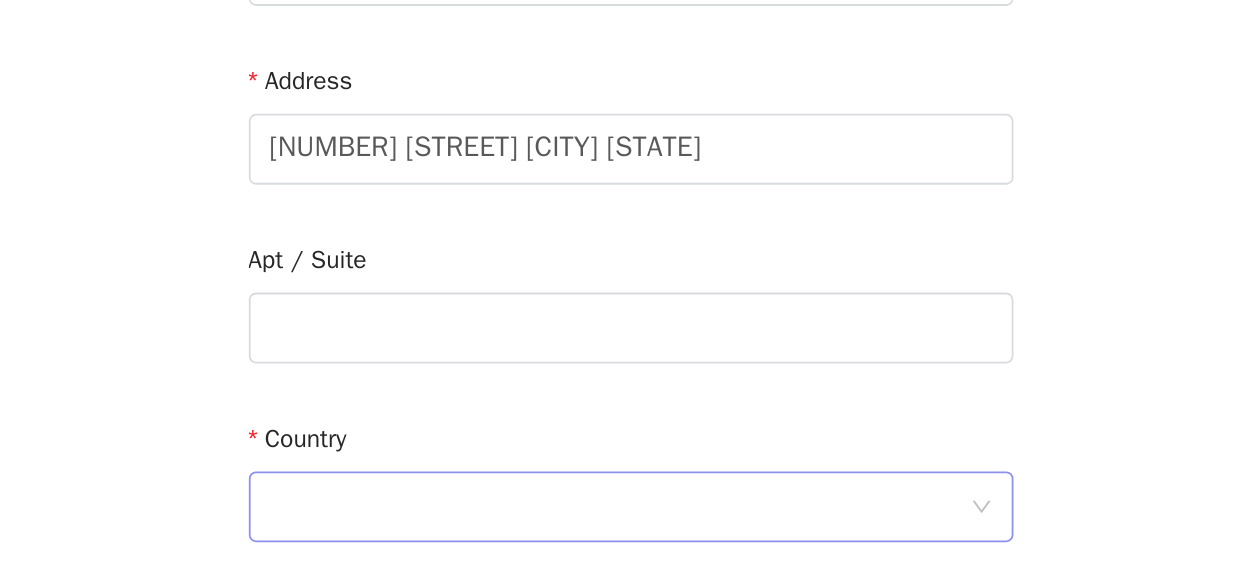 click at bounding box center [614, 537] 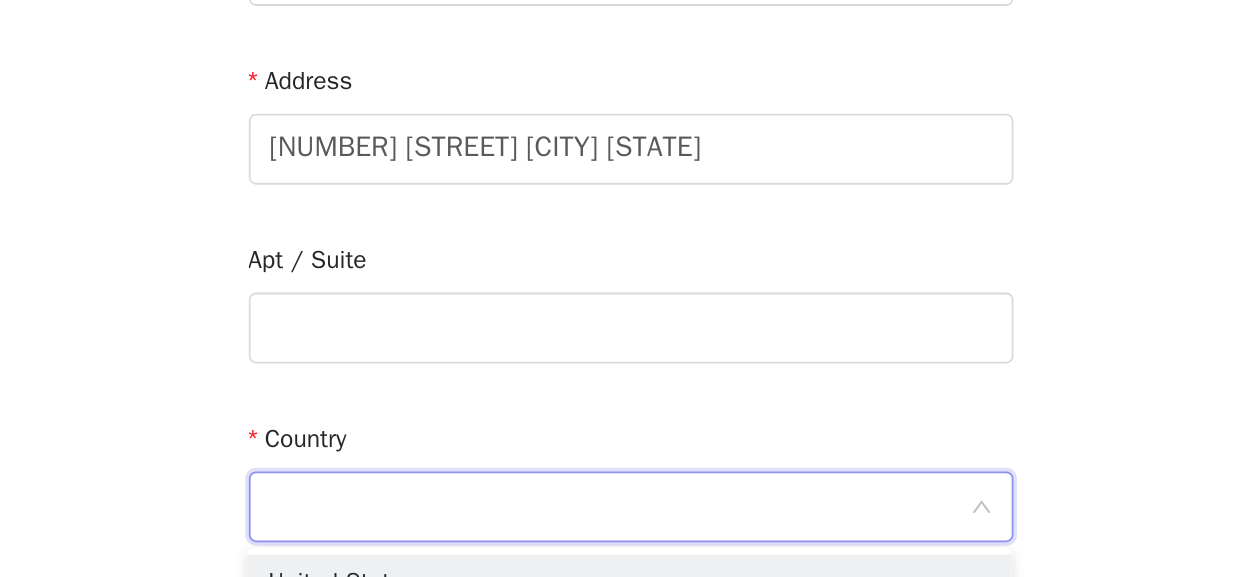 scroll, scrollTop: 201, scrollLeft: 0, axis: vertical 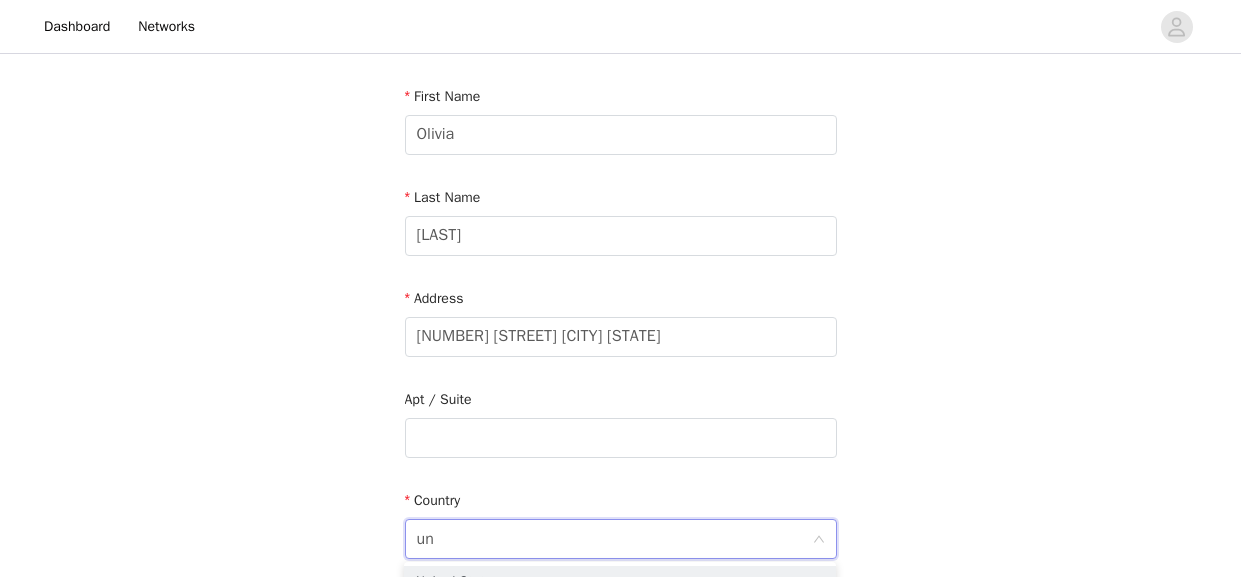 type on "uni" 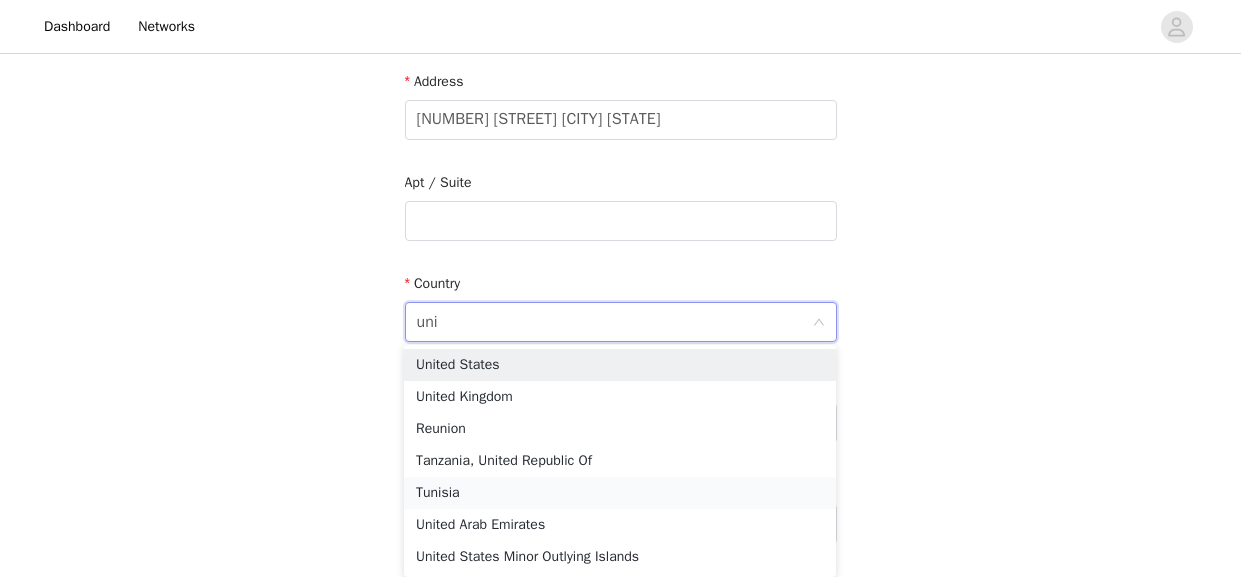 scroll, scrollTop: 421, scrollLeft: 0, axis: vertical 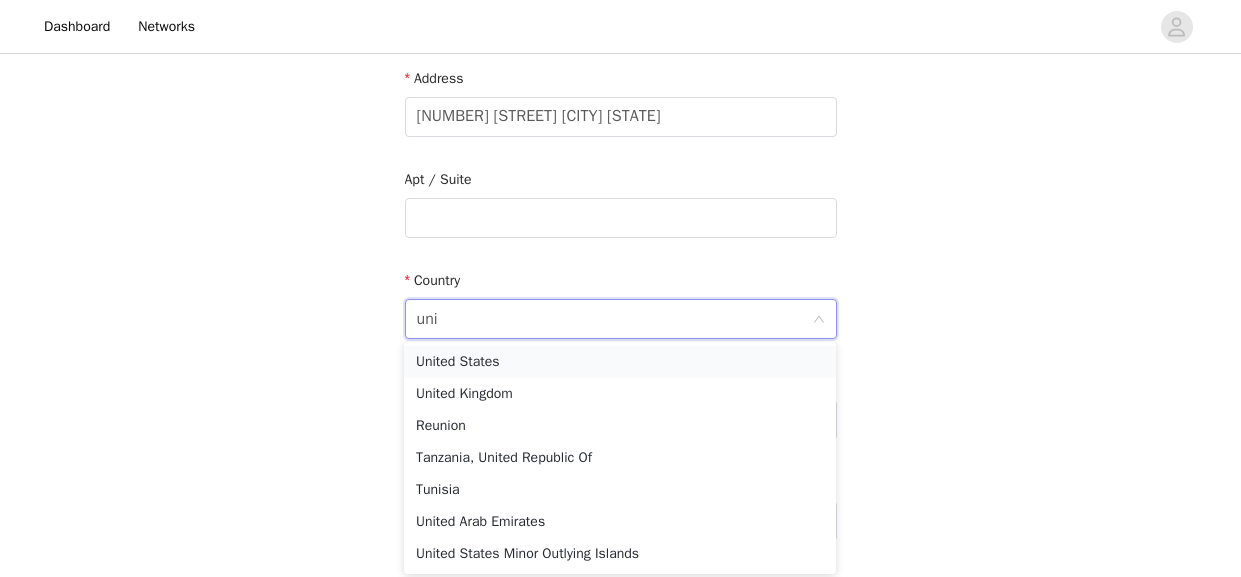 click on "United States" at bounding box center [620, 362] 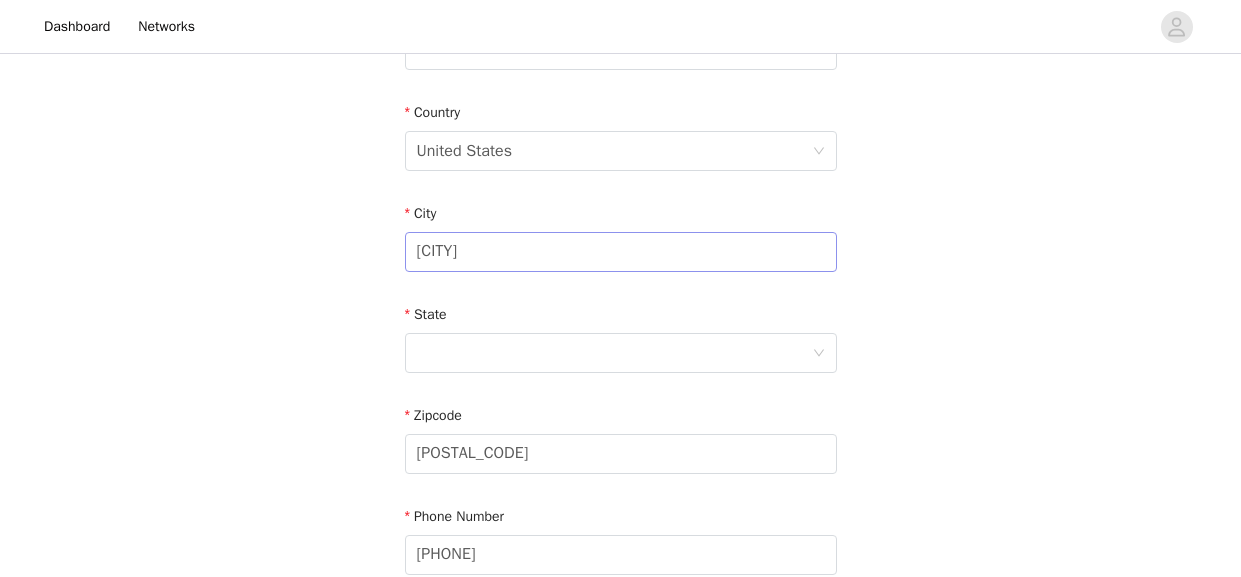 scroll, scrollTop: 615, scrollLeft: 0, axis: vertical 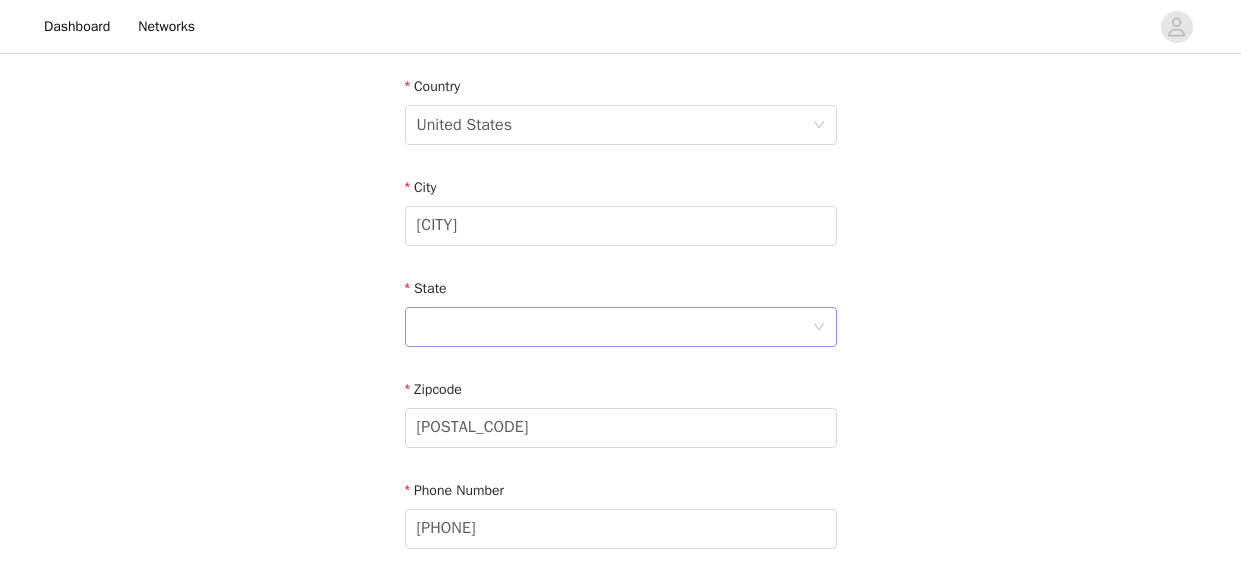 click at bounding box center [614, 327] 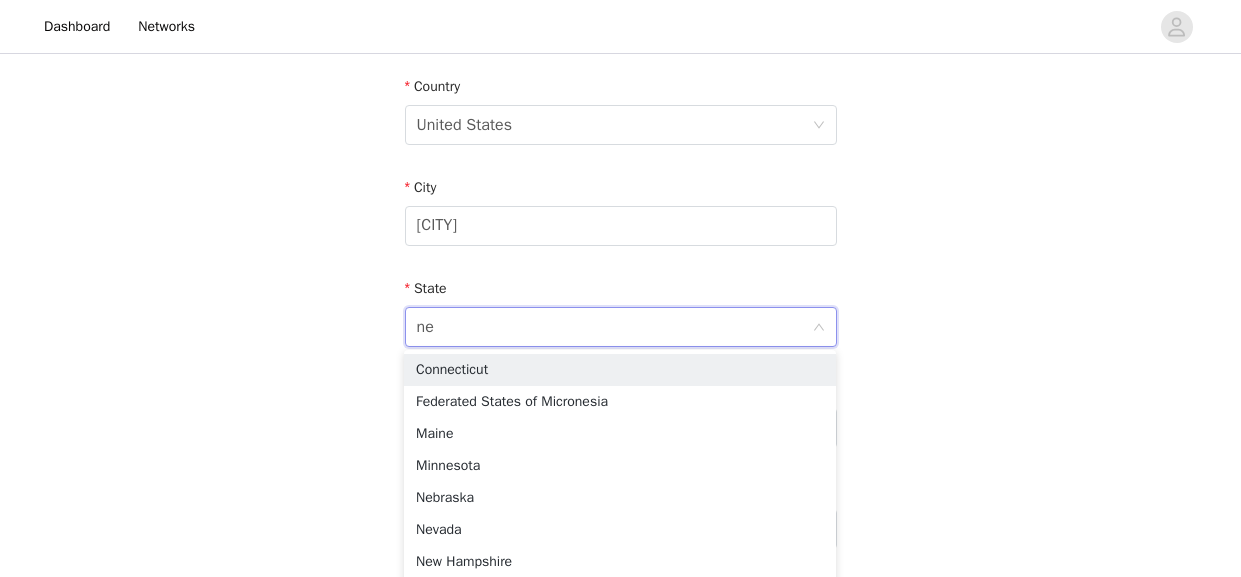 type on "new" 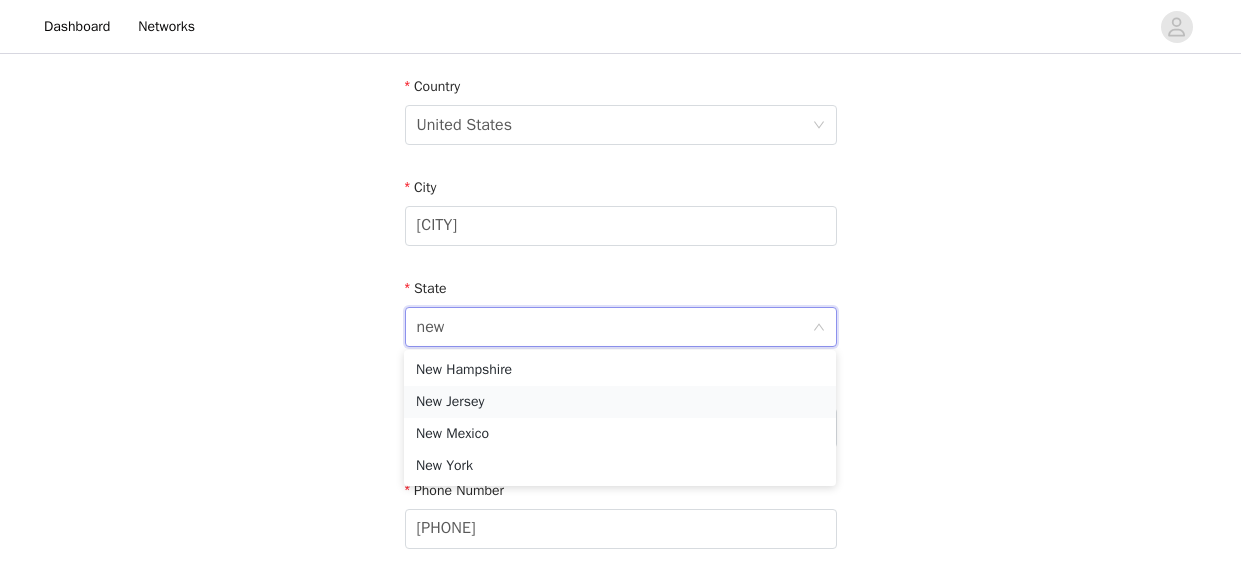 click on "New Jersey" at bounding box center (620, 402) 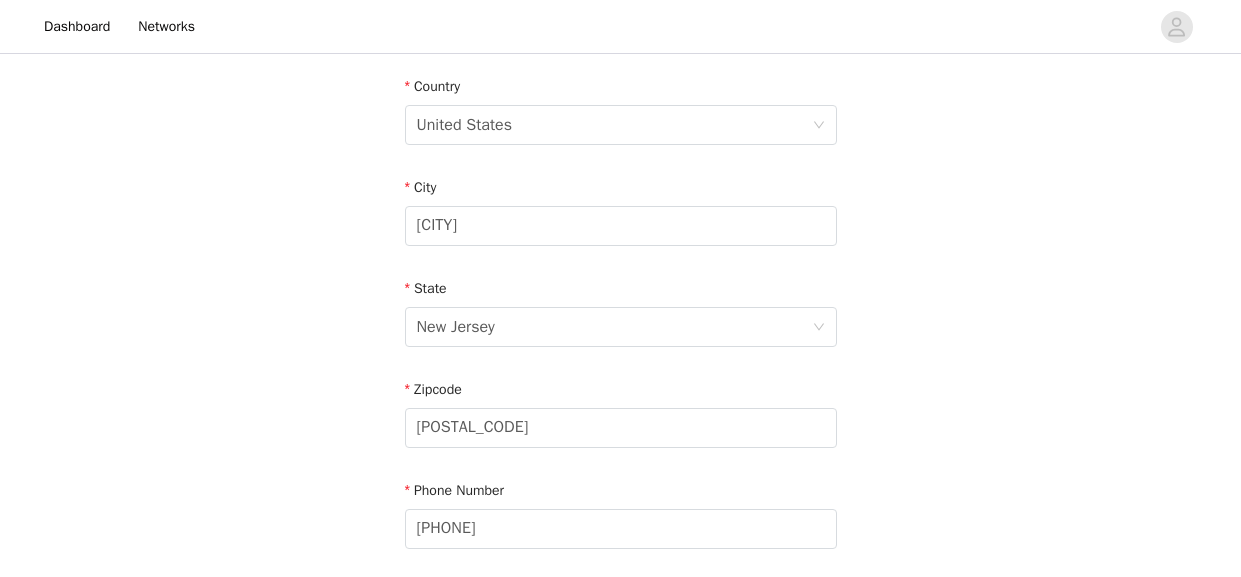 scroll, scrollTop: 785, scrollLeft: 0, axis: vertical 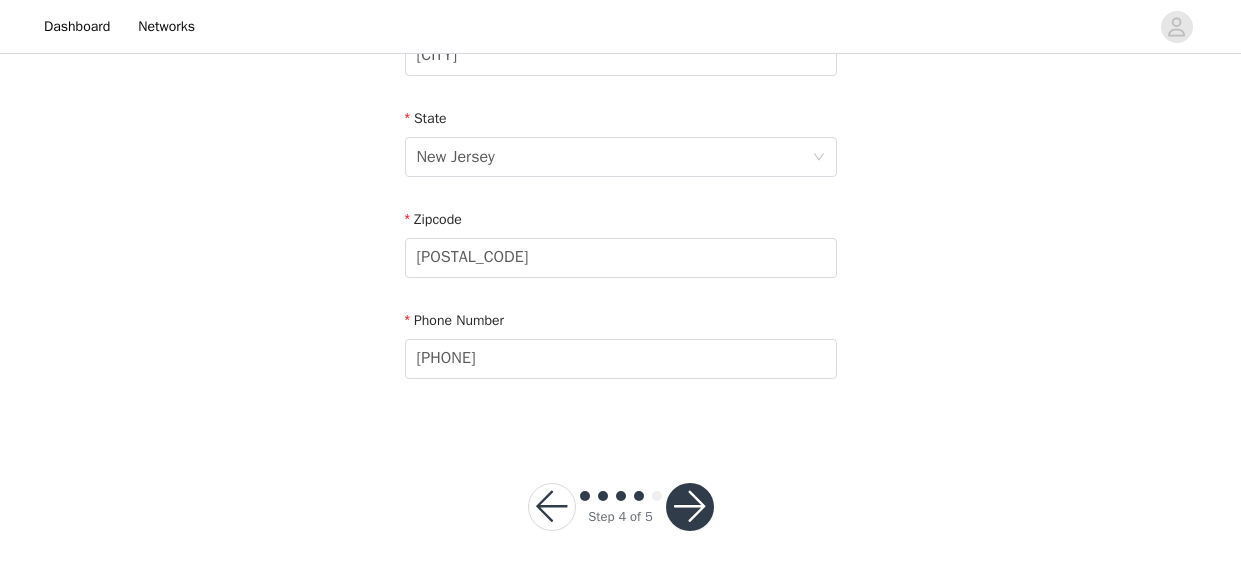 click at bounding box center [690, 507] 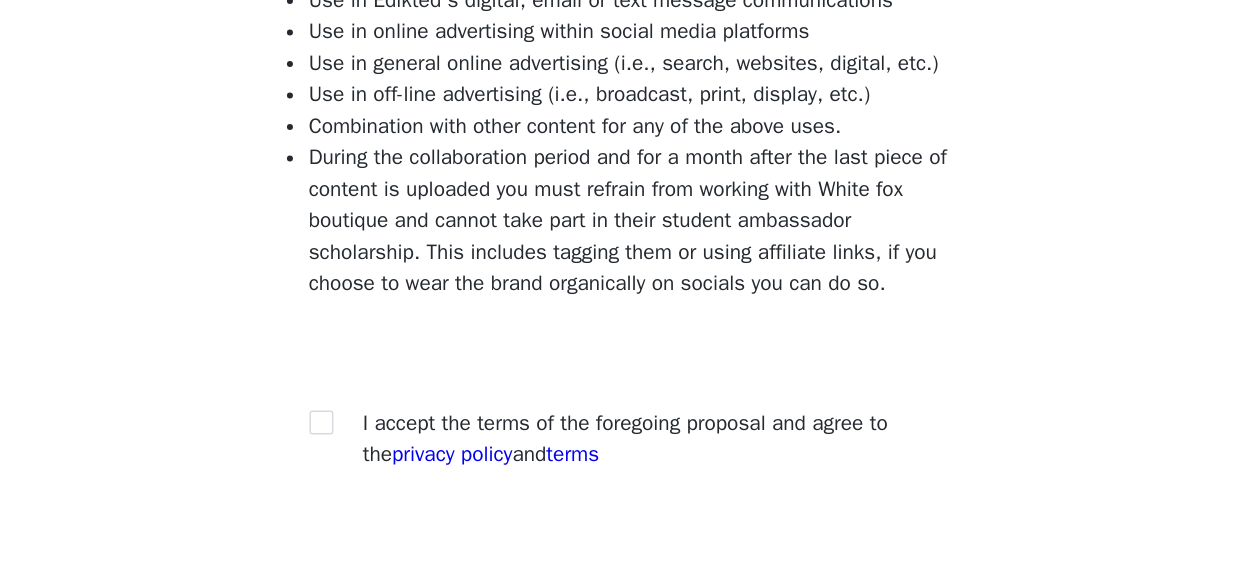 scroll, scrollTop: 255, scrollLeft: 0, axis: vertical 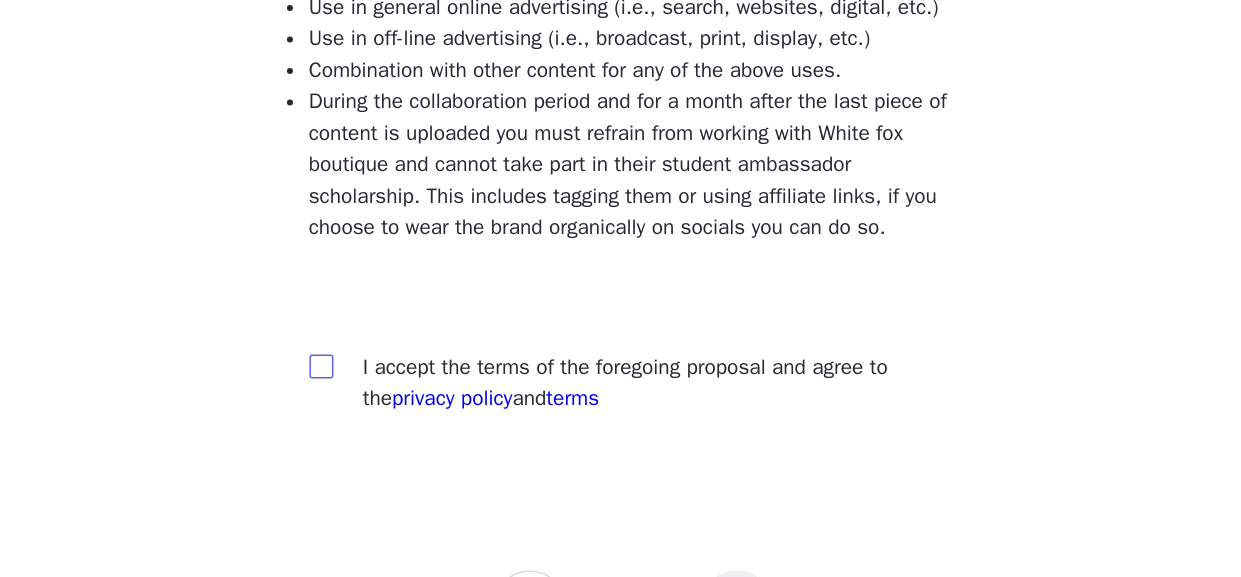 click at bounding box center (413, 436) 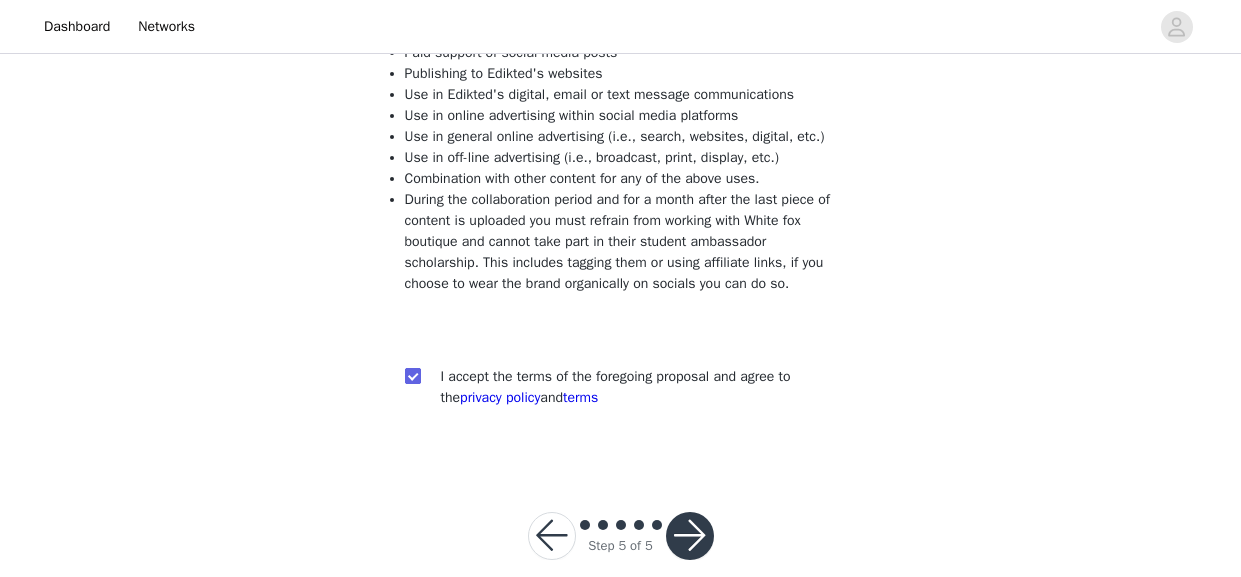 scroll, scrollTop: 345, scrollLeft: 0, axis: vertical 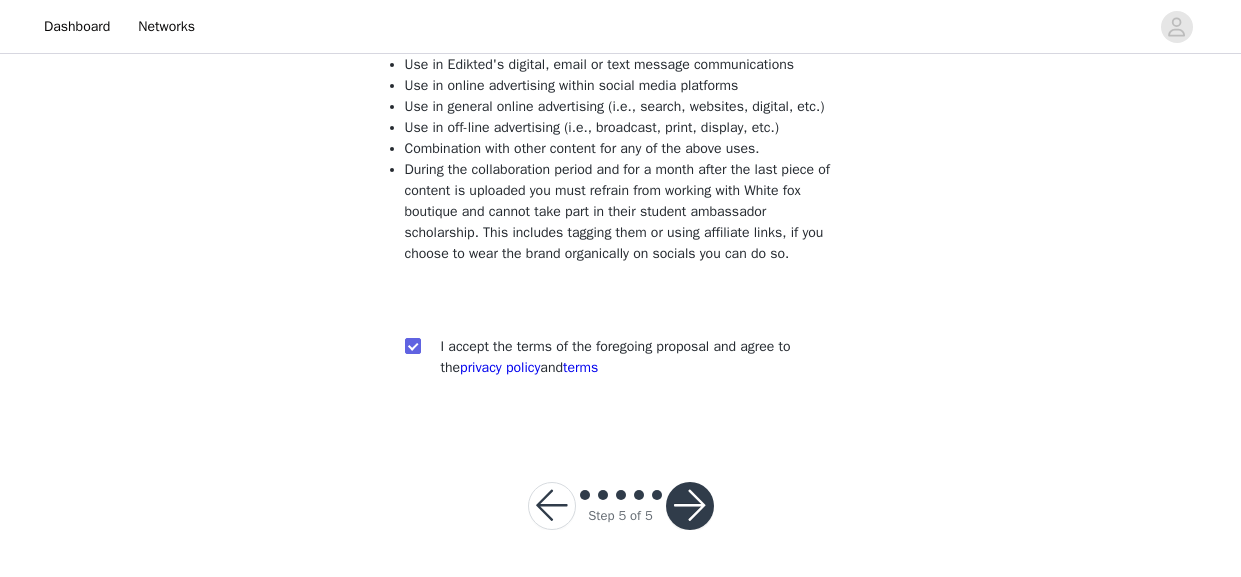 click at bounding box center (690, 506) 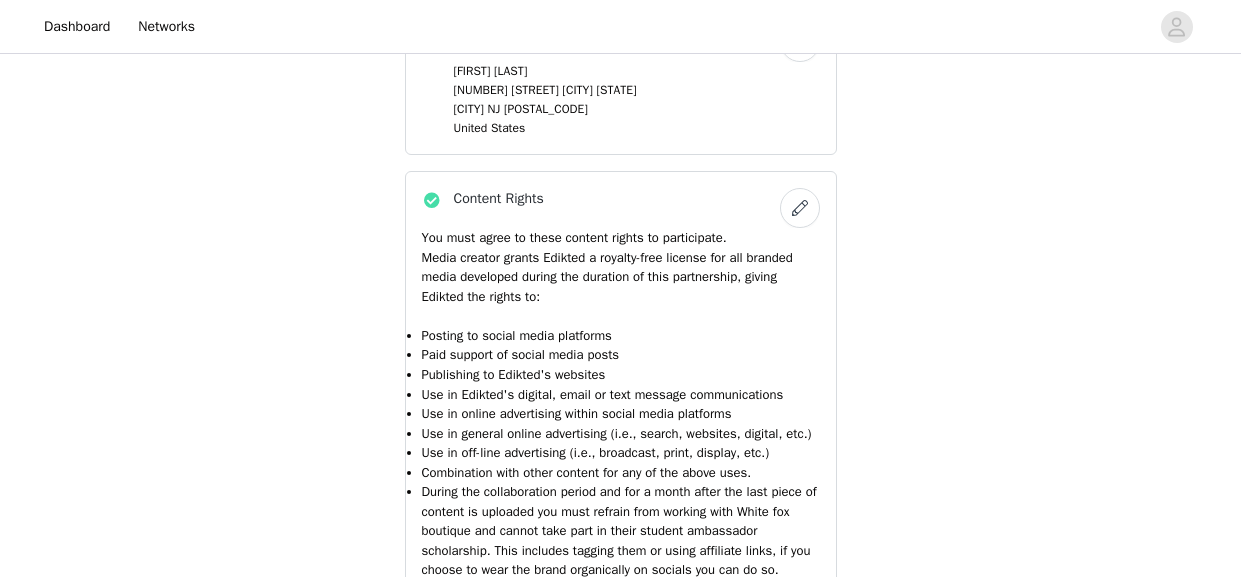scroll, scrollTop: 2171, scrollLeft: 0, axis: vertical 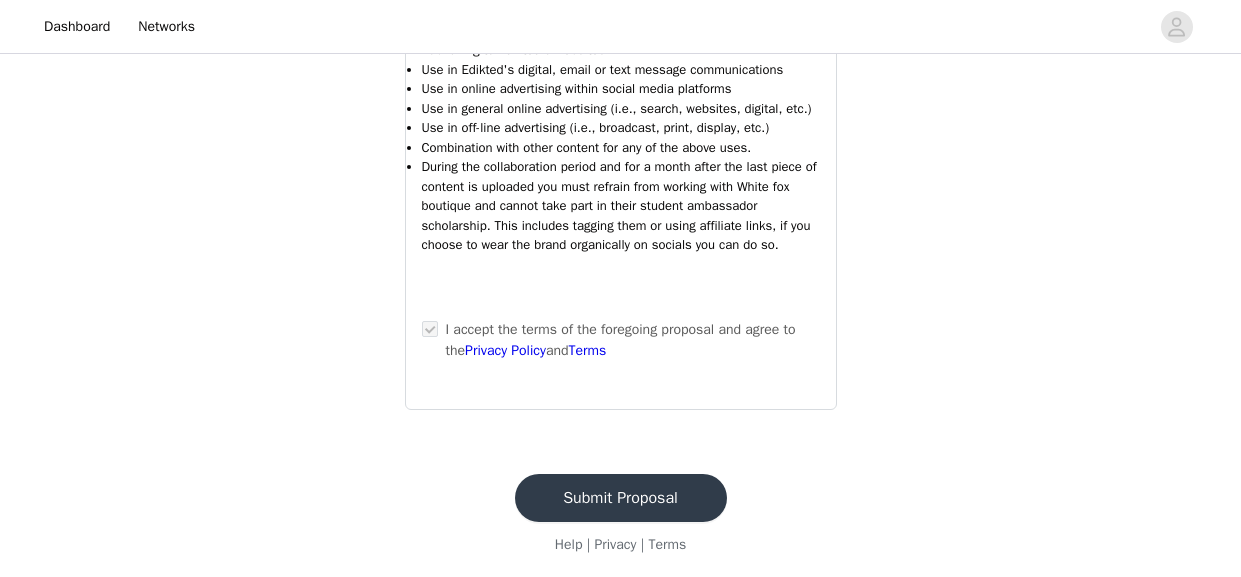 click on "Submit Proposal" at bounding box center (621, 498) 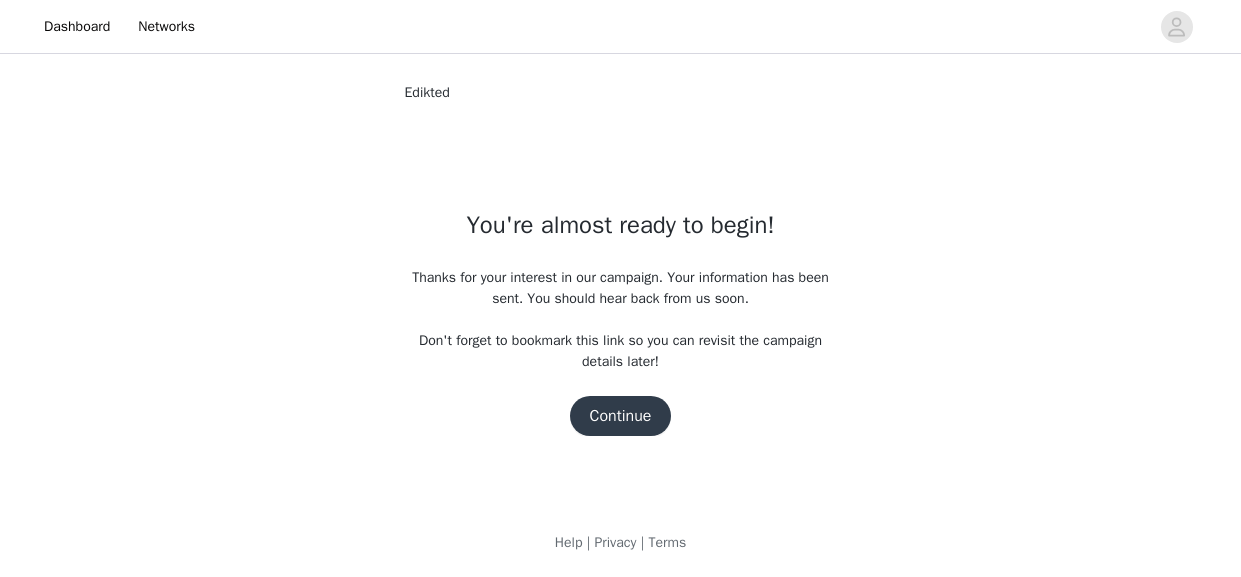 scroll, scrollTop: 0, scrollLeft: 0, axis: both 